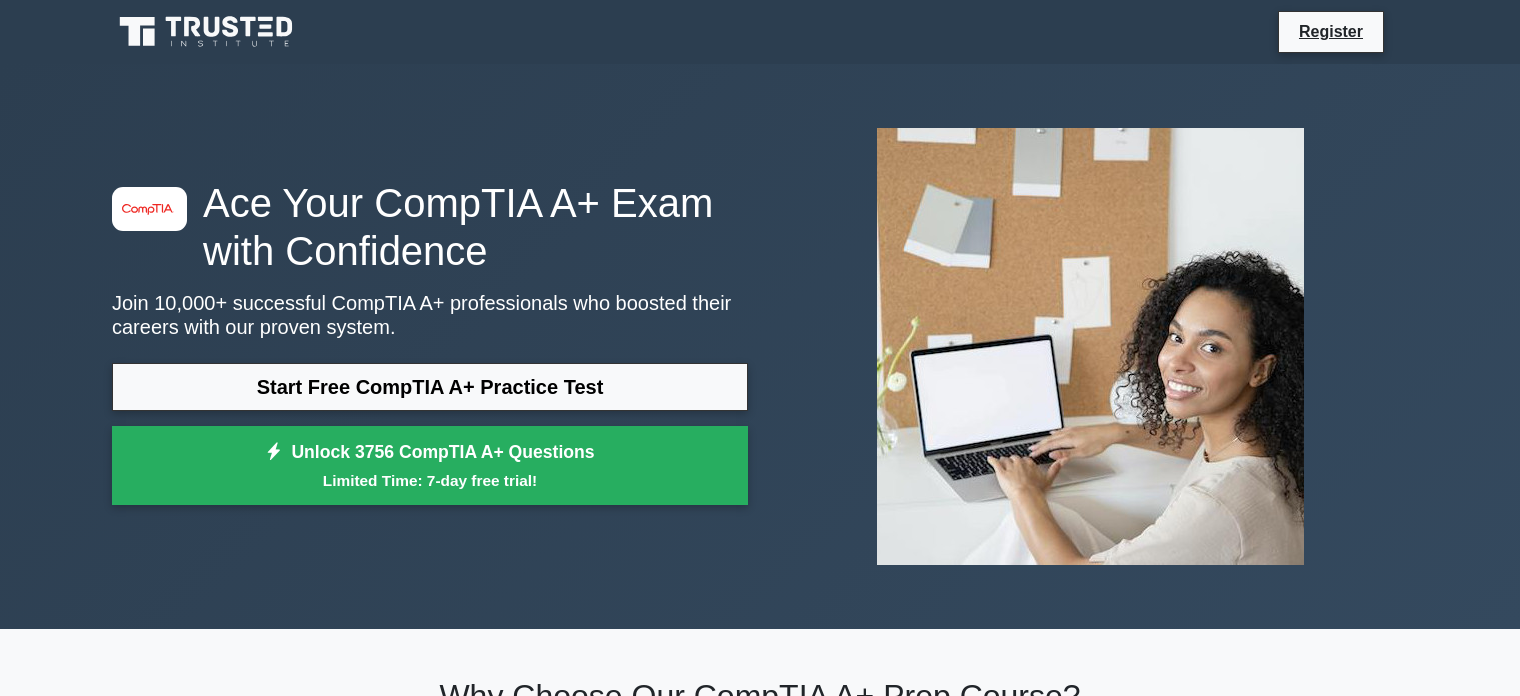 scroll, scrollTop: 266, scrollLeft: 0, axis: vertical 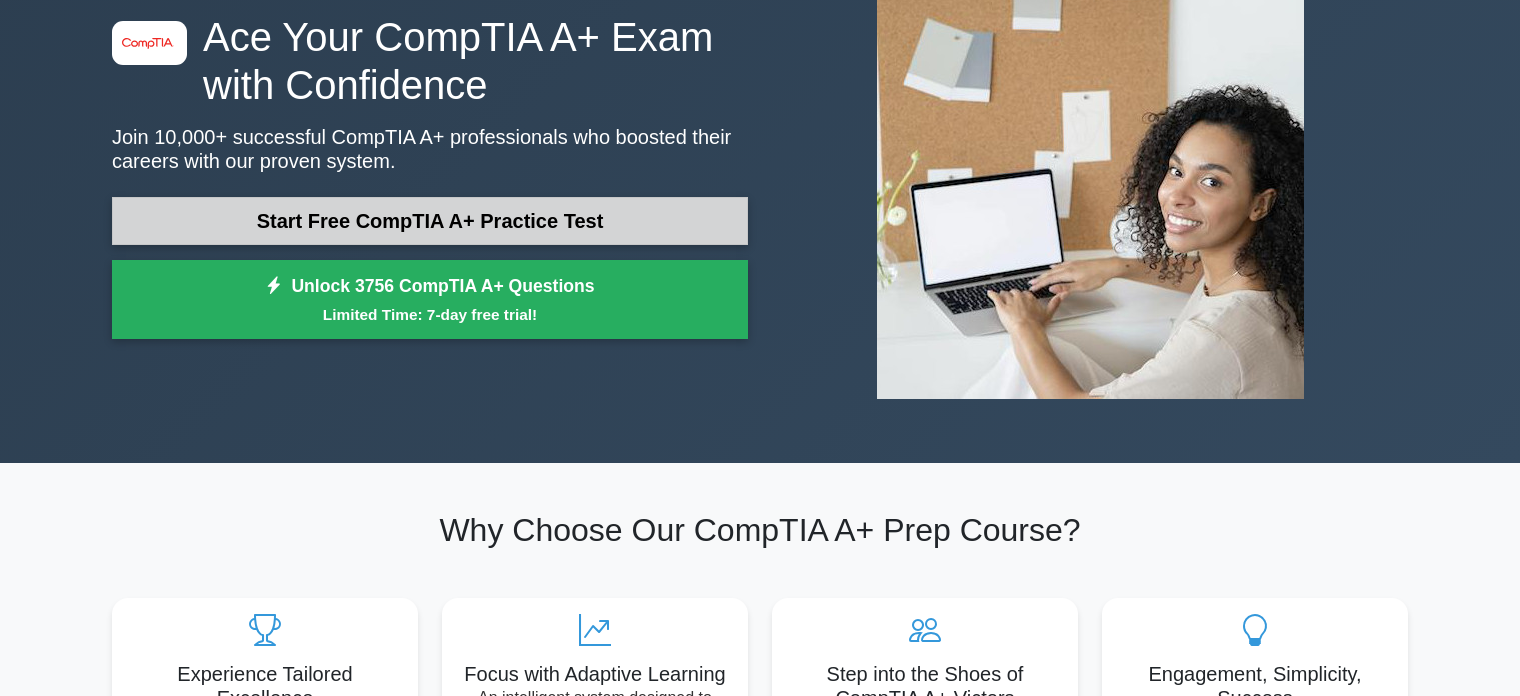 click on "Start Free CompTIA A+ Practice Test" at bounding box center [430, 221] 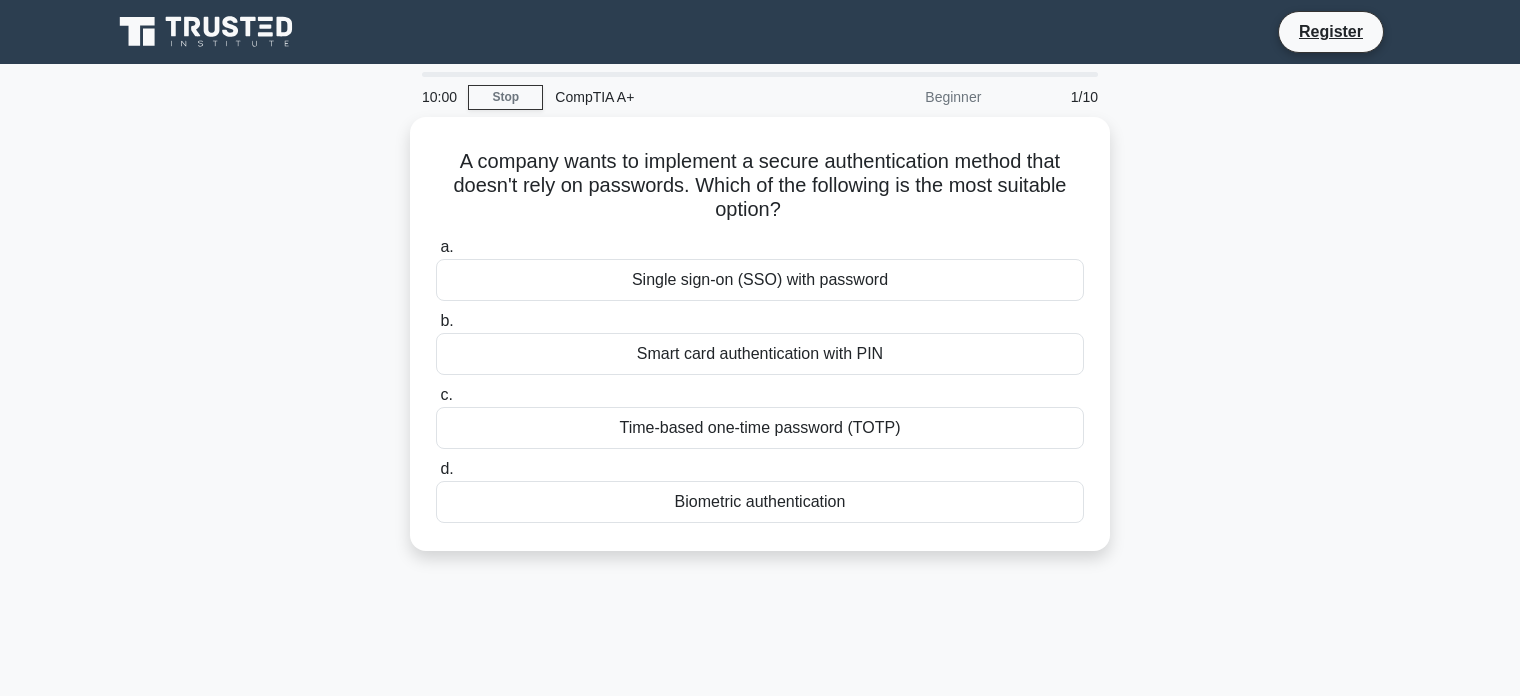 scroll, scrollTop: 0, scrollLeft: 0, axis: both 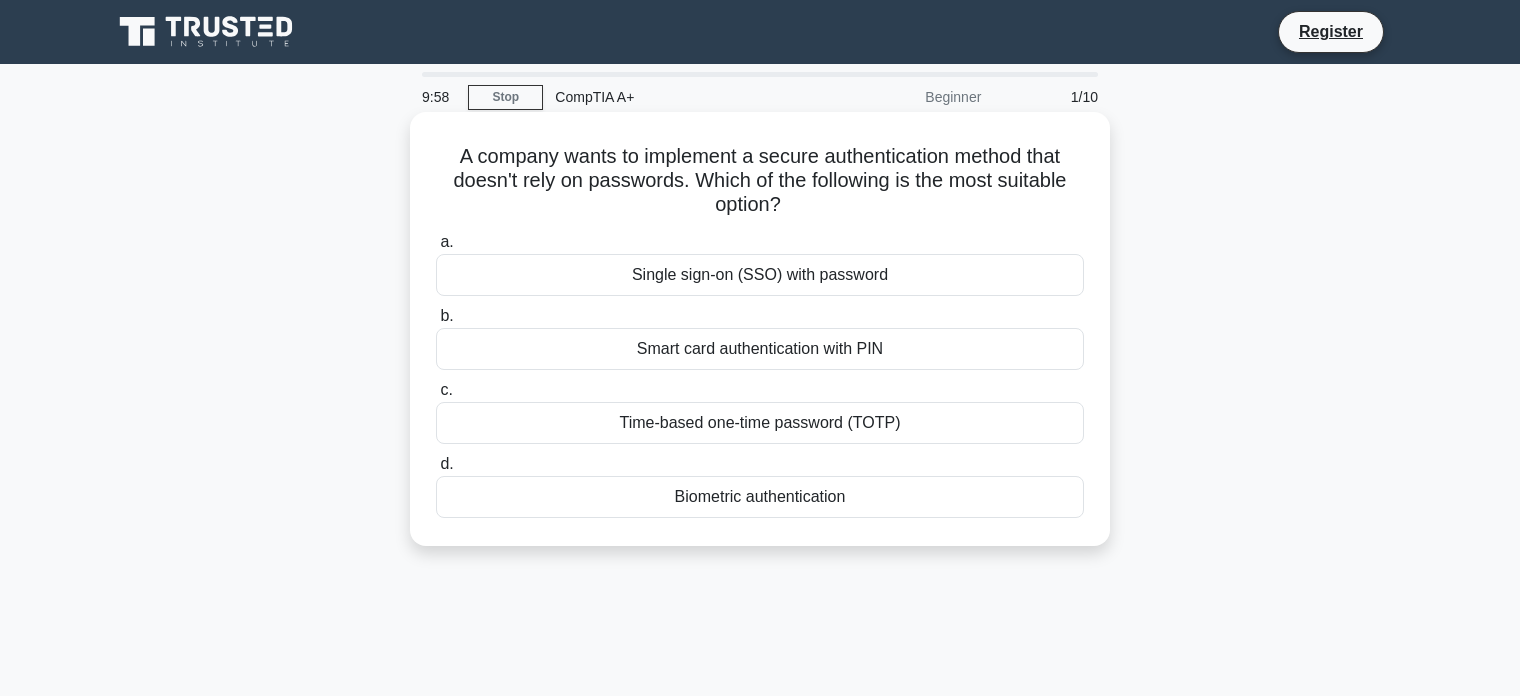 click on "A company wants to implement a secure authentication method that doesn't rely on passwords. Which of the following is the most suitable option?
.spinner_0XTQ{transform-origin:center;animation:spinner_y6GP .75s linear infinite}@keyframes spinner_y6GP{100%{transform:rotate(360deg)}}" at bounding box center [760, 181] 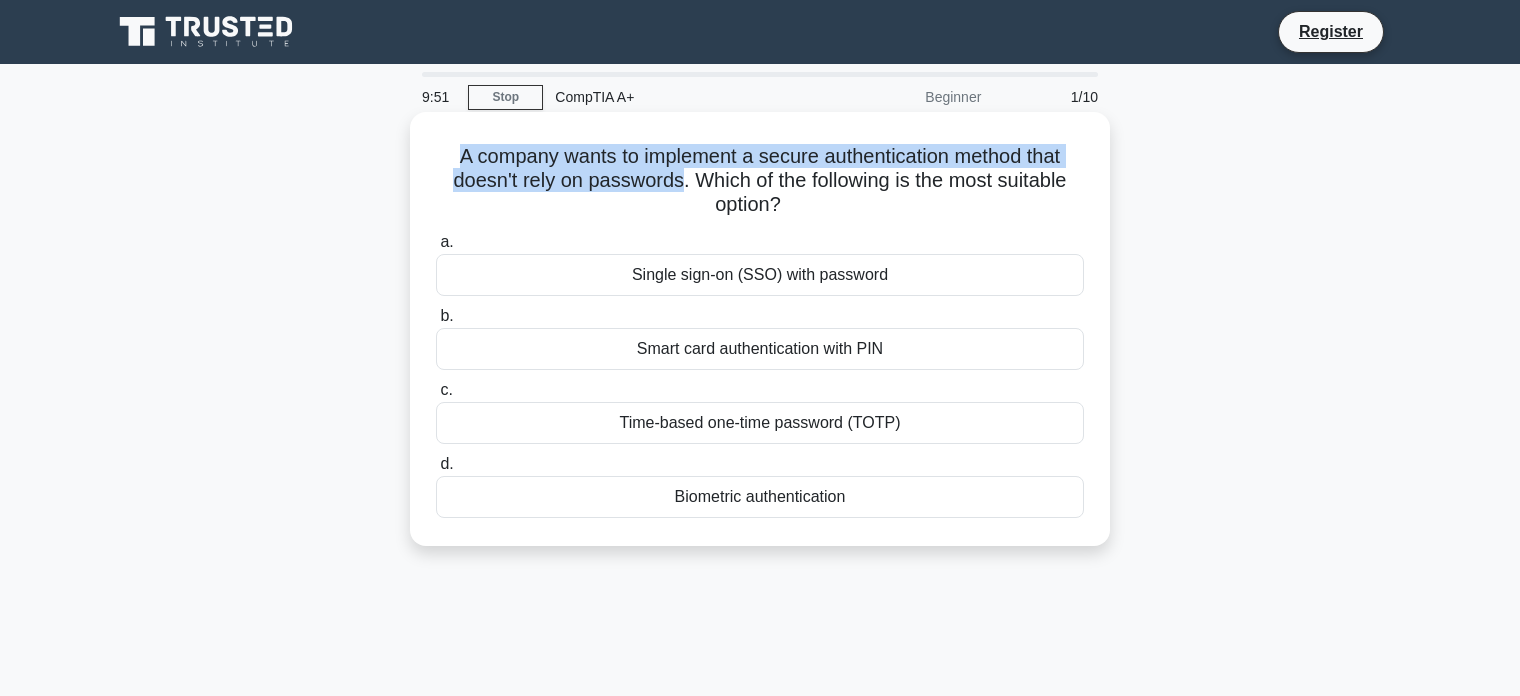 drag, startPoint x: 454, startPoint y: 163, endPoint x: 666, endPoint y: 182, distance: 212.84972 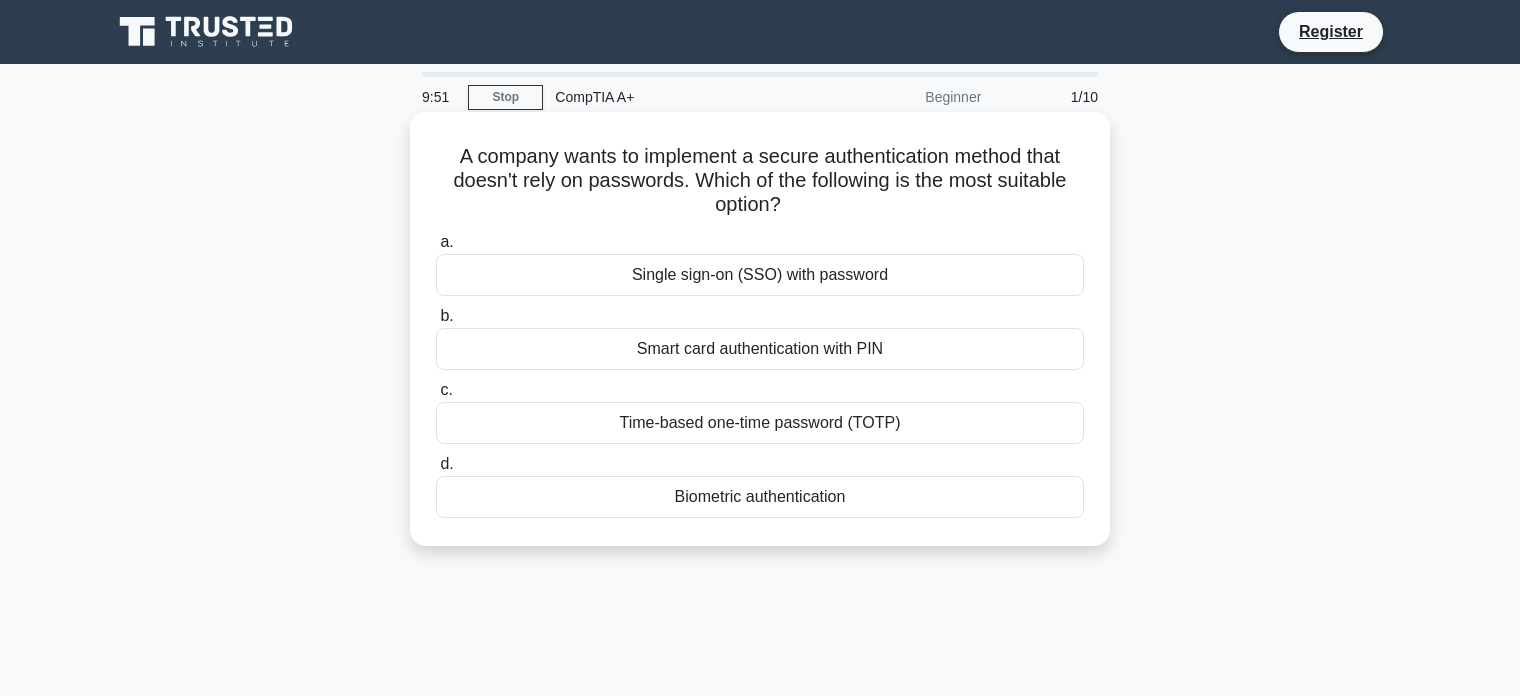 click on "A company wants to implement a secure authentication method that doesn't rely on passwords. Which of the following is the most suitable option?
.spinner_0XTQ{transform-origin:center;animation:spinner_y6GP .75s linear infinite}@keyframes spinner_y6GP{100%{transform:rotate(360deg)}}" at bounding box center (760, 181) 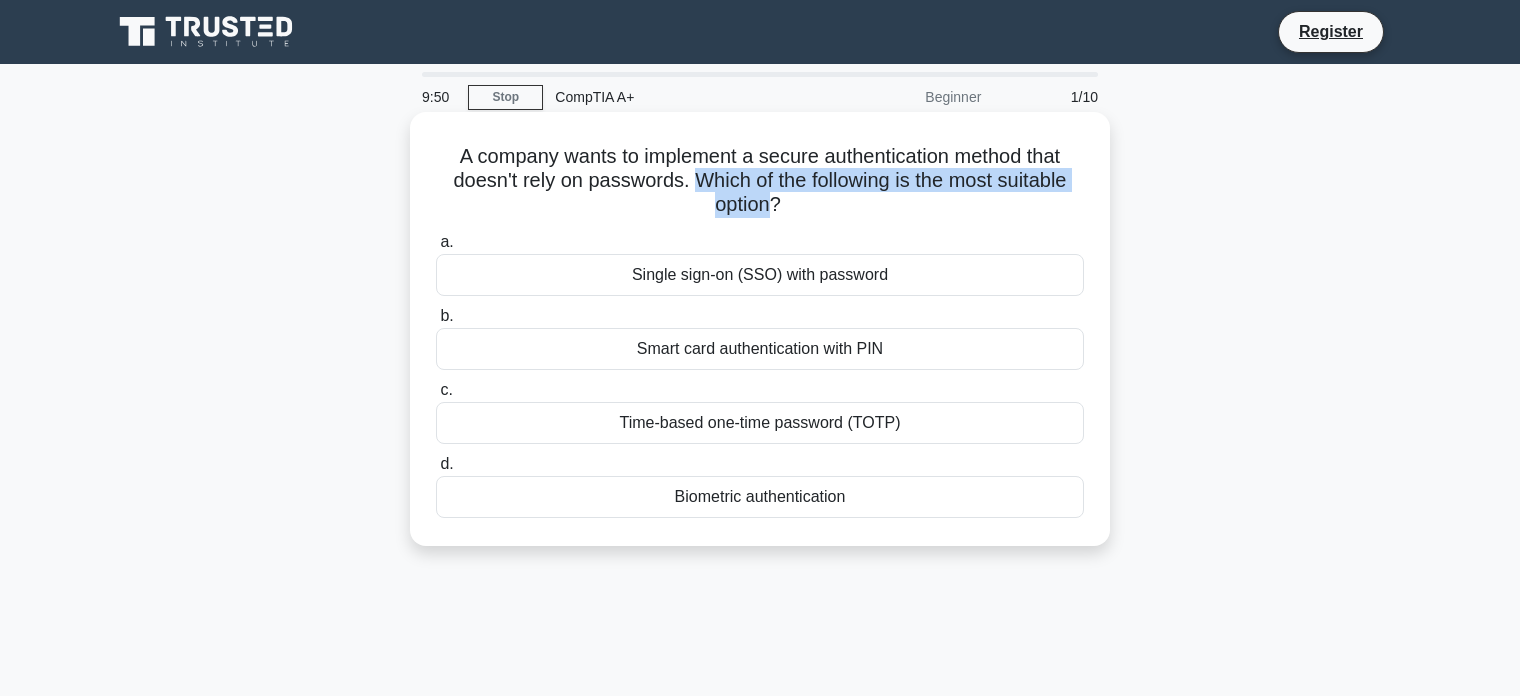 drag, startPoint x: 695, startPoint y: 181, endPoint x: 738, endPoint y: 200, distance: 47.010635 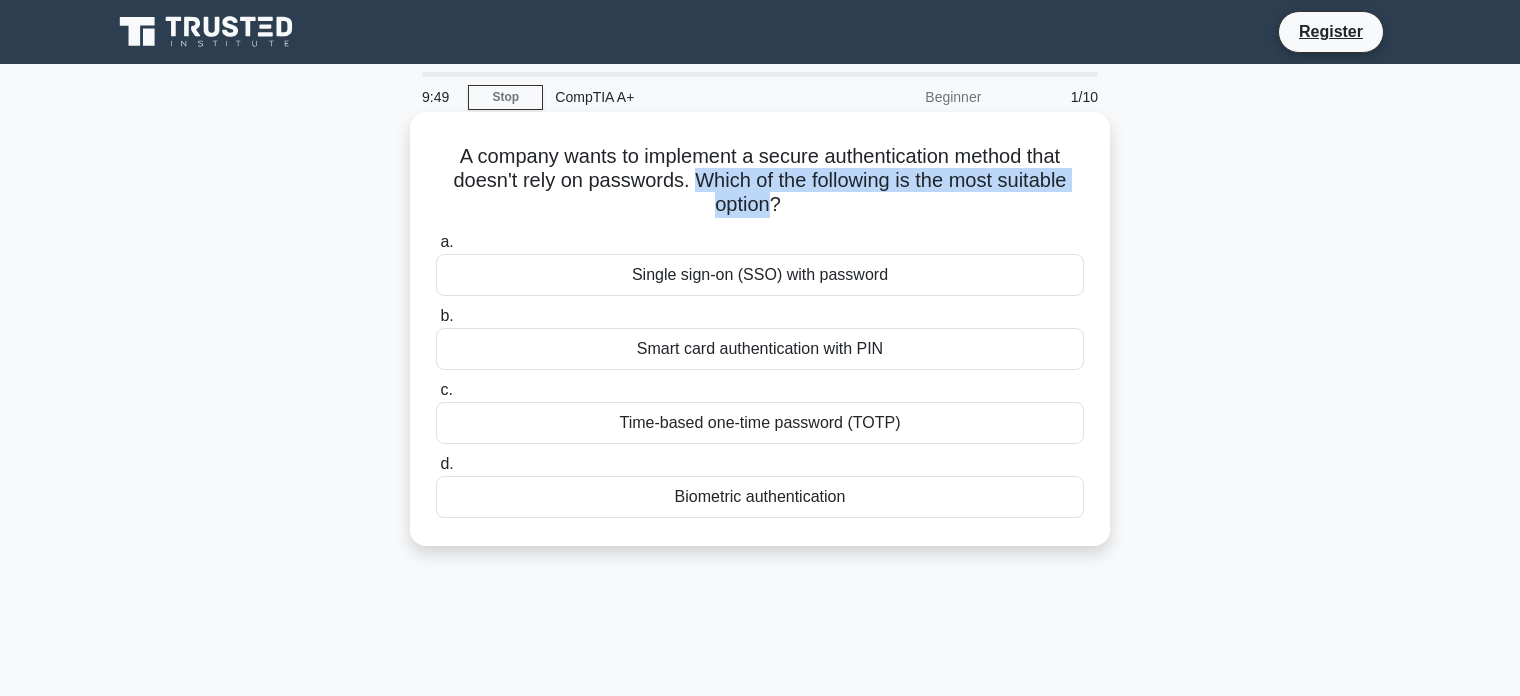 click on "A company wants to implement a secure authentication method that doesn't rely on passwords. Which of the following is the most suitable option?
.spinner_0XTQ{transform-origin:center;animation:spinner_y6GP .75s linear infinite}@keyframes spinner_y6GP{100%{transform:rotate(360deg)}}" at bounding box center (760, 181) 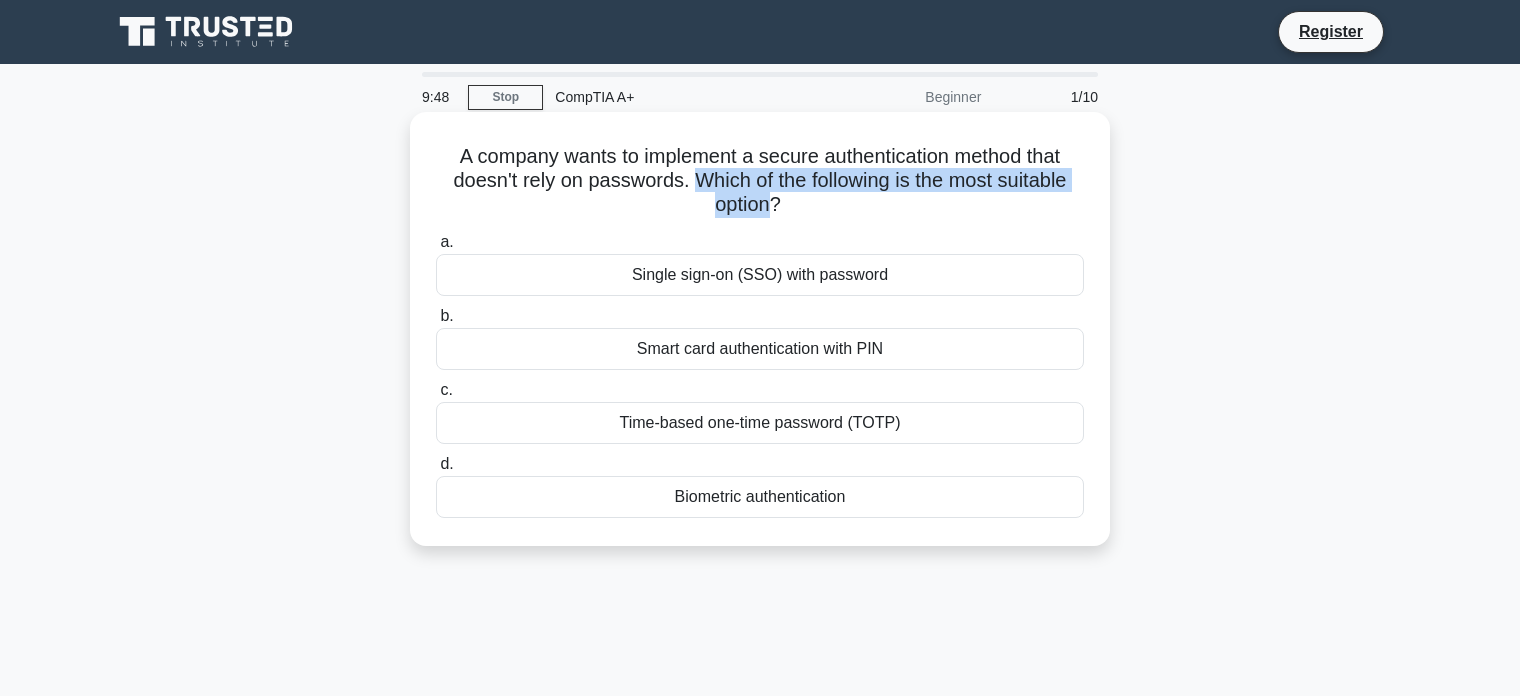 drag, startPoint x: 738, startPoint y: 200, endPoint x: 691, endPoint y: 184, distance: 49.648766 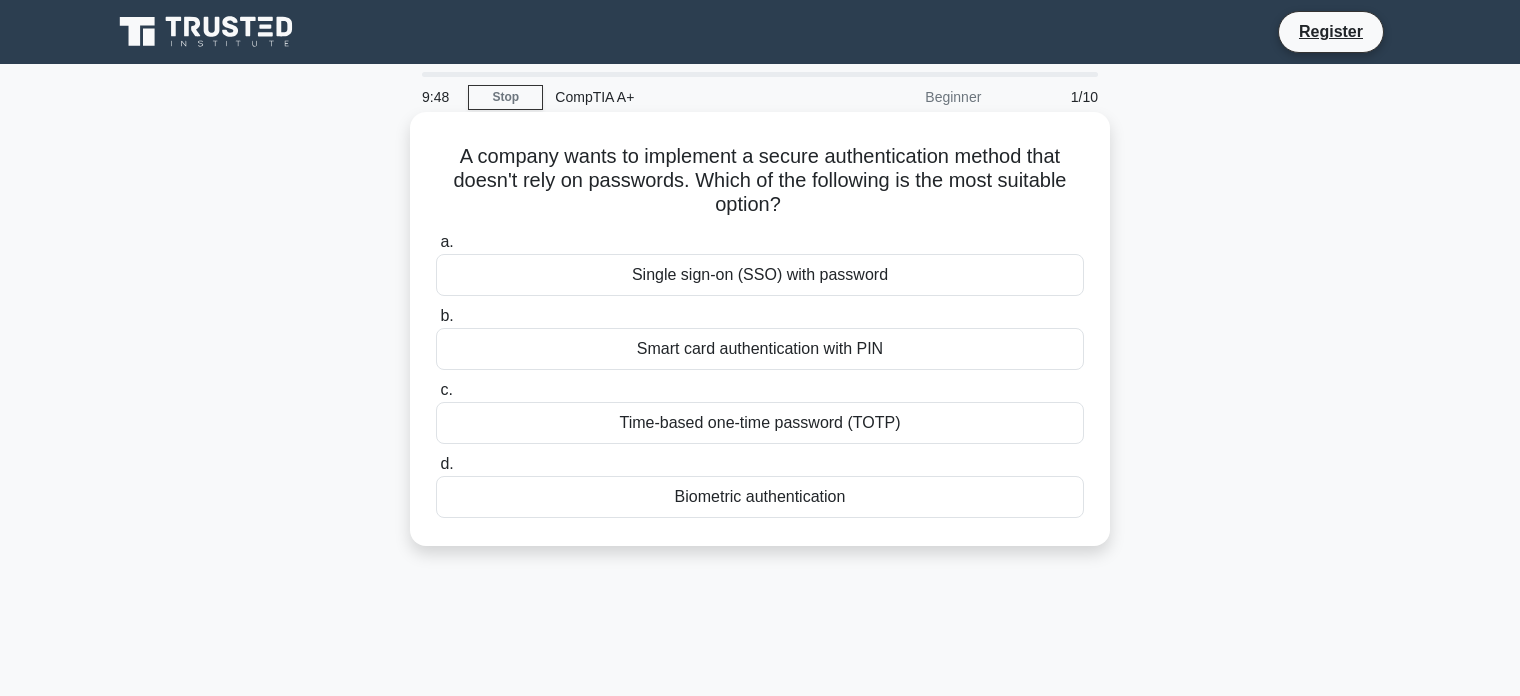 click on "A company wants to implement a secure authentication method that doesn't rely on passwords. Which of the following is the most suitable option?
.spinner_0XTQ{transform-origin:center;animation:spinner_y6GP .75s linear infinite}@keyframes spinner_y6GP{100%{transform:rotate(360deg)}}" at bounding box center [760, 181] 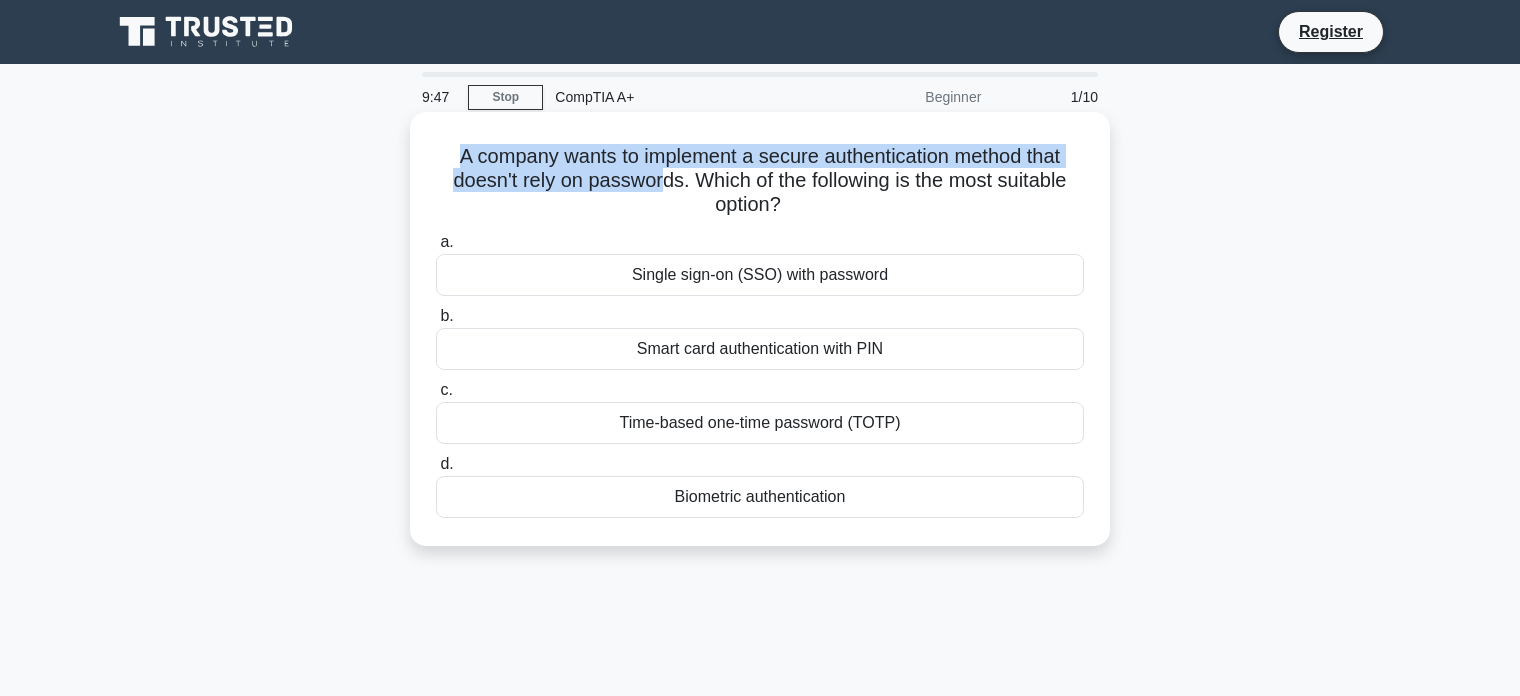drag, startPoint x: 655, startPoint y: 185, endPoint x: 434, endPoint y: 151, distance: 223.60008 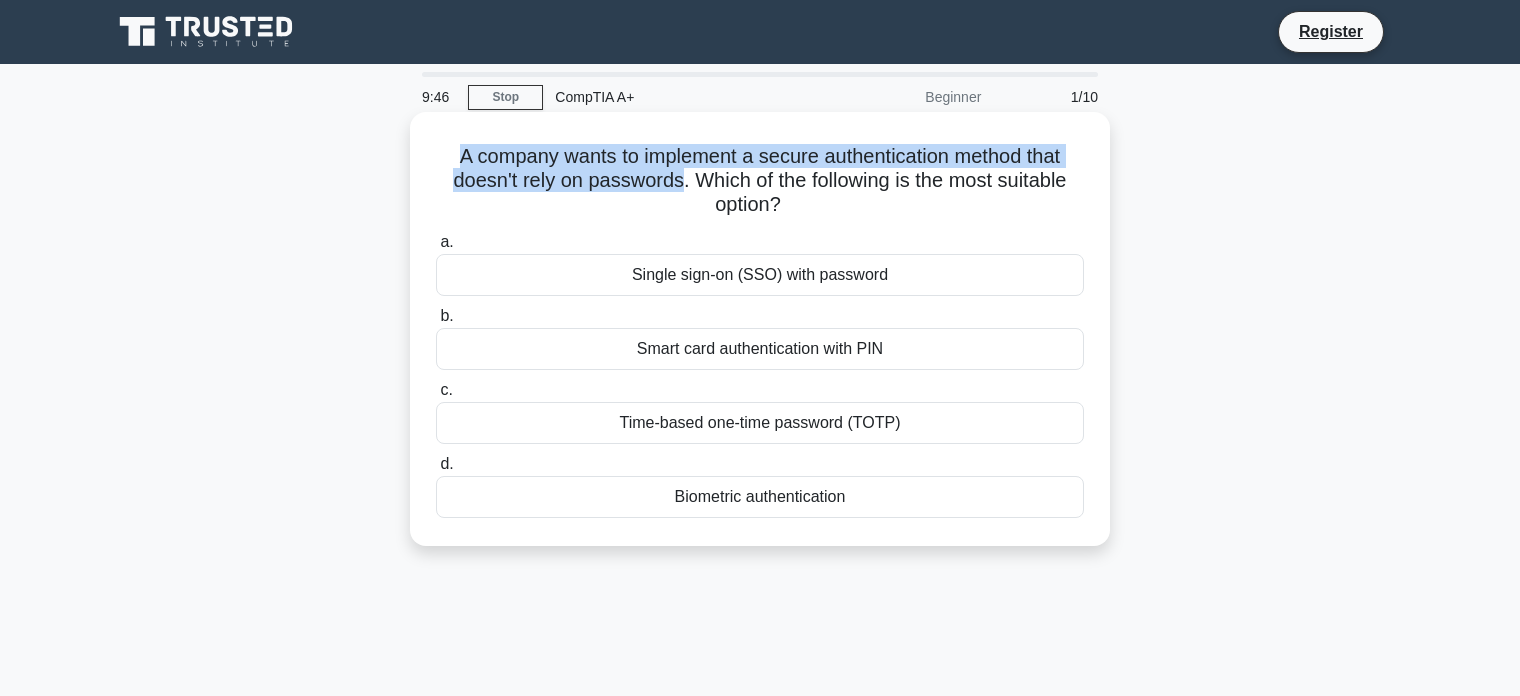 drag, startPoint x: 434, startPoint y: 151, endPoint x: 643, endPoint y: 190, distance: 212.60762 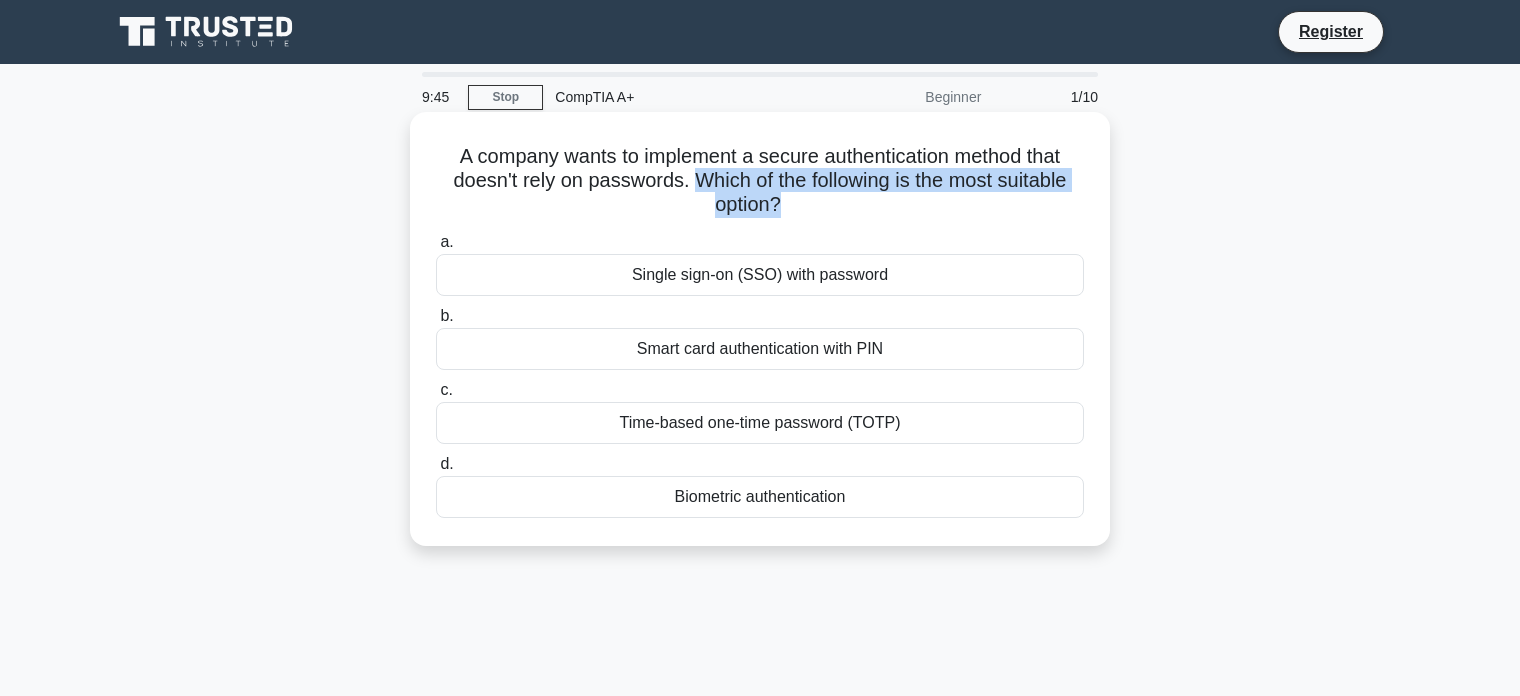 drag, startPoint x: 687, startPoint y: 185, endPoint x: 768, endPoint y: 209, distance: 84.48077 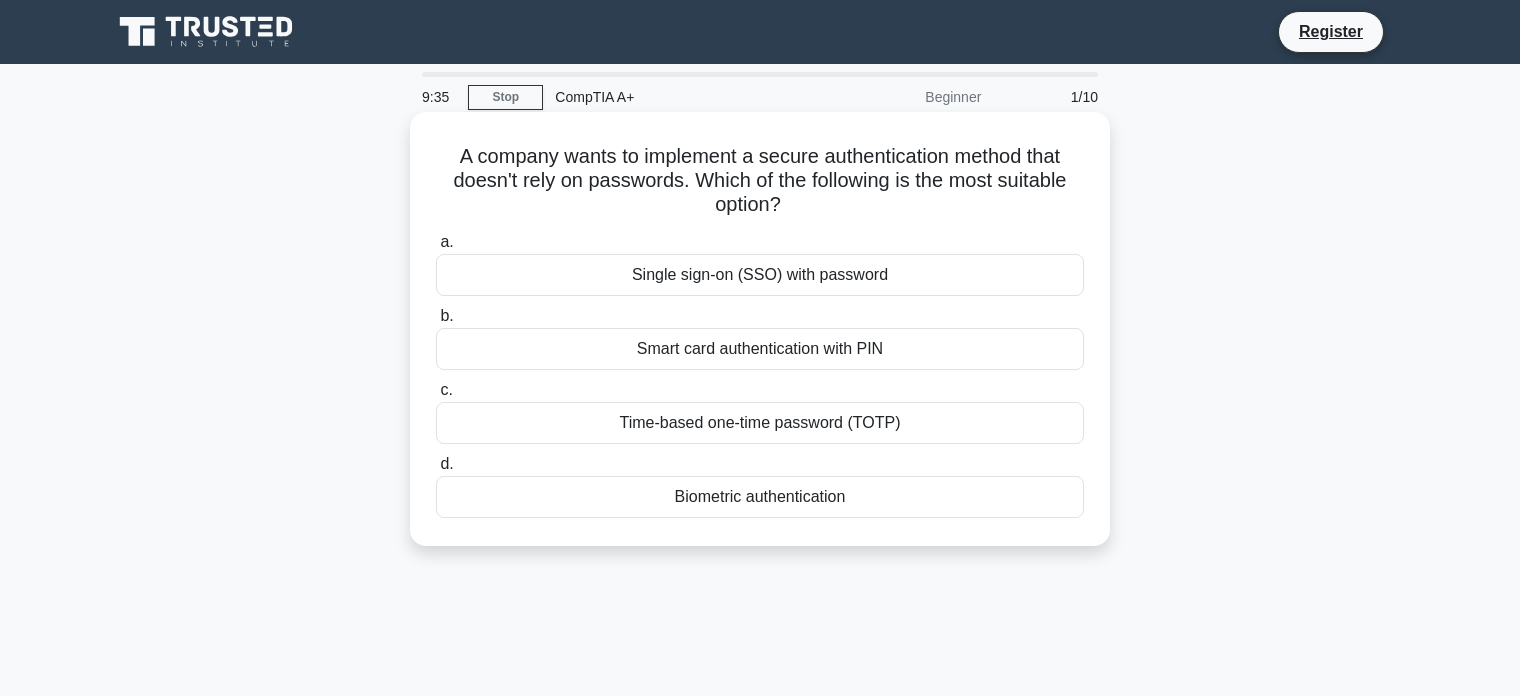 click on "Smart card authentication with PIN" at bounding box center [760, 349] 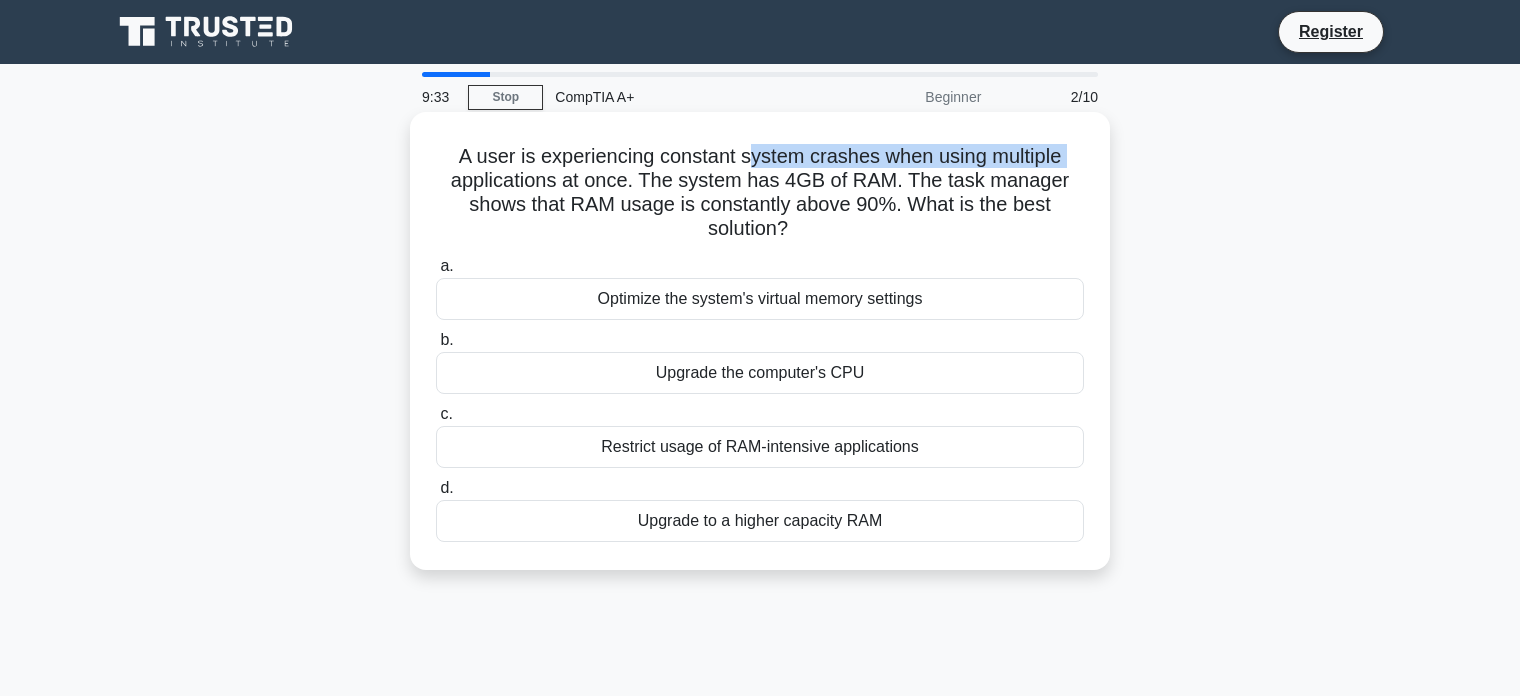 drag, startPoint x: 515, startPoint y: 166, endPoint x: 767, endPoint y: 164, distance: 252.00793 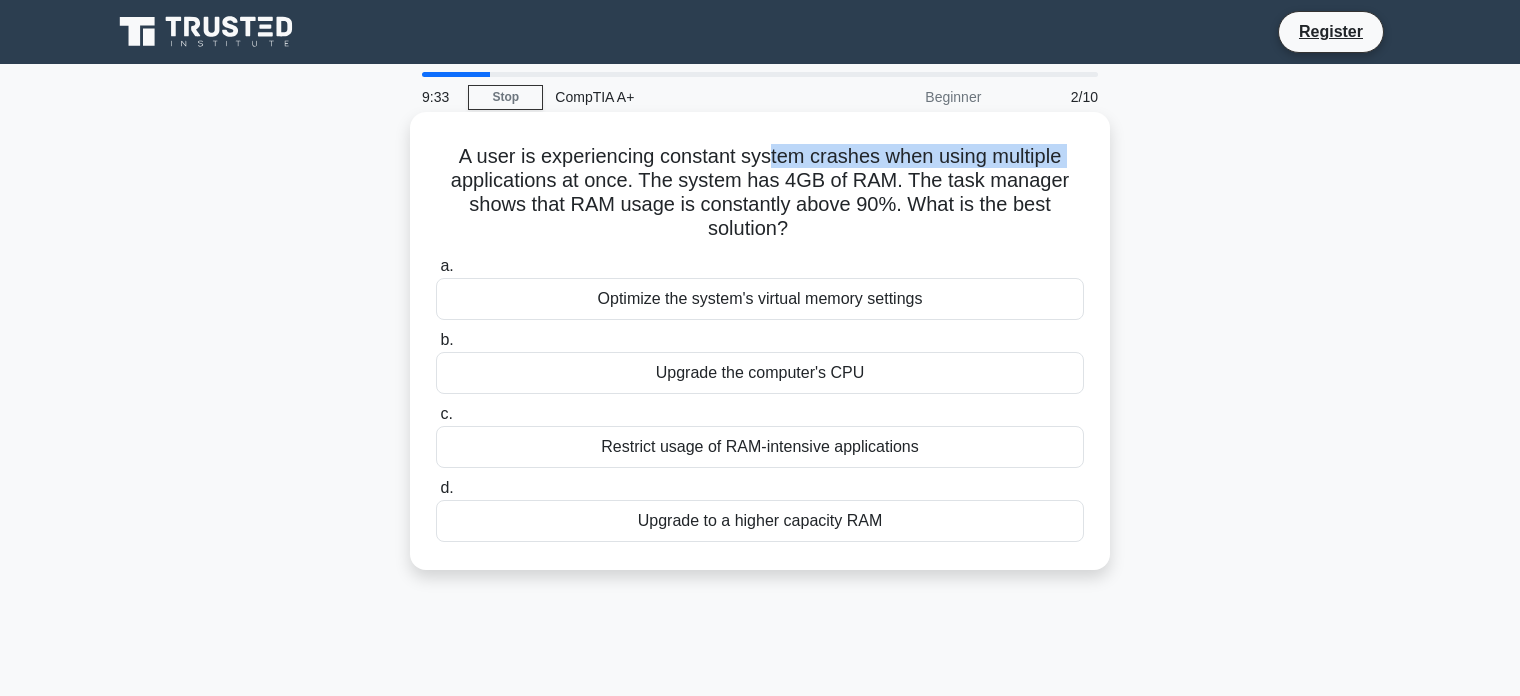 click on "A user is experiencing constant system crashes when using multiple applications at once. The system has 4GB of RAM. The task manager shows that RAM usage is constantly above 90%. What is the best solution?
.spinner_0XTQ{transform-origin:center;animation:spinner_y6GP .75s linear infinite}@keyframes spinner_y6GP{100%{transform:rotate(360deg)}}" at bounding box center (760, 193) 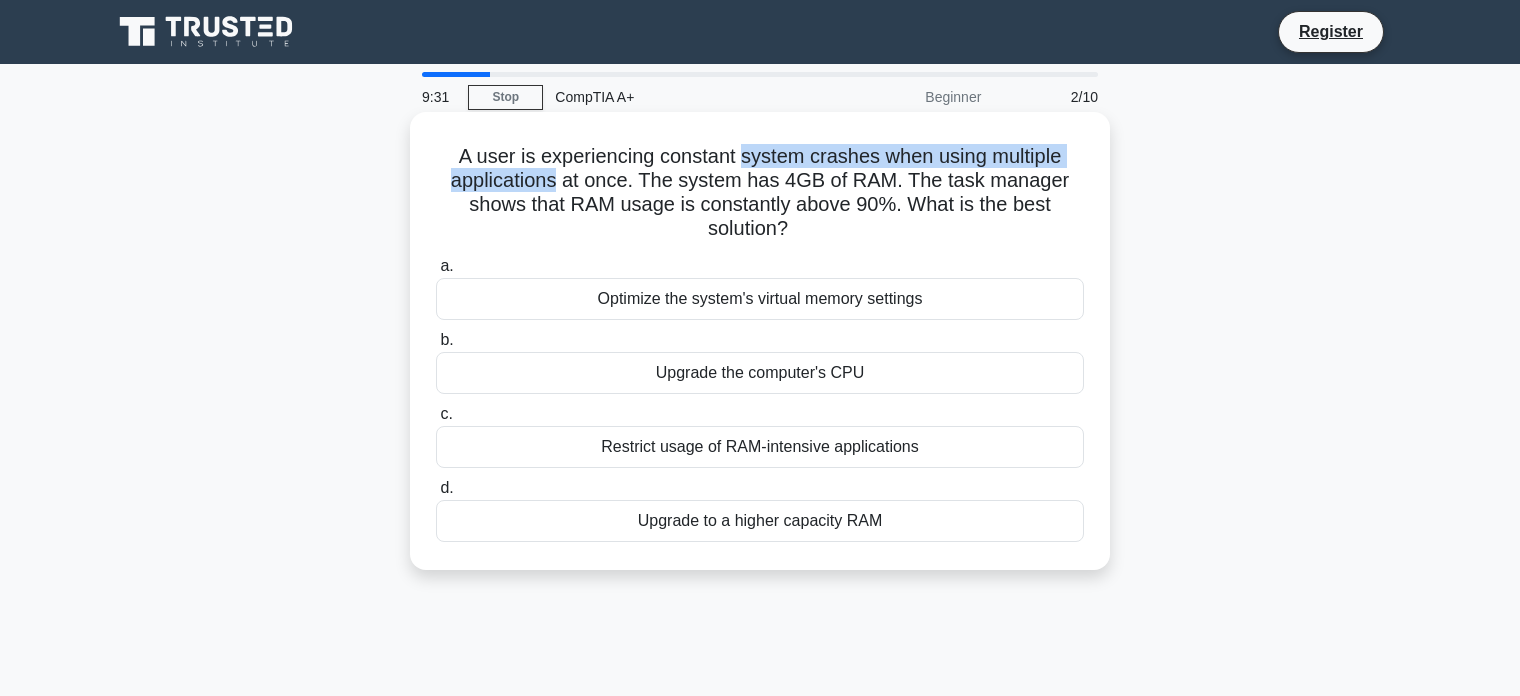 drag, startPoint x: 767, startPoint y: 164, endPoint x: 632, endPoint y: 182, distance: 136.19472 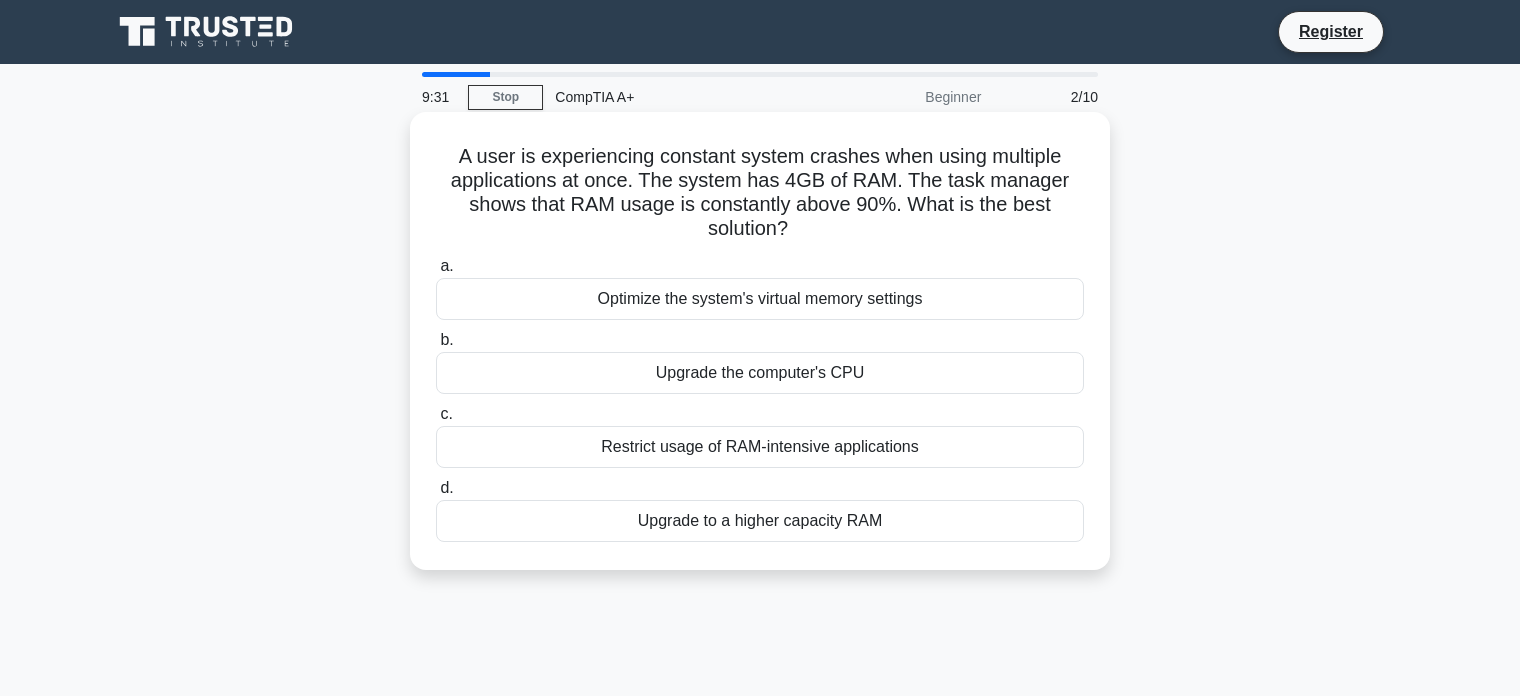 click on "A user is experiencing constant system crashes when using multiple applications at once. The system has 4GB of RAM. The task manager shows that RAM usage is constantly above 90%. What is the best solution?
.spinner_0XTQ{transform-origin:center;animation:spinner_y6GP .75s linear infinite}@keyframes spinner_y6GP{100%{transform:rotate(360deg)}}" at bounding box center [760, 193] 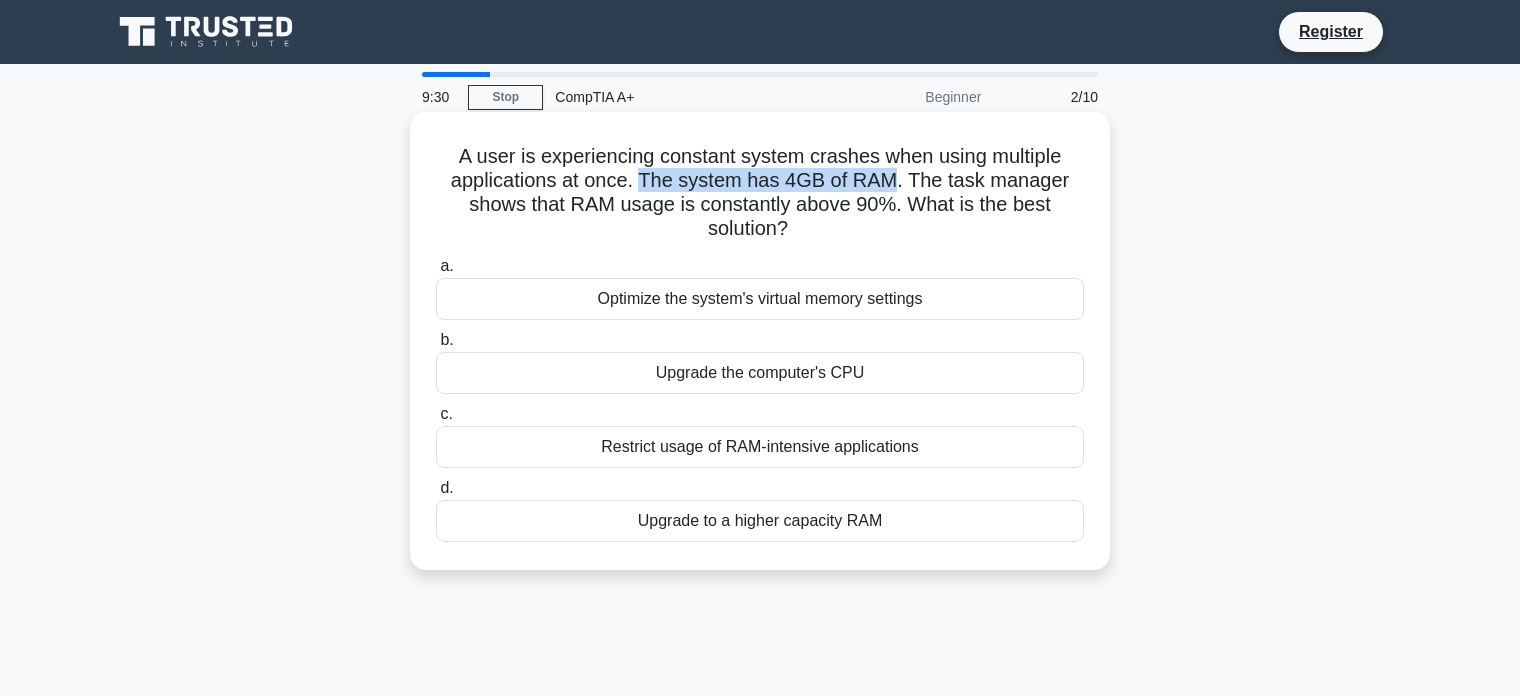 drag, startPoint x: 663, startPoint y: 181, endPoint x: 859, endPoint y: 186, distance: 196.06377 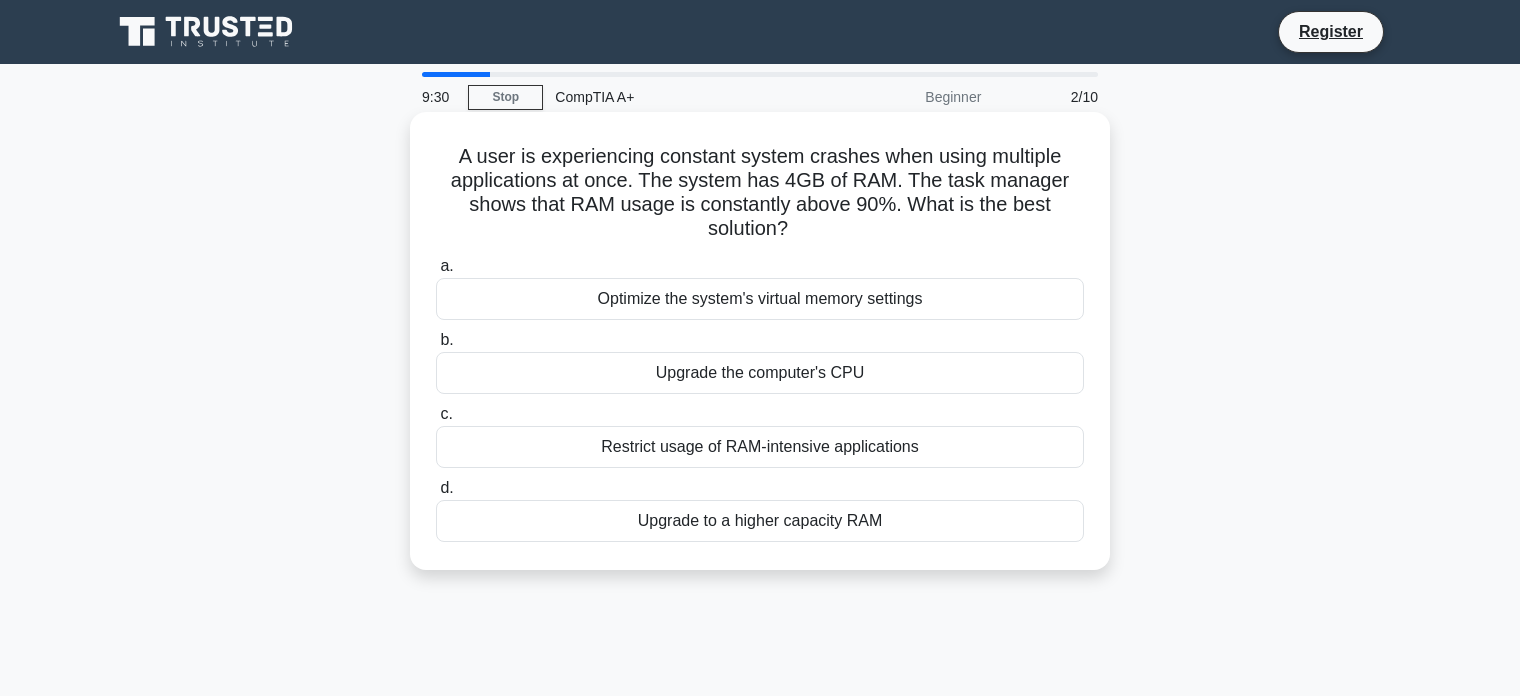 click on "A user is experiencing constant system crashes when using multiple applications at once. The system has 4GB of RAM. The task manager shows that RAM usage is constantly above 90%. What is the best solution?
.spinner_0XTQ{transform-origin:center;animation:spinner_y6GP .75s linear infinite}@keyframes spinner_y6GP{100%{transform:rotate(360deg)}}" at bounding box center (760, 193) 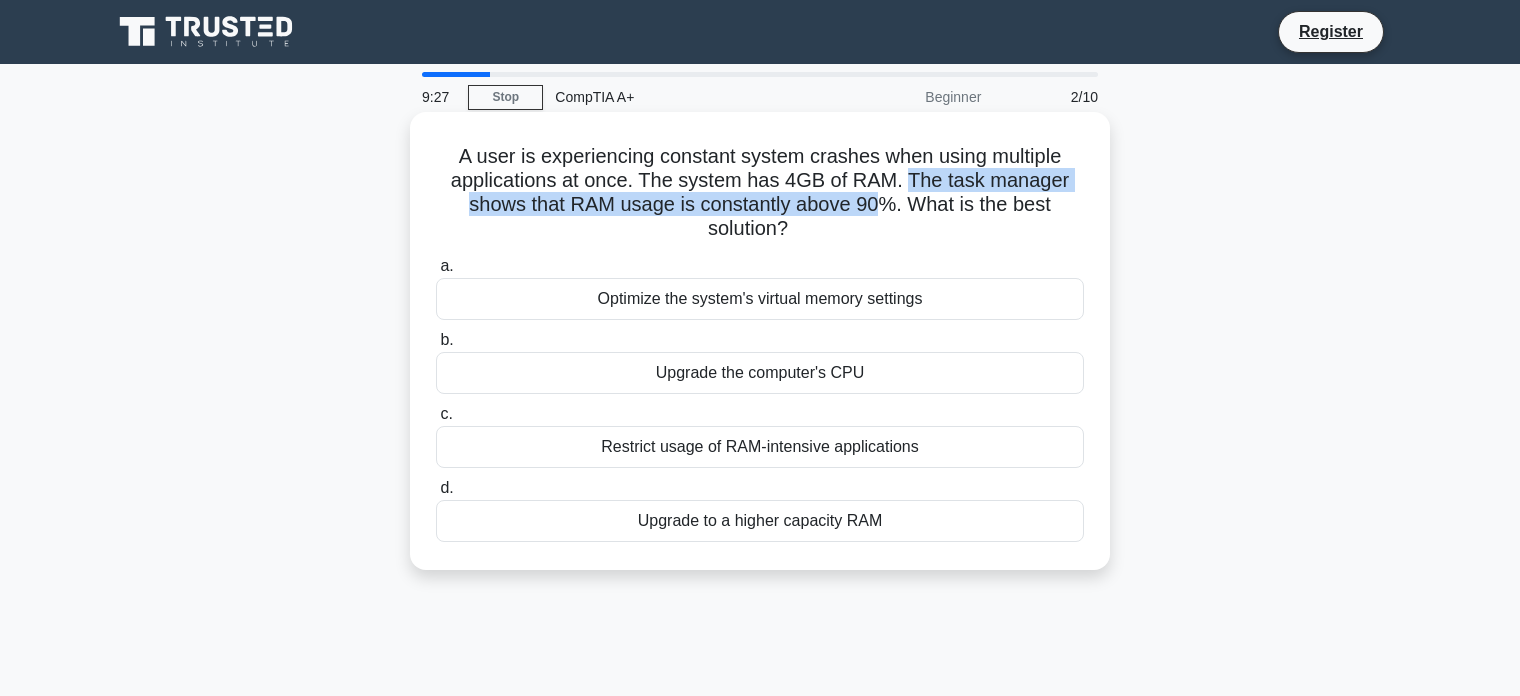 drag, startPoint x: 909, startPoint y: 182, endPoint x: 867, endPoint y: 214, distance: 52.801514 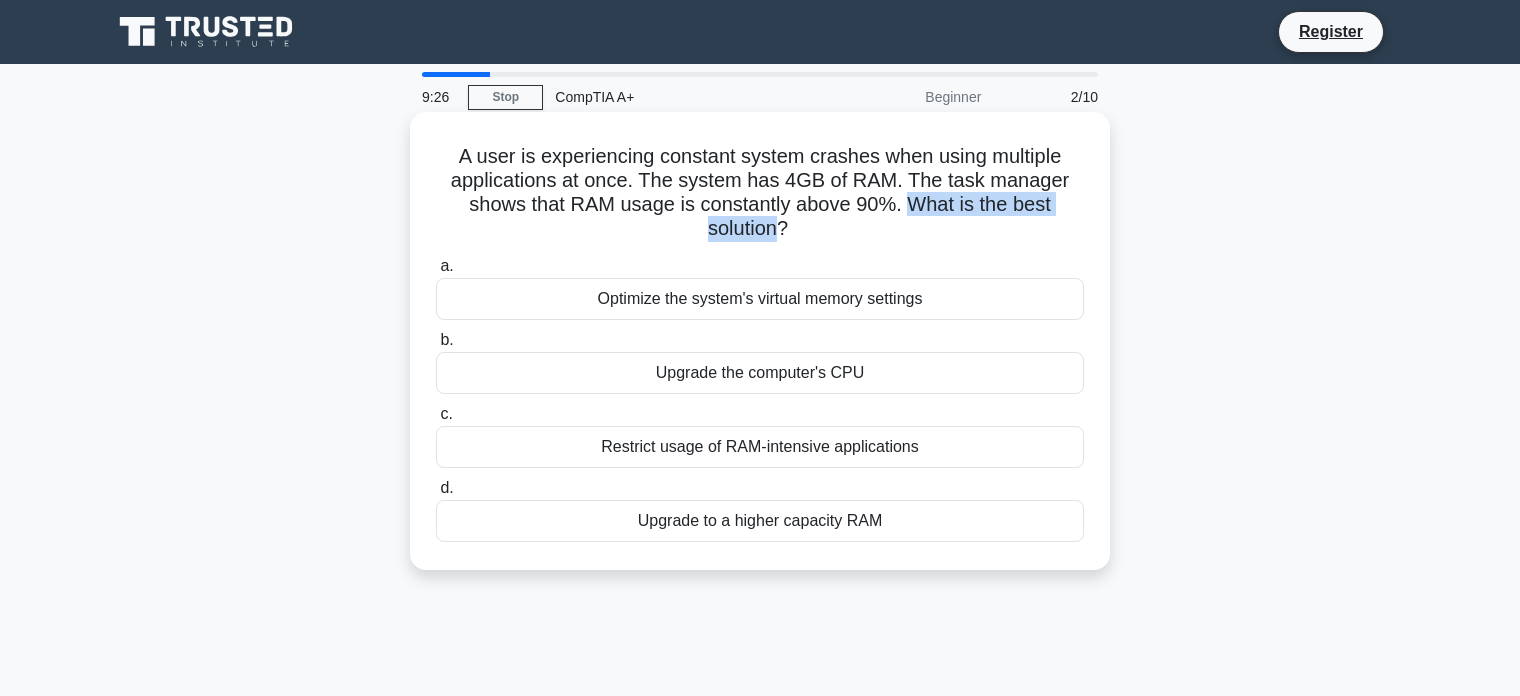 drag, startPoint x: 919, startPoint y: 211, endPoint x: 750, endPoint y: 226, distance: 169.66437 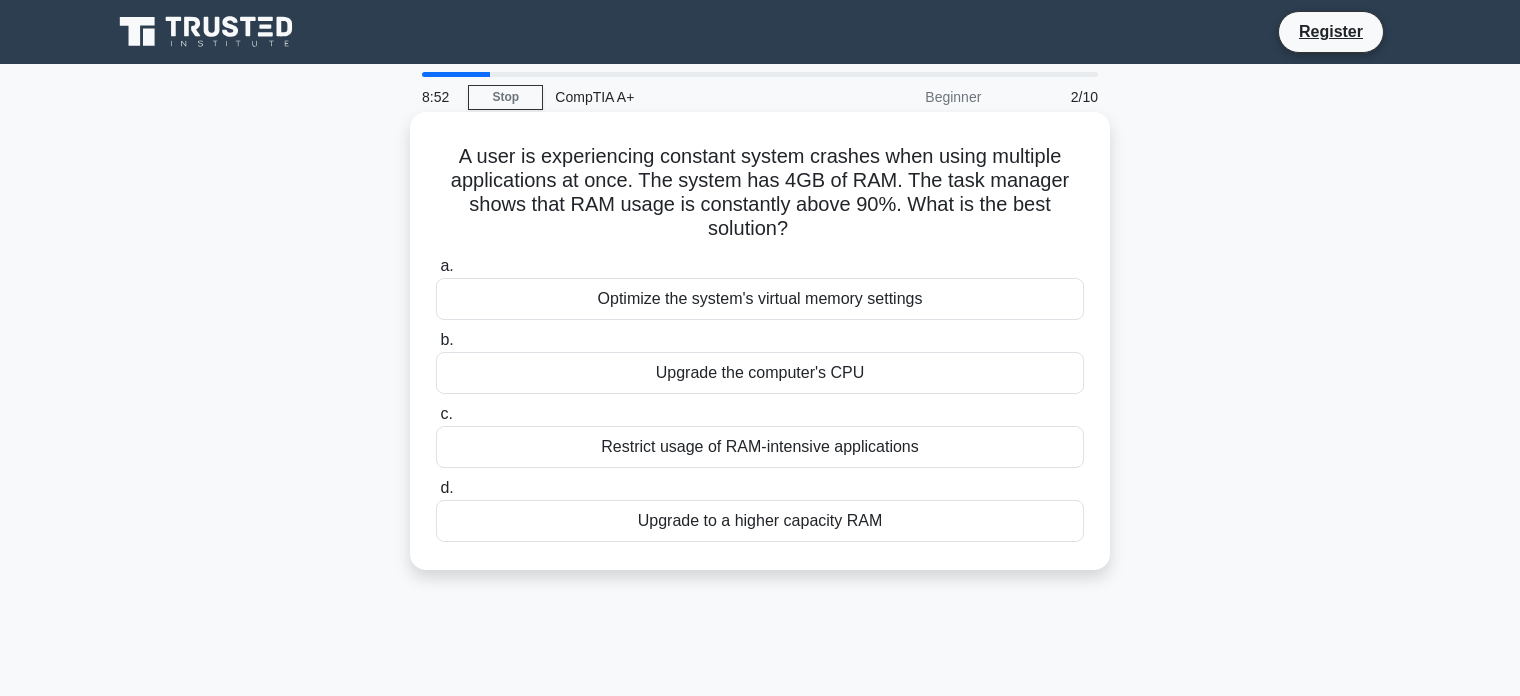 click on "Restrict usage of RAM-intensive applications" at bounding box center [760, 447] 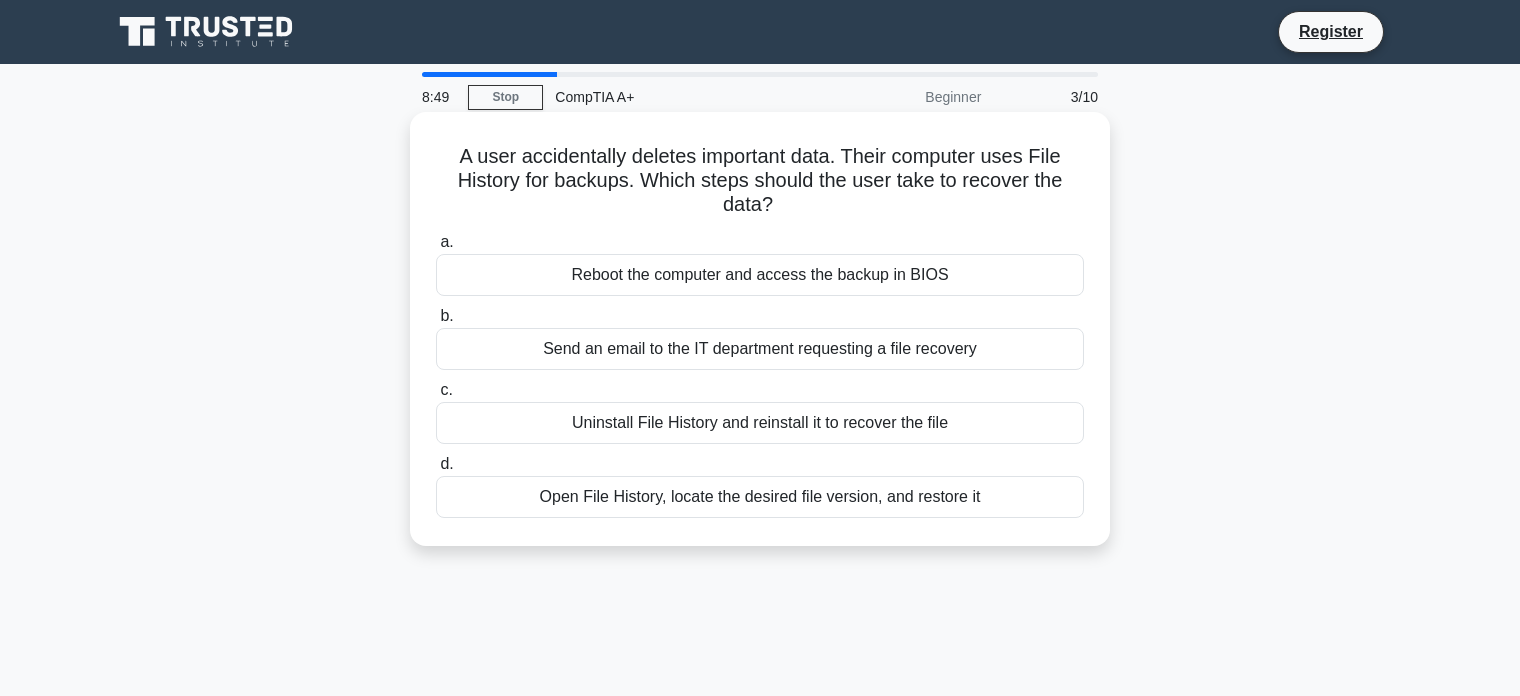 click on "A user accidentally deletes important data. Their computer uses File History for backups. Which steps should the user take to recover the data?
.spinner_0XTQ{transform-origin:center;animation:spinner_y6GP .75s linear infinite}@keyframes spinner_y6GP{100%{transform:rotate(360deg)}}" at bounding box center (760, 181) 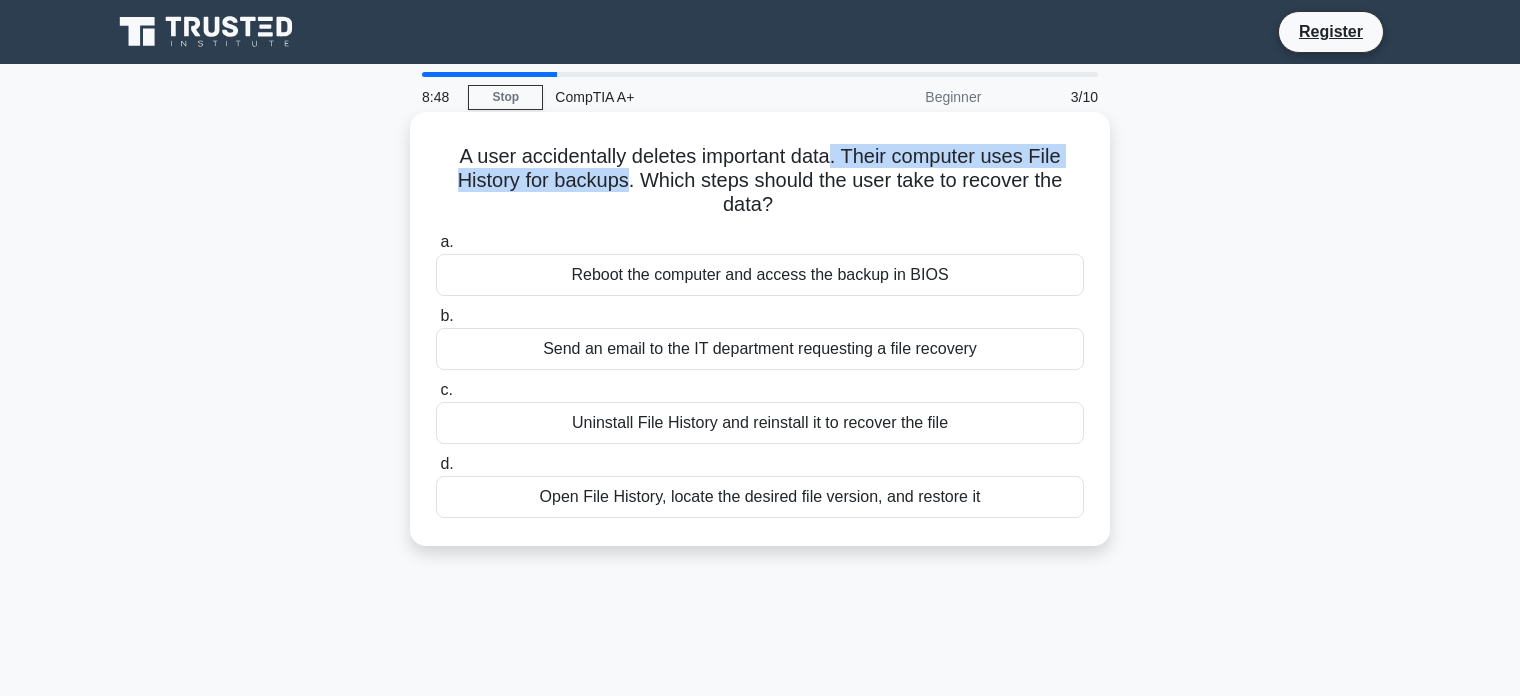drag, startPoint x: 835, startPoint y: 153, endPoint x: 595, endPoint y: 185, distance: 242.12393 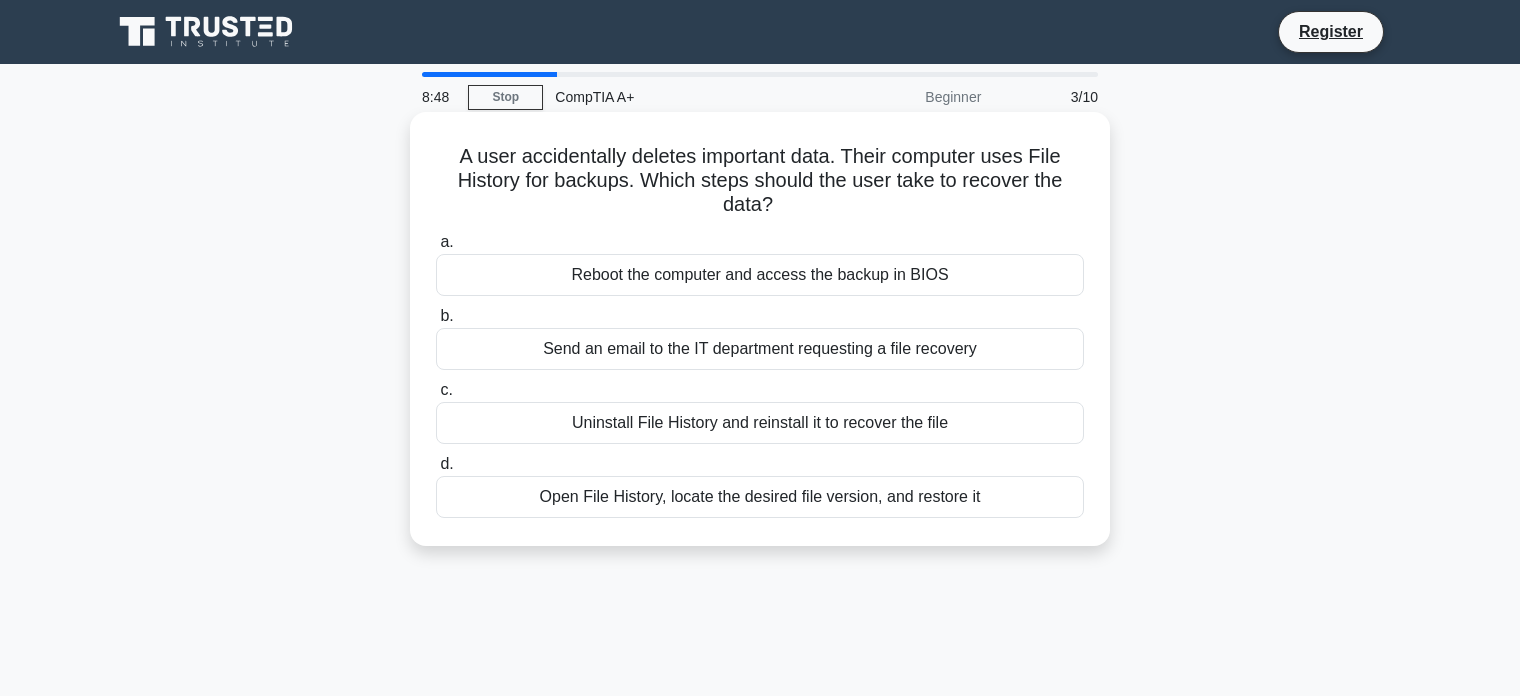 click on "A user accidentally deletes important data. Their computer uses File History for backups. Which steps should the user take to recover the data?
.spinner_0XTQ{transform-origin:center;animation:spinner_y6GP .75s linear infinite}@keyframes spinner_y6GP{100%{transform:rotate(360deg)}}" at bounding box center [760, 181] 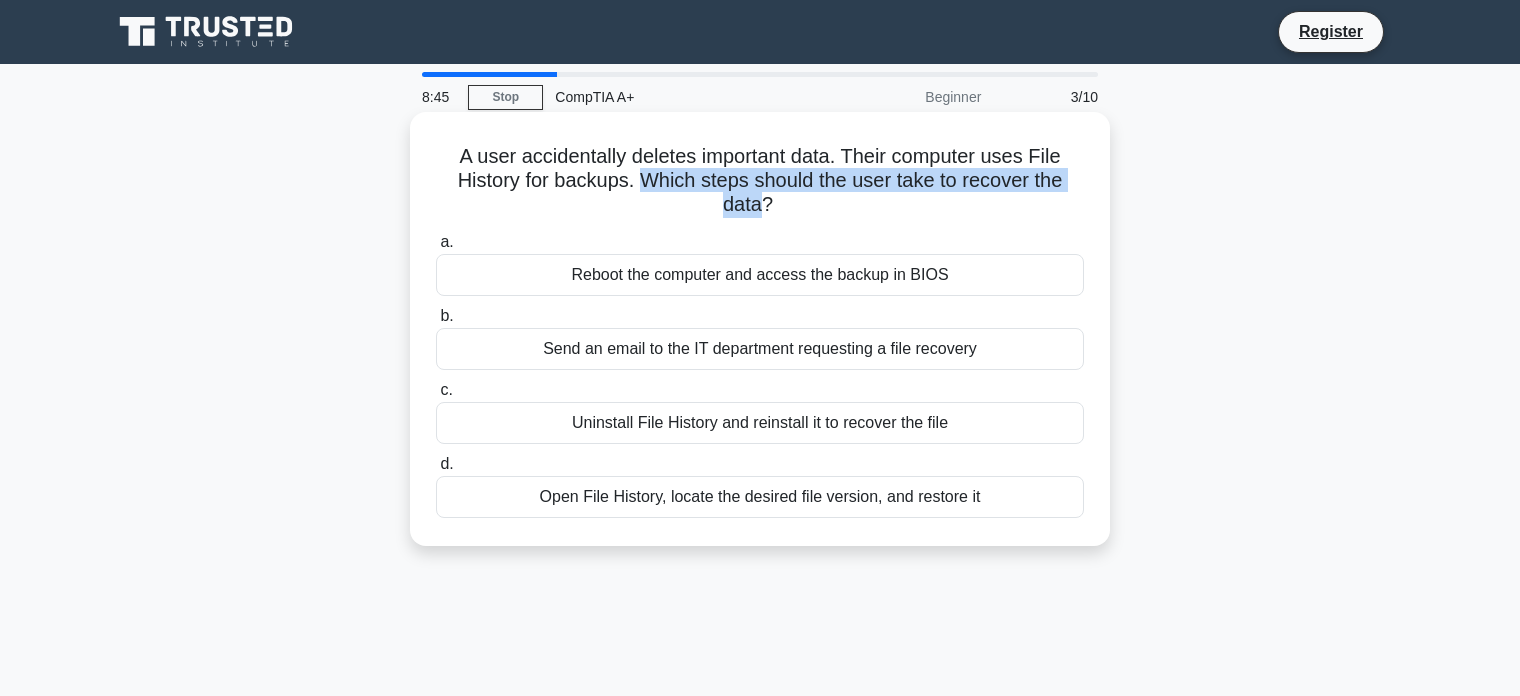 drag, startPoint x: 642, startPoint y: 180, endPoint x: 730, endPoint y: 208, distance: 92.34717 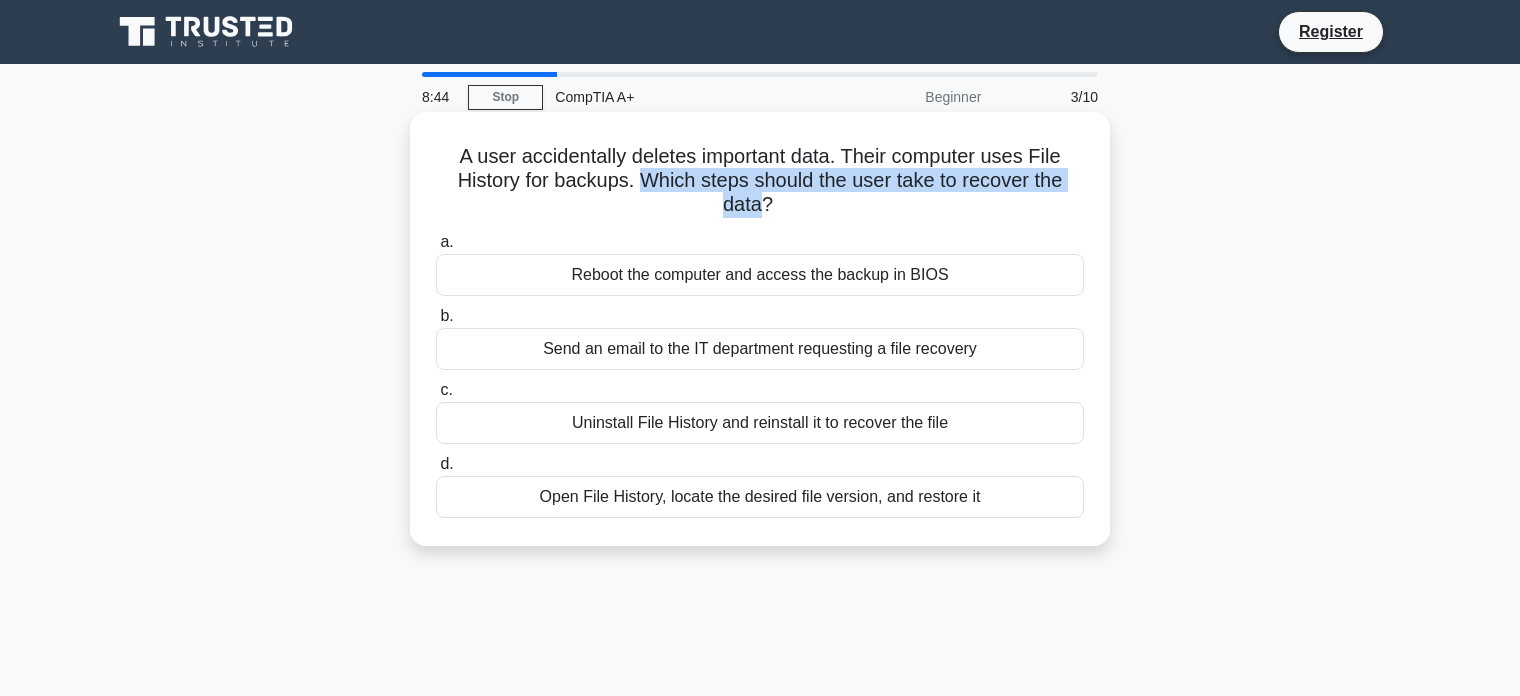 drag, startPoint x: 730, startPoint y: 208, endPoint x: 655, endPoint y: 189, distance: 77.36925 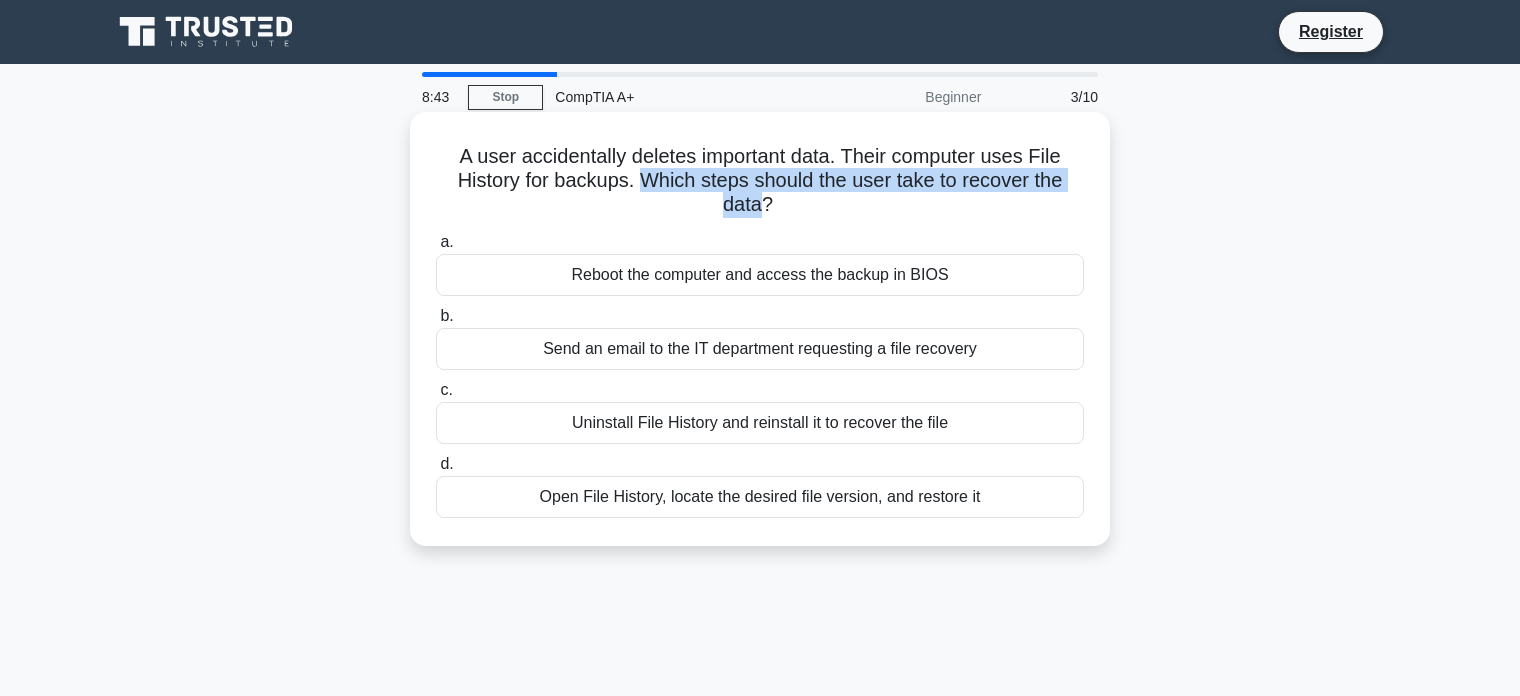 drag, startPoint x: 655, startPoint y: 189, endPoint x: 749, endPoint y: 198, distance: 94.42987 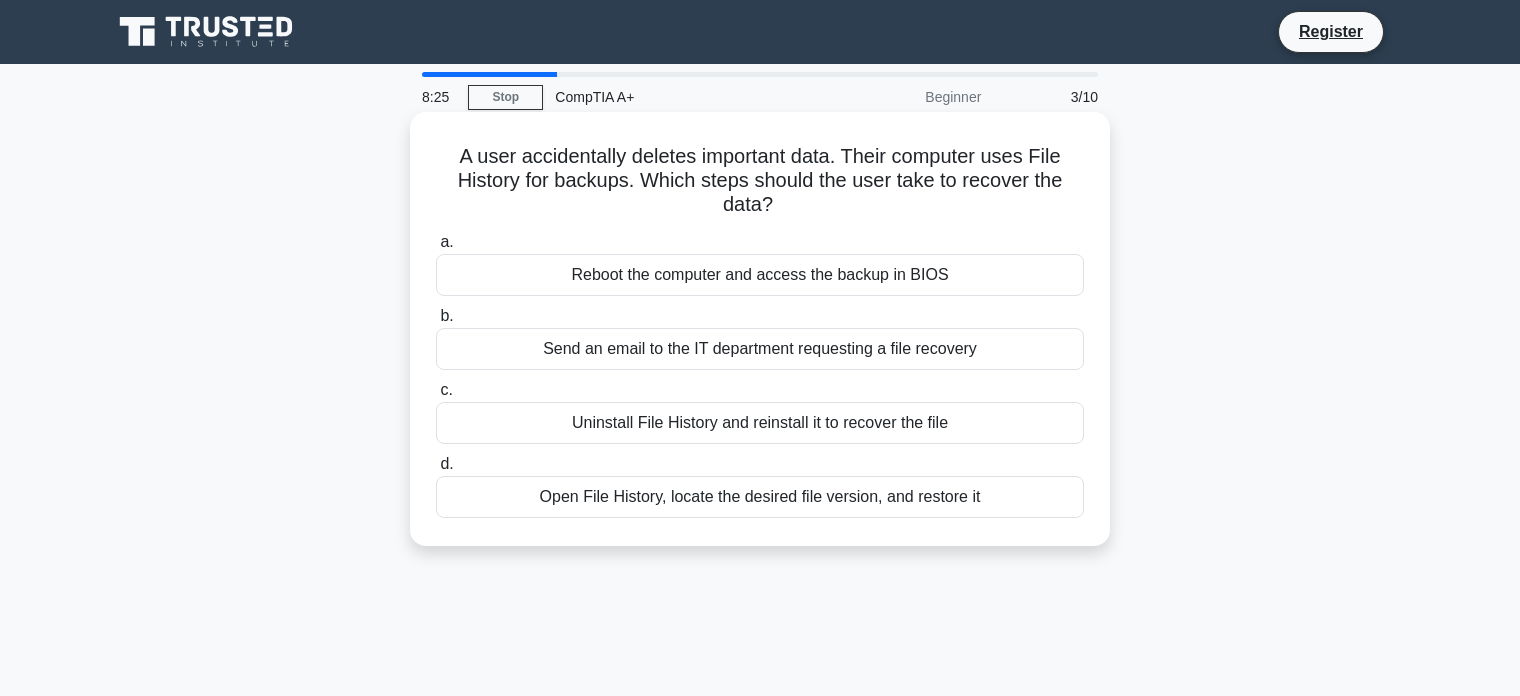 click on "Reboot the computer and access the backup in BIOS" at bounding box center (760, 275) 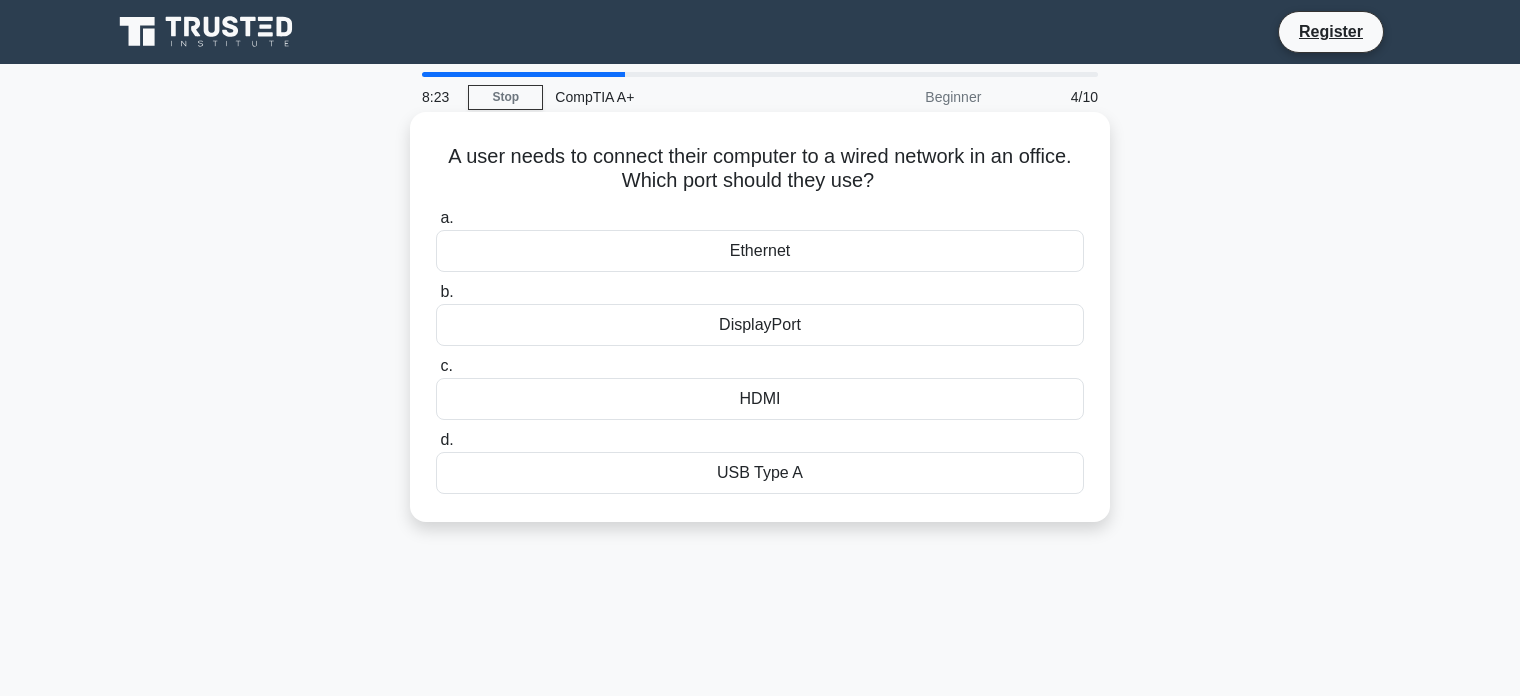 click on "A user needs to connect their computer to a wired network in an office. Which port should they use?
.spinner_0XTQ{transform-origin:center;animation:spinner_y6GP .75s linear infinite}@keyframes spinner_y6GP{100%{transform:rotate(360deg)}}" at bounding box center [760, 169] 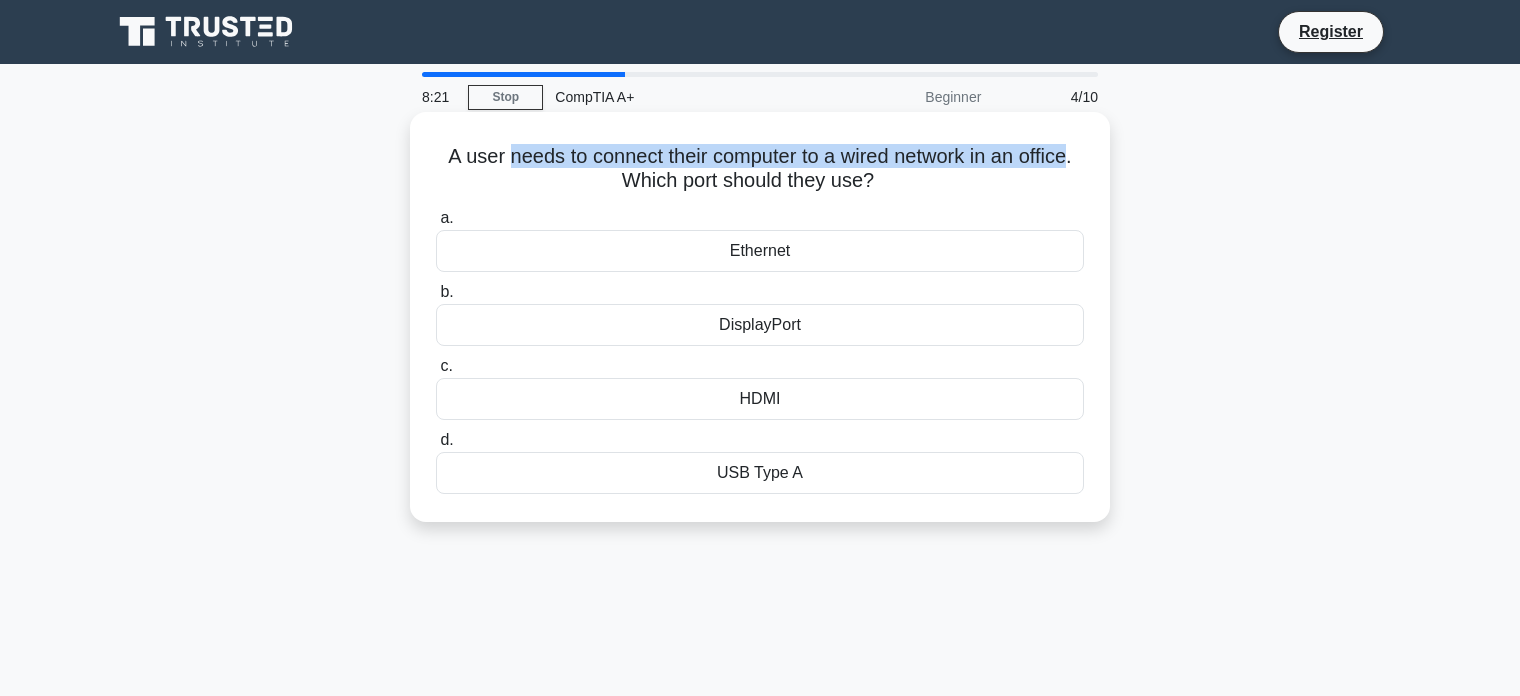 drag, startPoint x: 545, startPoint y: 155, endPoint x: 1059, endPoint y: 163, distance: 514.06226 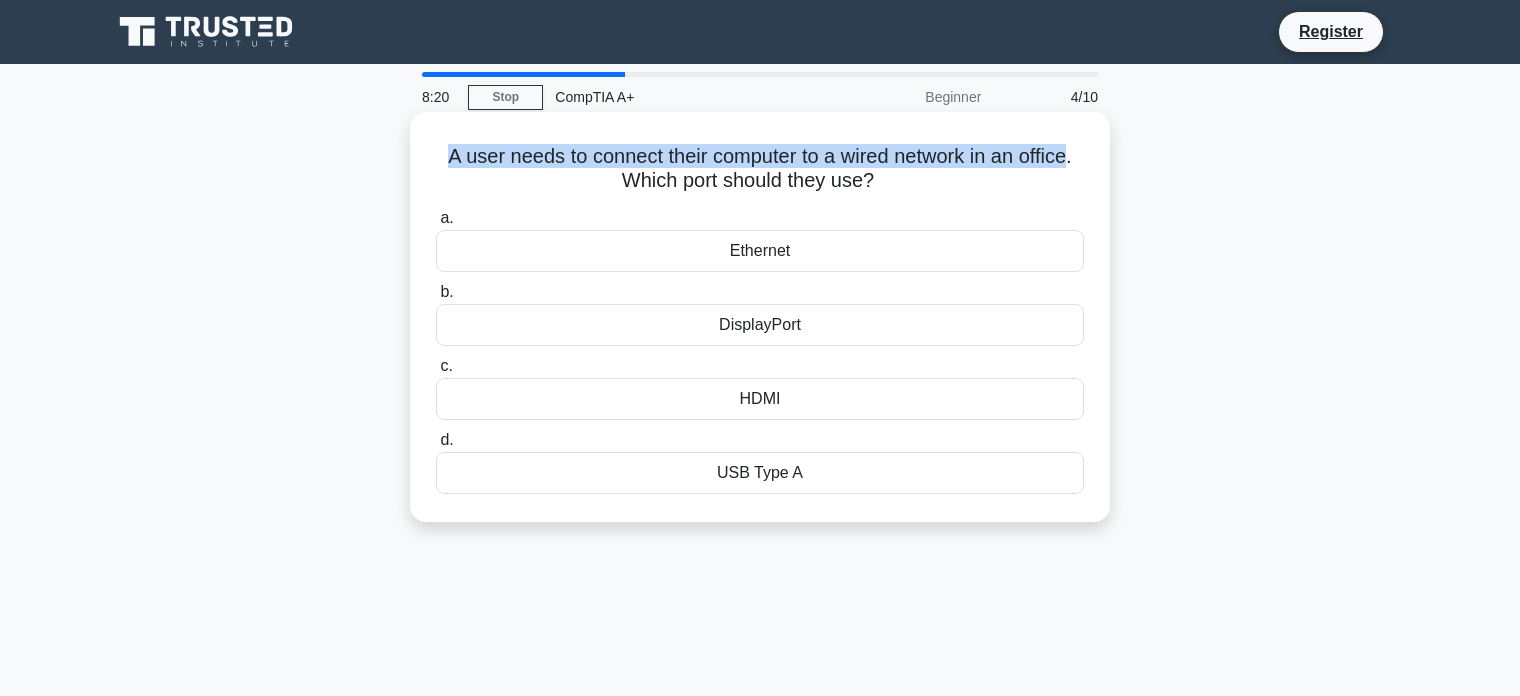drag, startPoint x: 1059, startPoint y: 163, endPoint x: 427, endPoint y: 158, distance: 632.0198 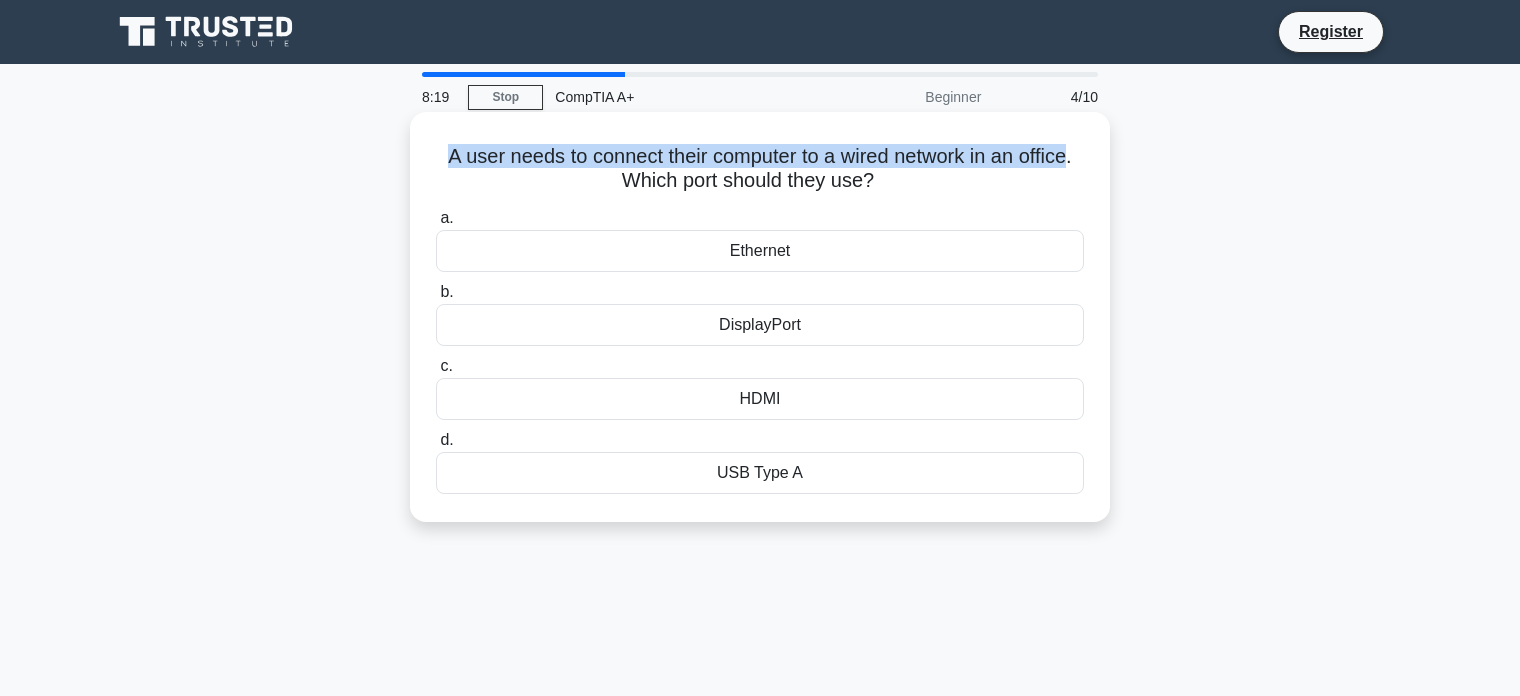drag, startPoint x: 427, startPoint y: 158, endPoint x: 1030, endPoint y: 165, distance: 603.04065 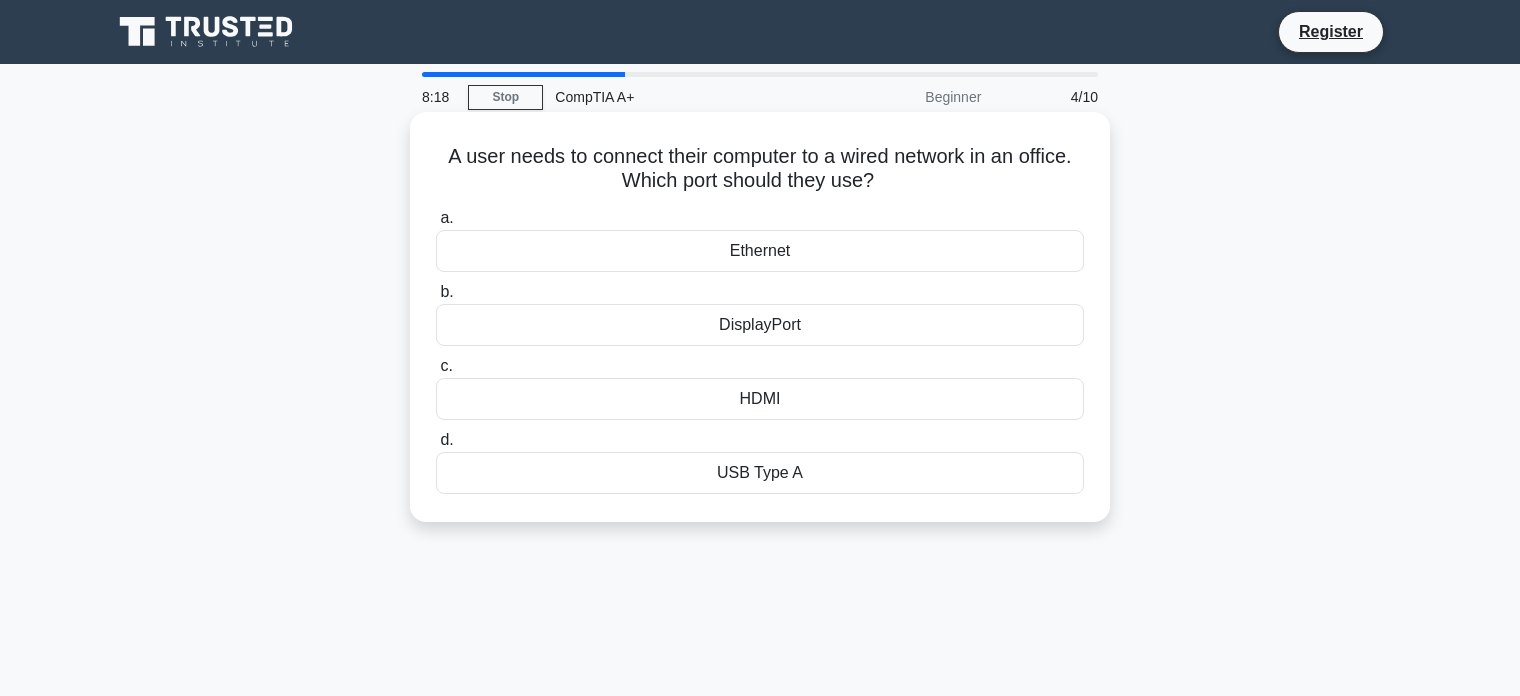 click on "A user needs to connect their computer to a wired network in an office. Which port should they use?
.spinner_0XTQ{transform-origin:center;animation:spinner_y6GP .75s linear infinite}@keyframes spinner_y6GP{100%{transform:rotate(360deg)}}" at bounding box center [760, 169] 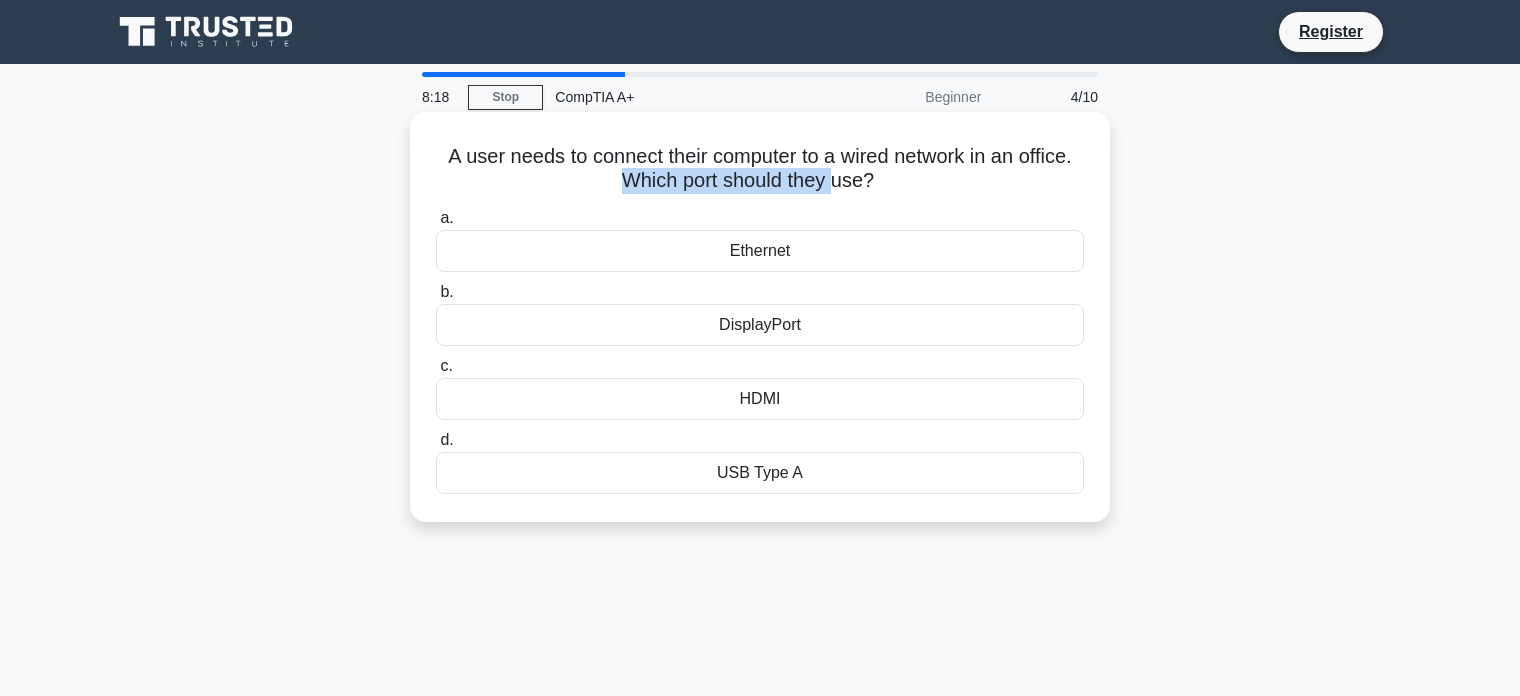 drag, startPoint x: 616, startPoint y: 186, endPoint x: 855, endPoint y: 186, distance: 239 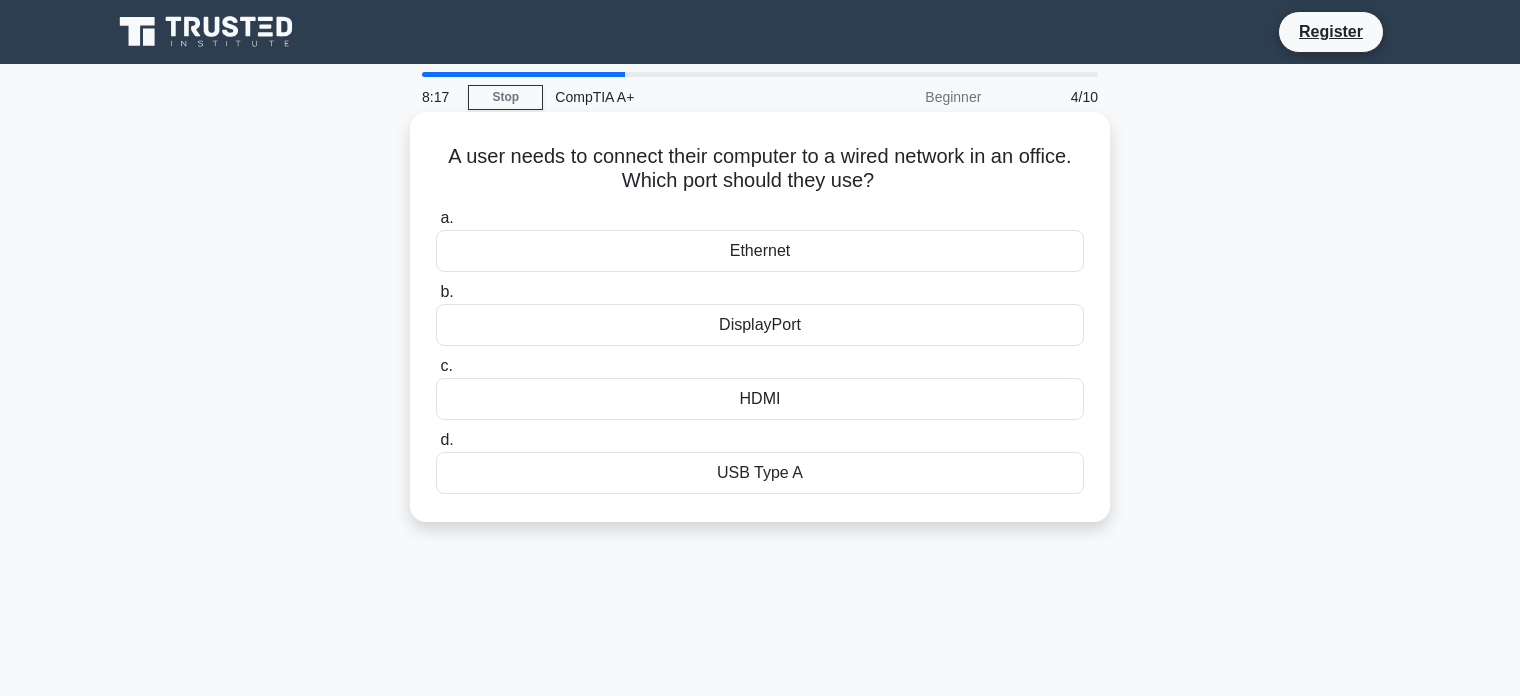 click on "A user needs to connect their computer to a wired network in an office. Which port should they use?
.spinner_0XTQ{transform-origin:center;animation:spinner_y6GP .75s linear infinite}@keyframes spinner_y6GP{100%{transform:rotate(360deg)}}" at bounding box center (760, 169) 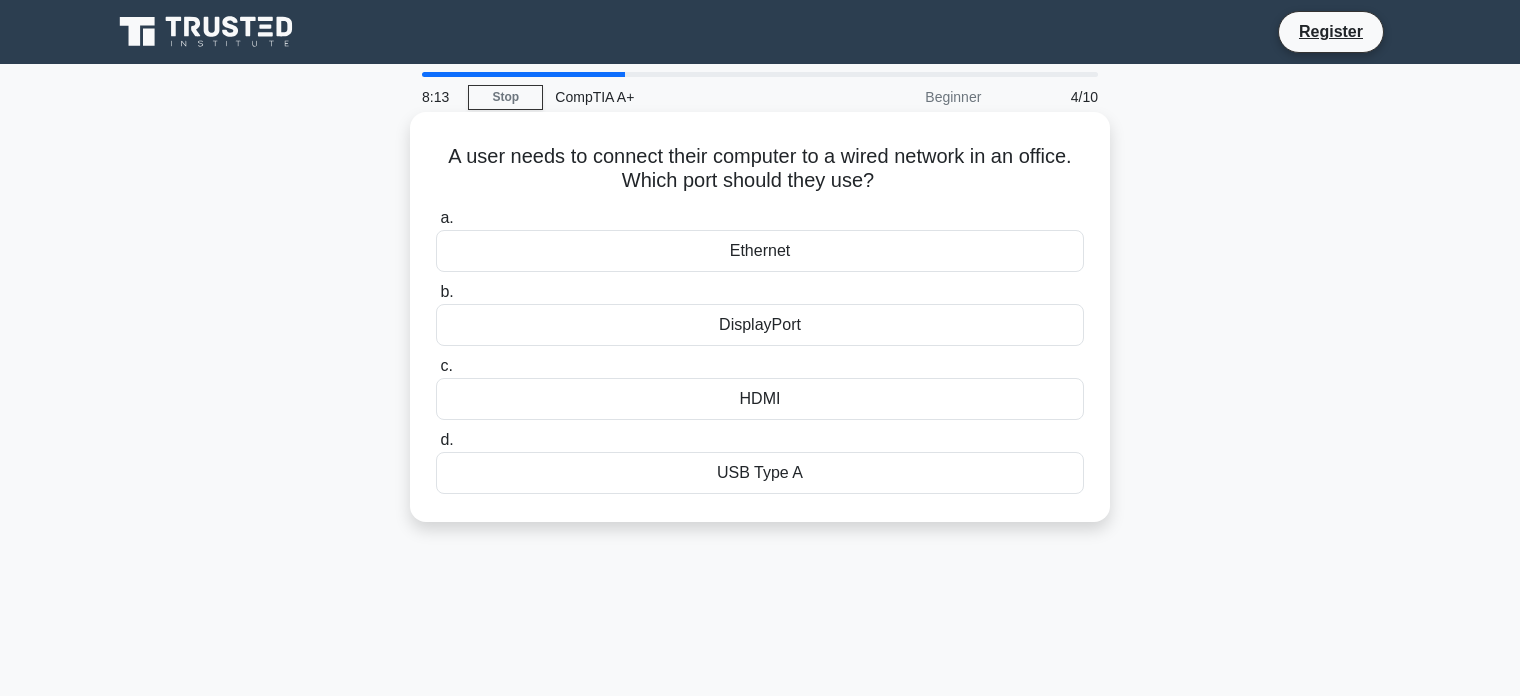 click on "Ethernet" at bounding box center [760, 251] 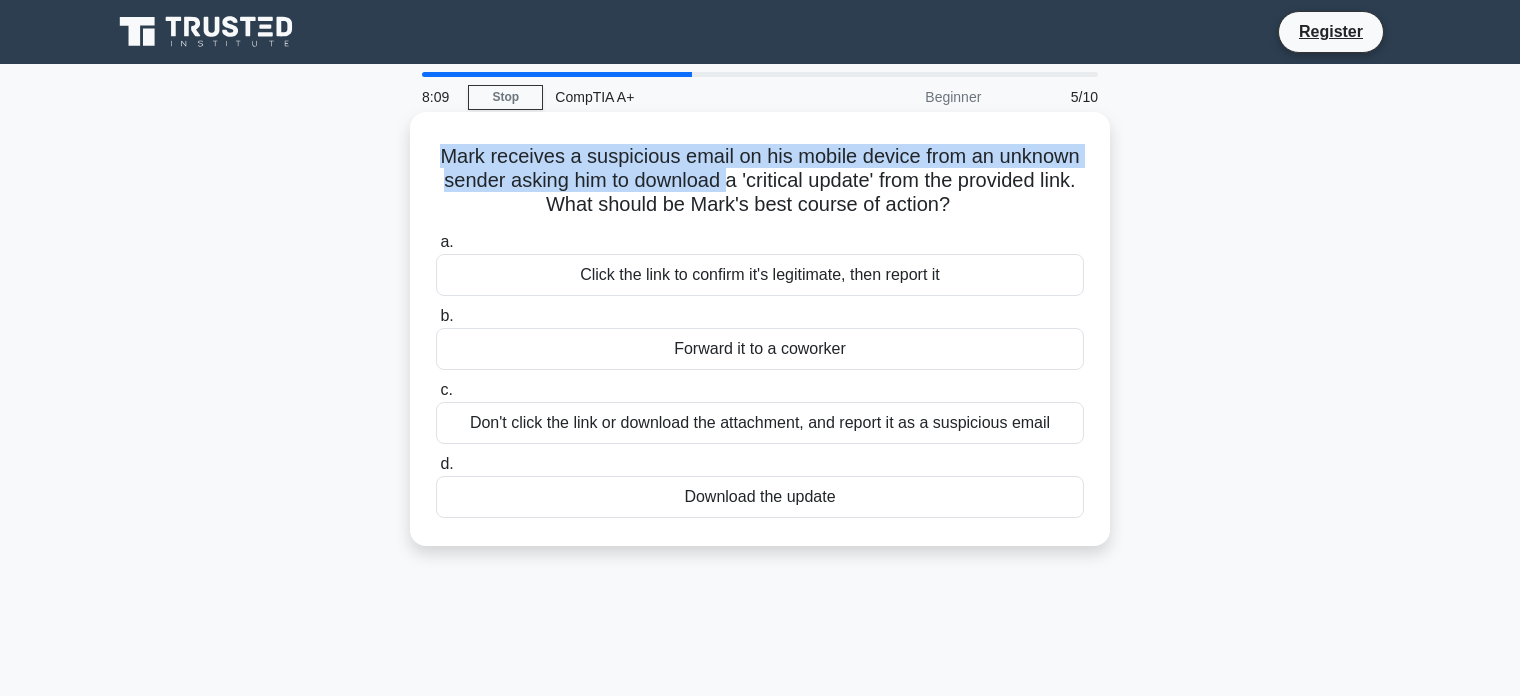drag, startPoint x: 503, startPoint y: 149, endPoint x: 837, endPoint y: 173, distance: 334.86118 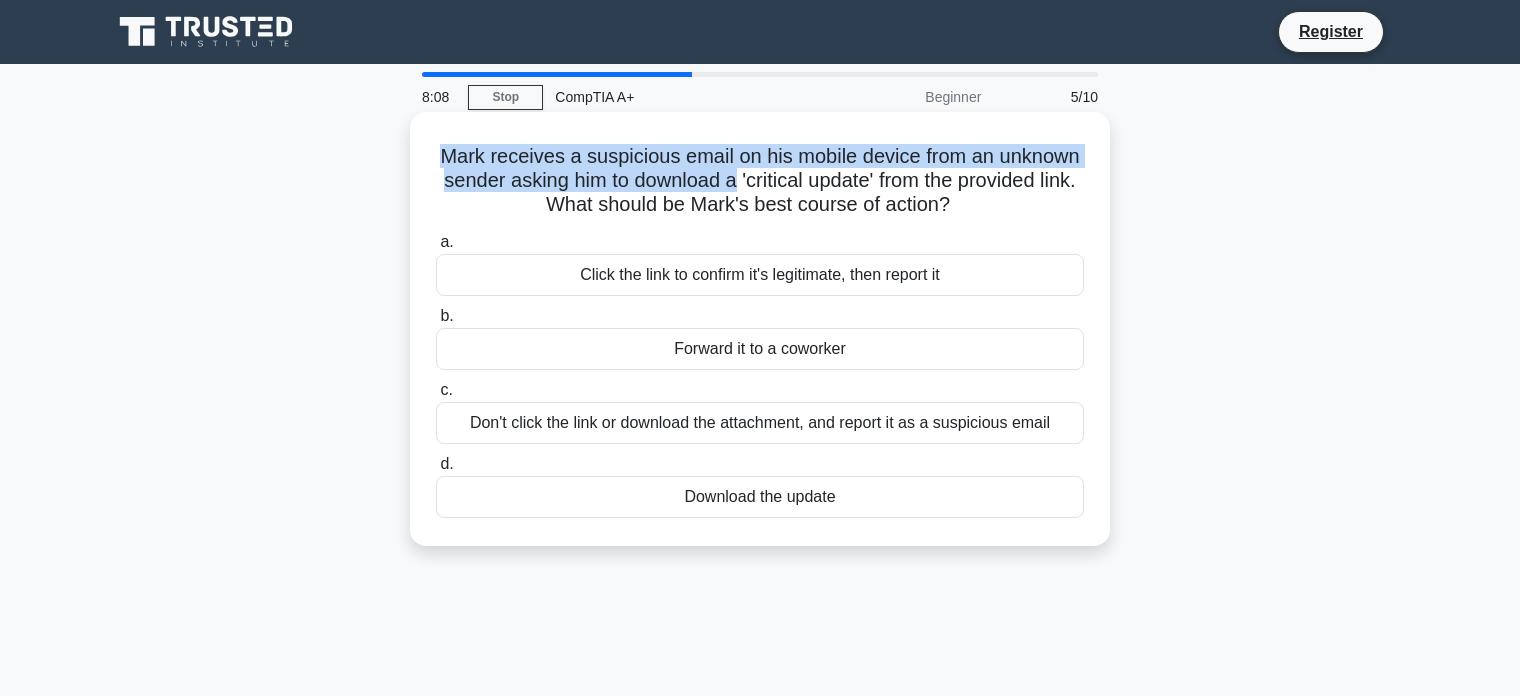 click on "Mark receives a suspicious email on his mobile device from an unknown sender asking him to download a 'critical update' from the provided link. What should be Mark's best course of action?
.spinner_0XTQ{transform-origin:center;animation:spinner_y6GP .75s linear infinite}@keyframes spinner_y6GP{100%{transform:rotate(360deg)}}" at bounding box center [760, 181] 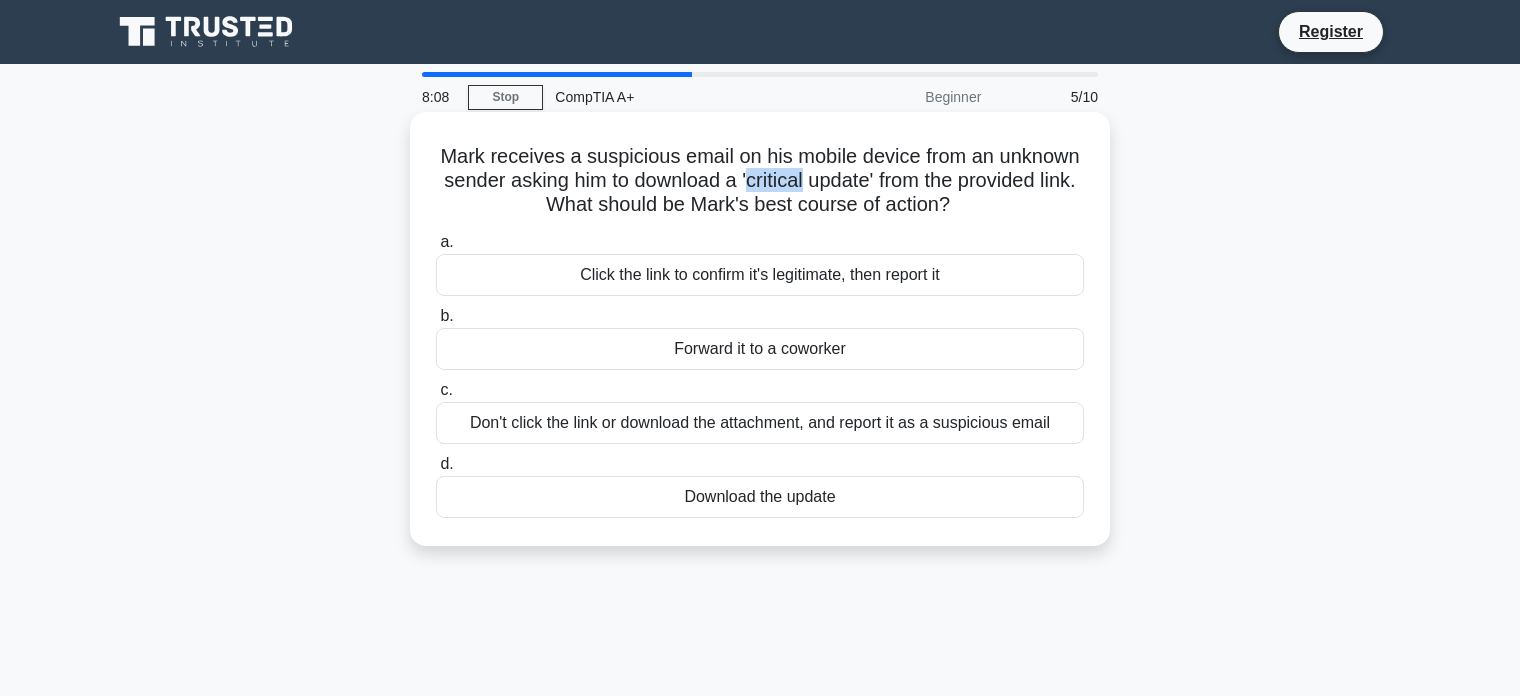 drag, startPoint x: 855, startPoint y: 173, endPoint x: 933, endPoint y: 177, distance: 78.10249 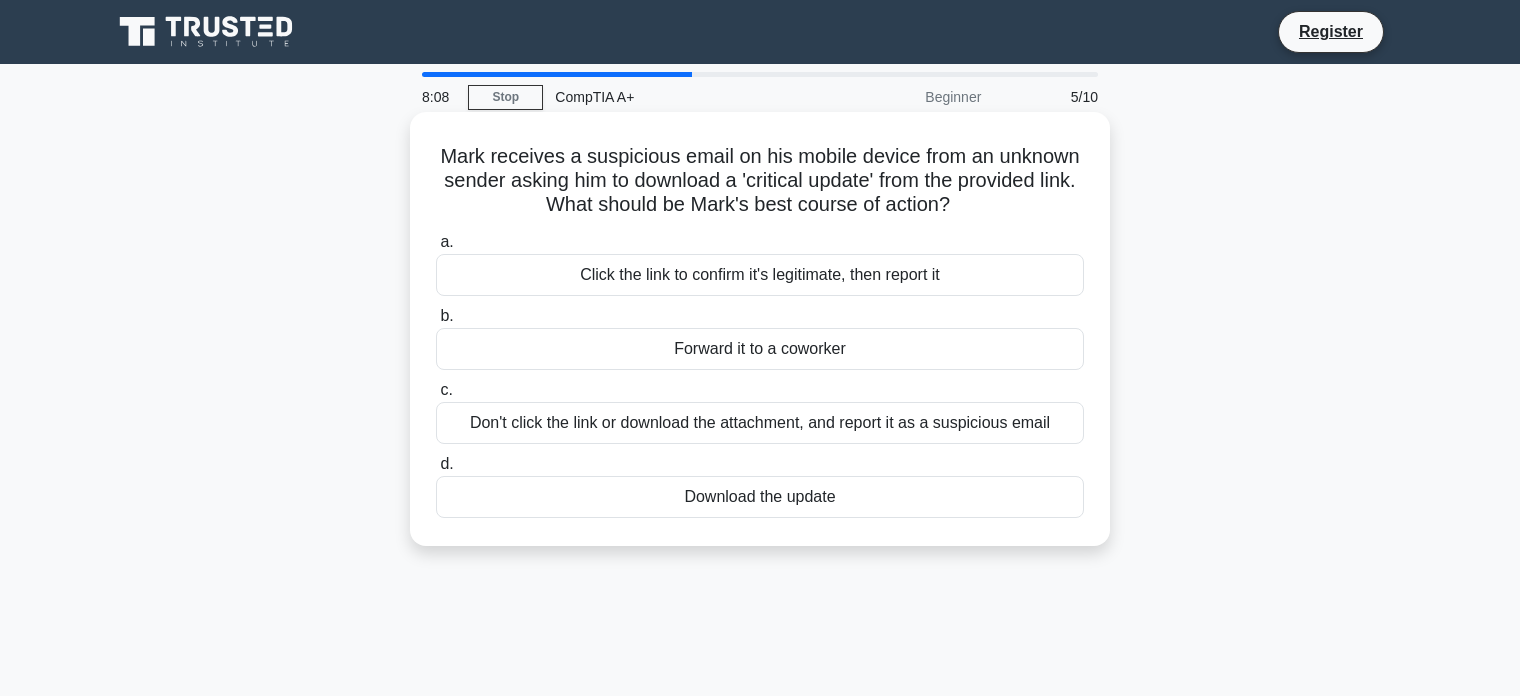 click on "Mark receives a suspicious email on his mobile device from an unknown sender asking him to download a 'critical update' from the provided link. What should be Mark's best course of action?
.spinner_0XTQ{transform-origin:center;animation:spinner_y6GP .75s linear infinite}@keyframes spinner_y6GP{100%{transform:rotate(360deg)}}" at bounding box center (760, 181) 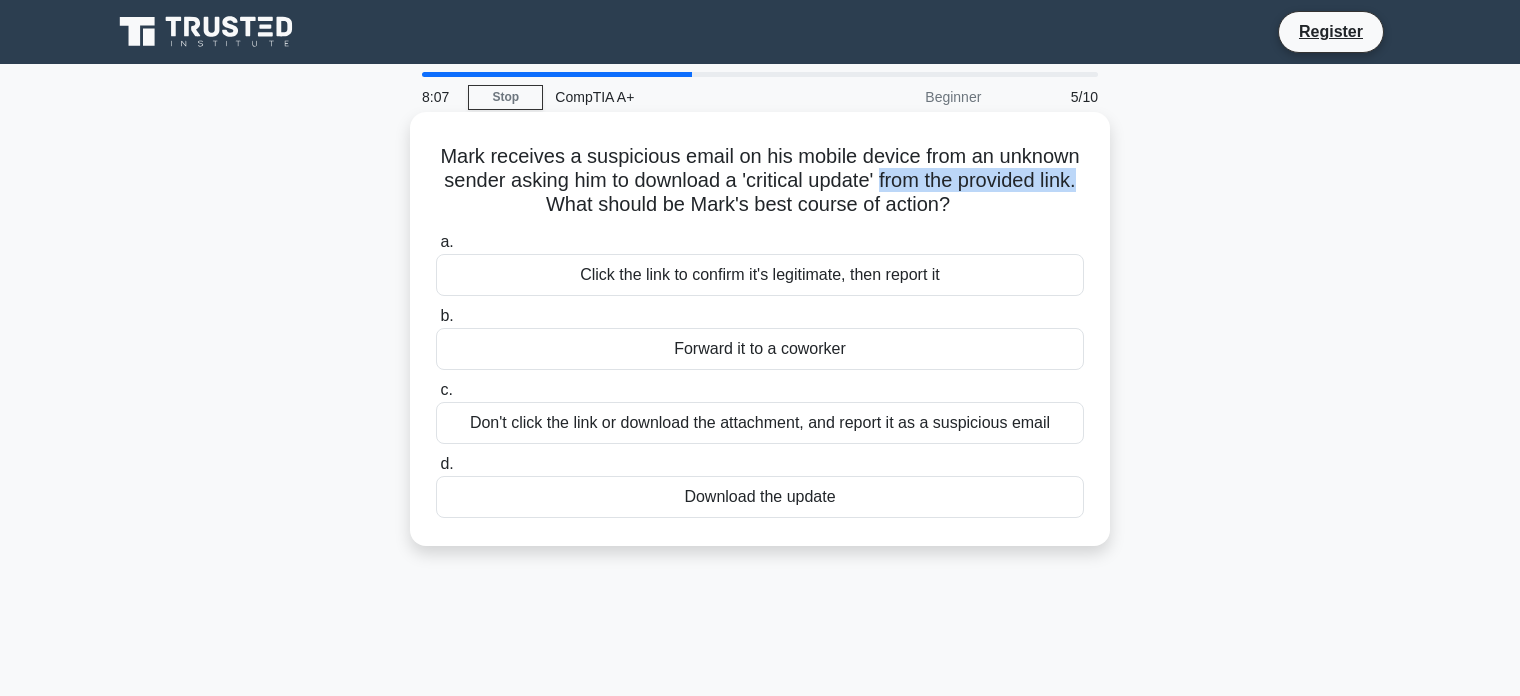drag, startPoint x: 1008, startPoint y: 177, endPoint x: 595, endPoint y: 198, distance: 413.53354 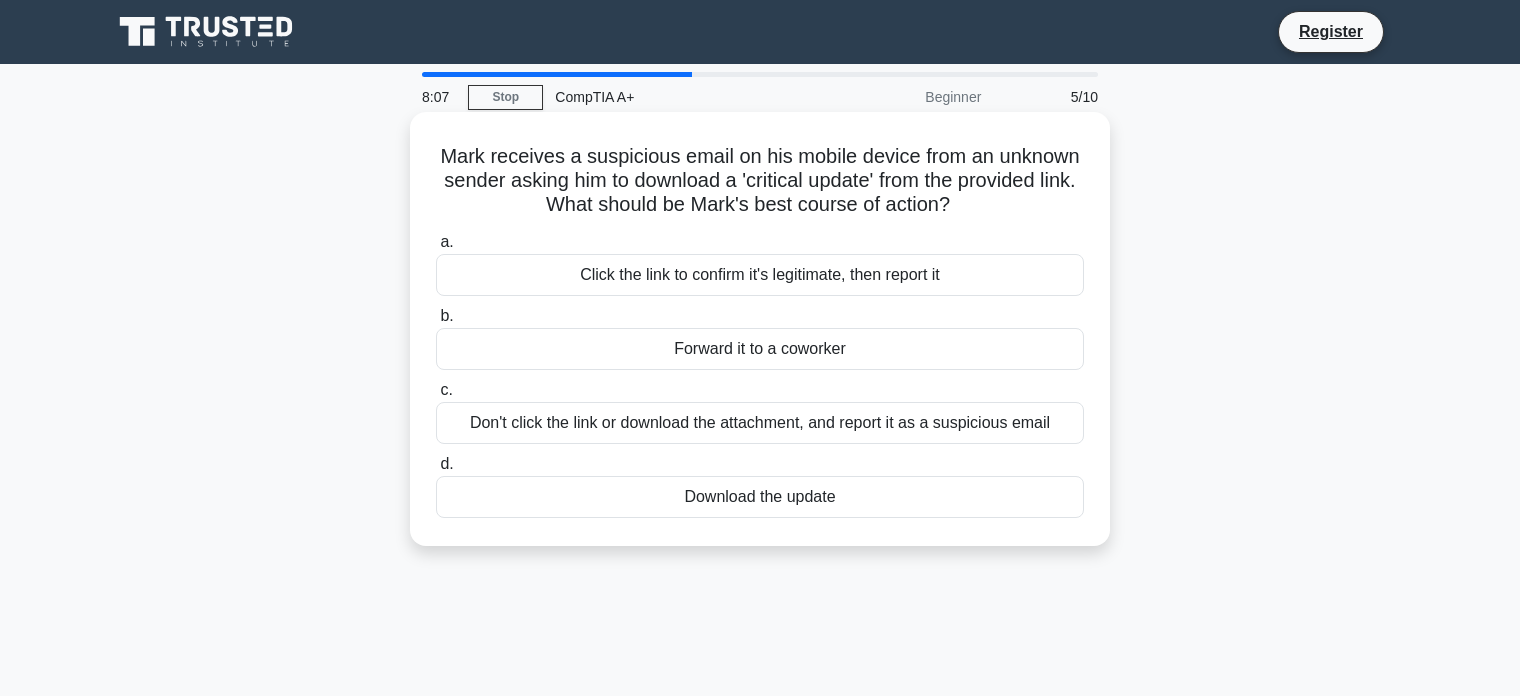 click on "Mark receives a suspicious email on his mobile device from an unknown sender asking him to download a 'critical update' from the provided link. What should be Mark's best course of action?
.spinner_0XTQ{transform-origin:center;animation:spinner_y6GP .75s linear infinite}@keyframes spinner_y6GP{100%{transform:rotate(360deg)}}" at bounding box center (760, 181) 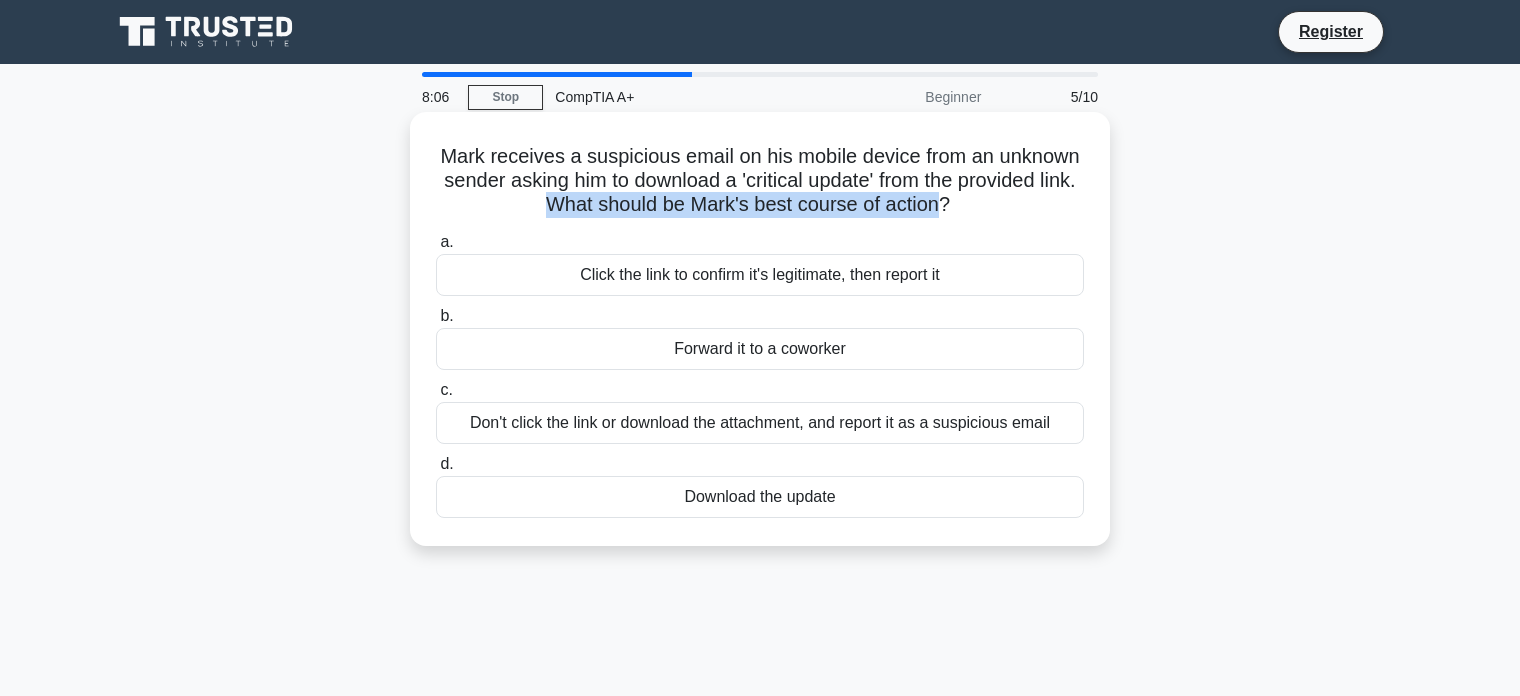 drag, startPoint x: 623, startPoint y: 196, endPoint x: 966, endPoint y: 202, distance: 343.05246 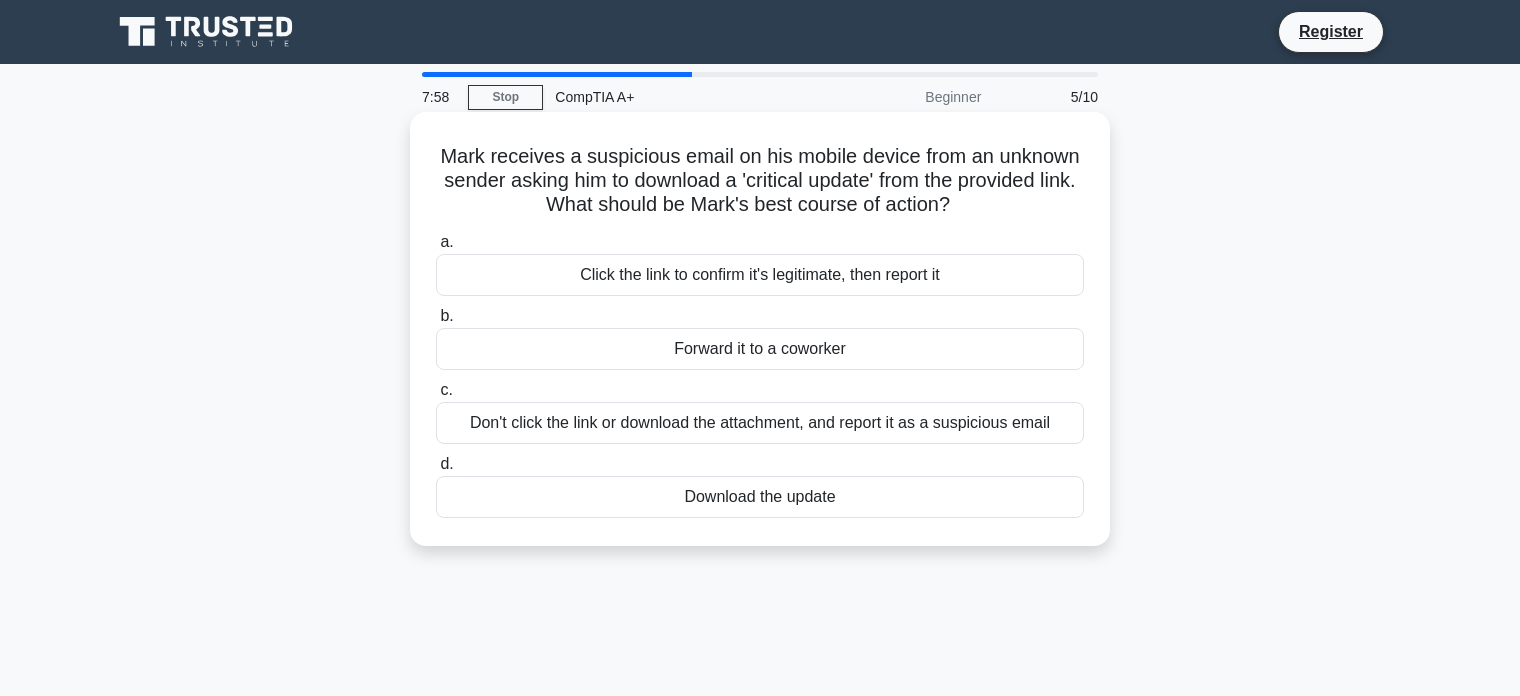 click on "Don't click the link or download the attachment, and report it as a suspicious email" at bounding box center (760, 423) 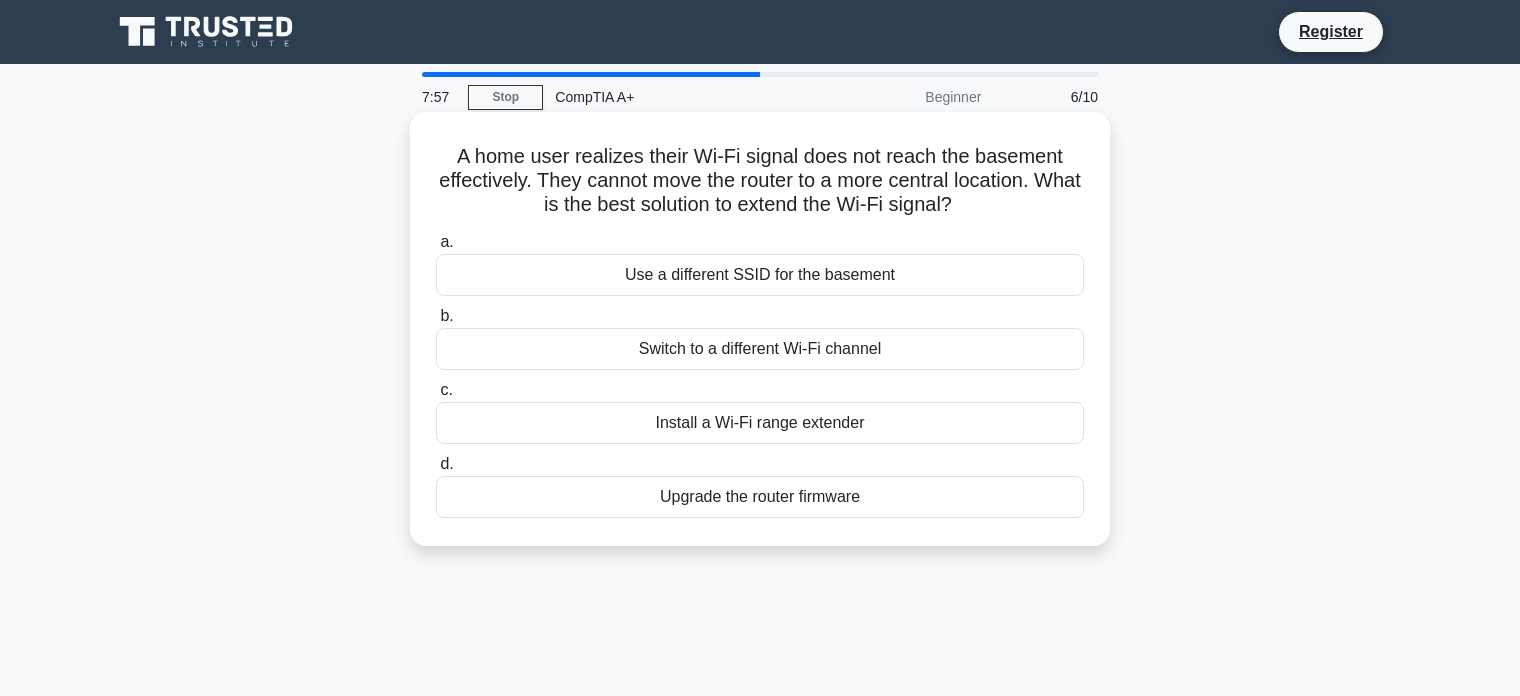 click on "A home user realizes their Wi-Fi signal does not reach the basement effectively. They cannot move the router to a more central location. What is the best solution to extend the Wi-Fi signal?
.spinner_0XTQ{transform-origin:center;animation:spinner_y6GP .75s linear infinite}@keyframes spinner_y6GP{100%{transform:rotate(360deg)}}" at bounding box center [760, 181] 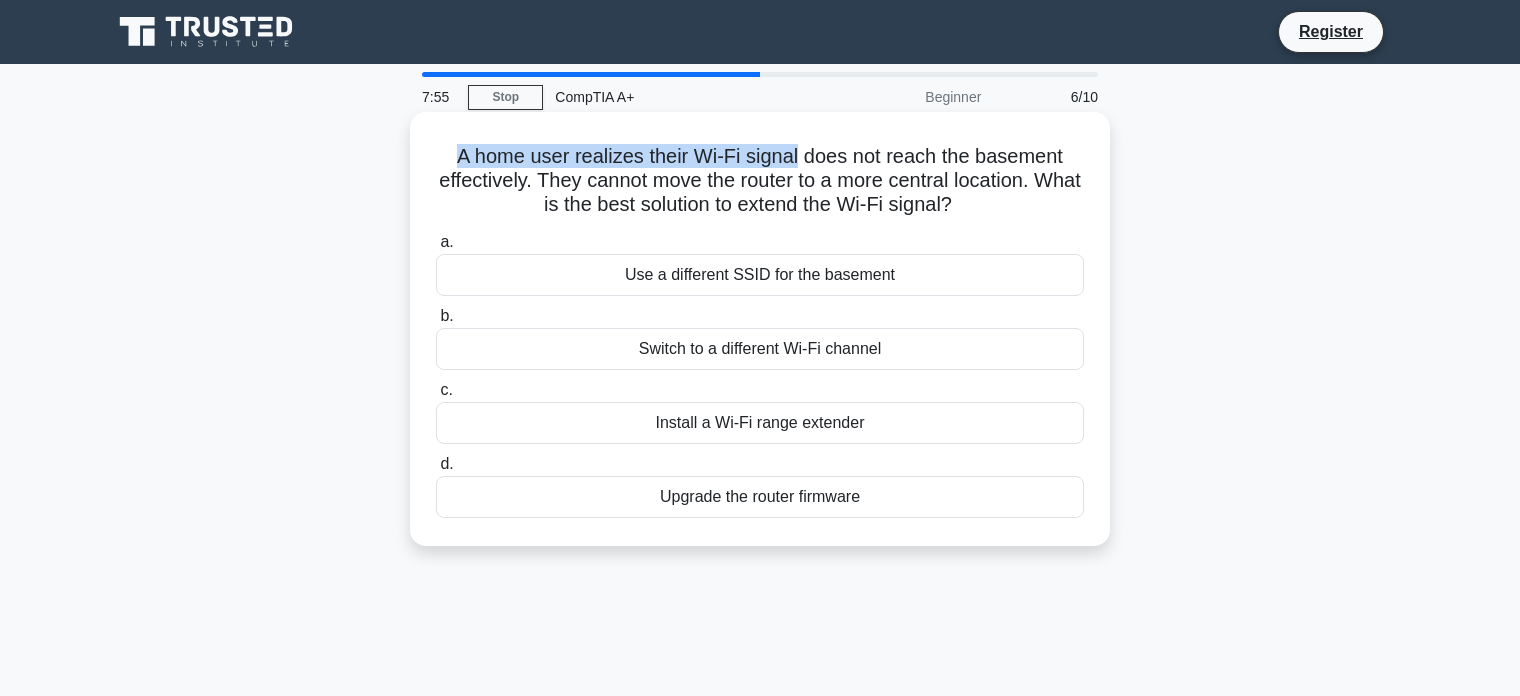 drag, startPoint x: 439, startPoint y: 153, endPoint x: 815, endPoint y: 161, distance: 376.08508 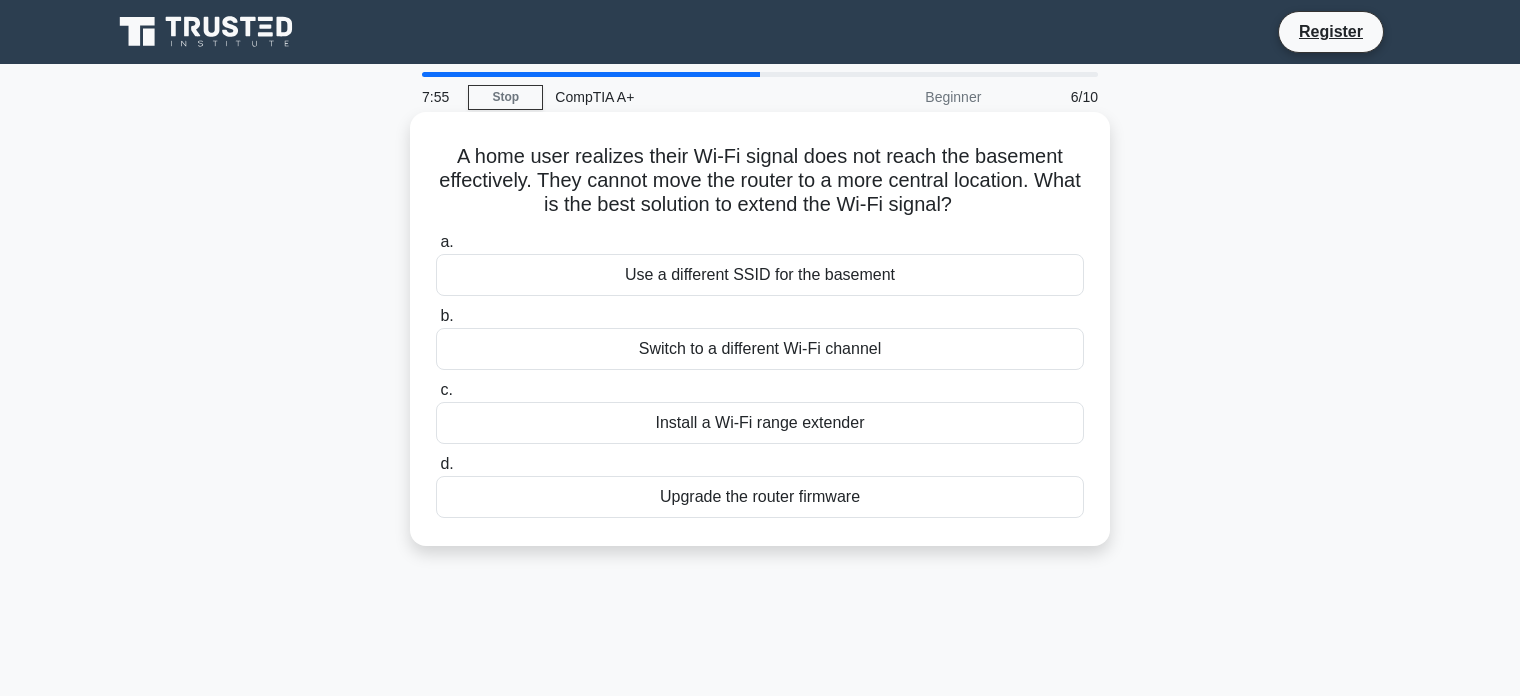 click on "A home user realizes their Wi-Fi signal does not reach the basement effectively. They cannot move the router to a more central location. What is the best solution to extend the Wi-Fi signal?
.spinner_0XTQ{transform-origin:center;animation:spinner_y6GP .75s linear infinite}@keyframes spinner_y6GP{100%{transform:rotate(360deg)}}" at bounding box center (760, 181) 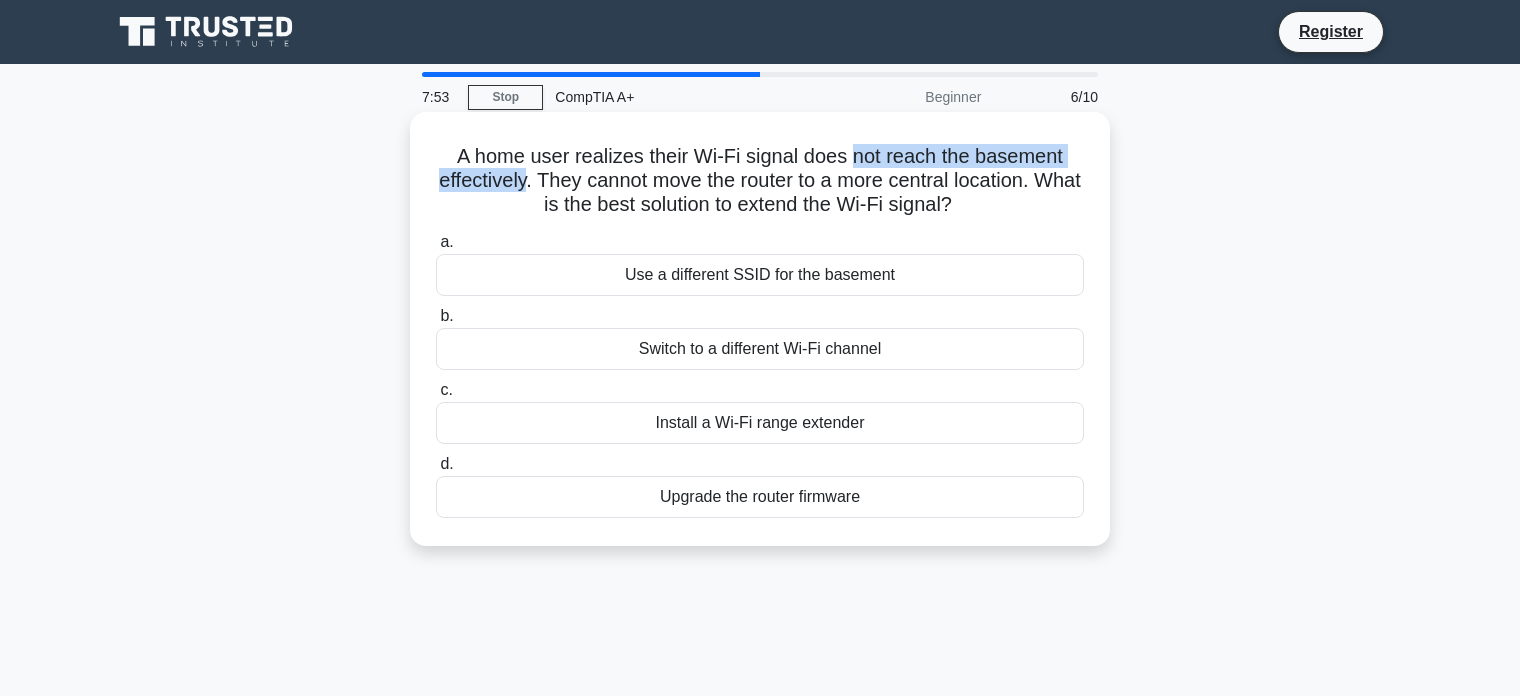 drag, startPoint x: 851, startPoint y: 161, endPoint x: 527, endPoint y: 183, distance: 324.74606 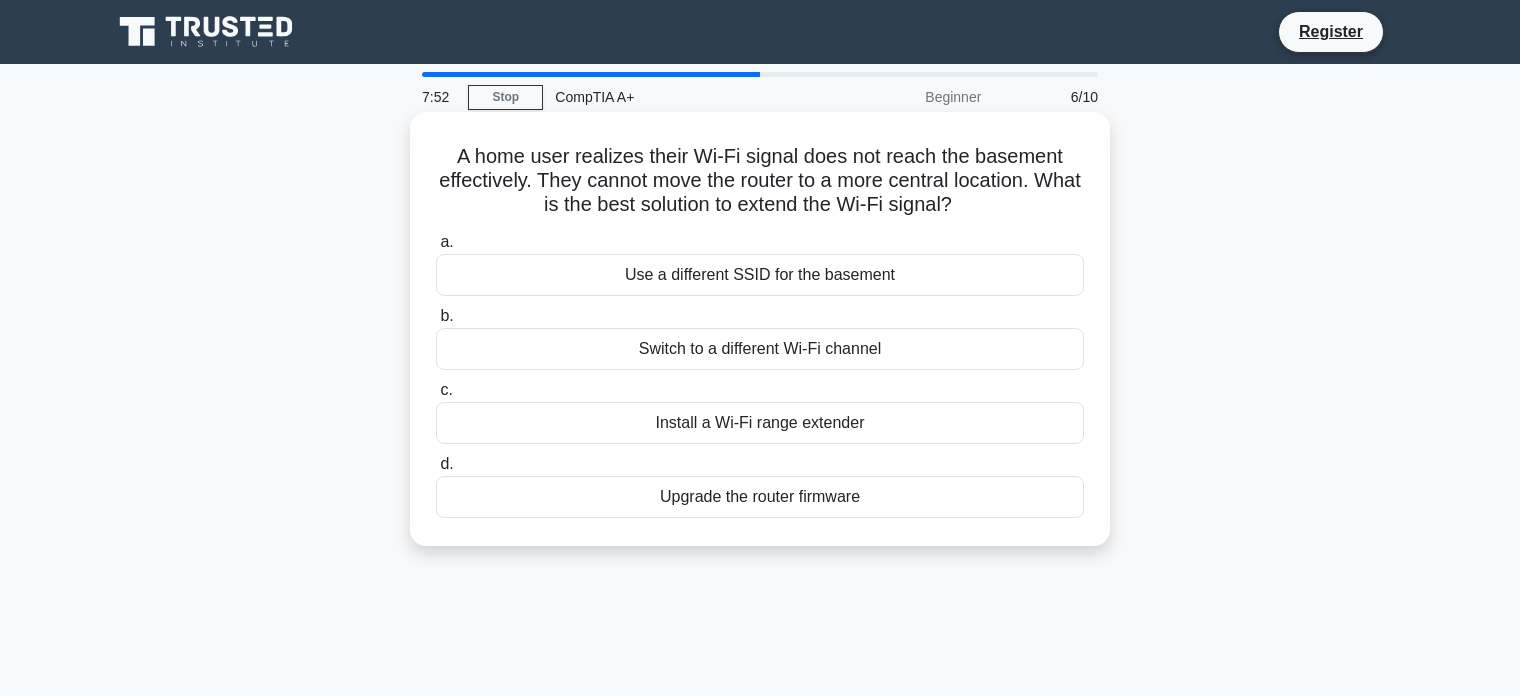 click on "A home user realizes their Wi-Fi signal does not reach the basement effectively. They cannot move the router to a more central location. What is the best solution to extend the Wi-Fi signal?
.spinner_0XTQ{transform-origin:center;animation:spinner_y6GP .75s linear infinite}@keyframes spinner_y6GP{100%{transform:rotate(360deg)}}" at bounding box center (760, 181) 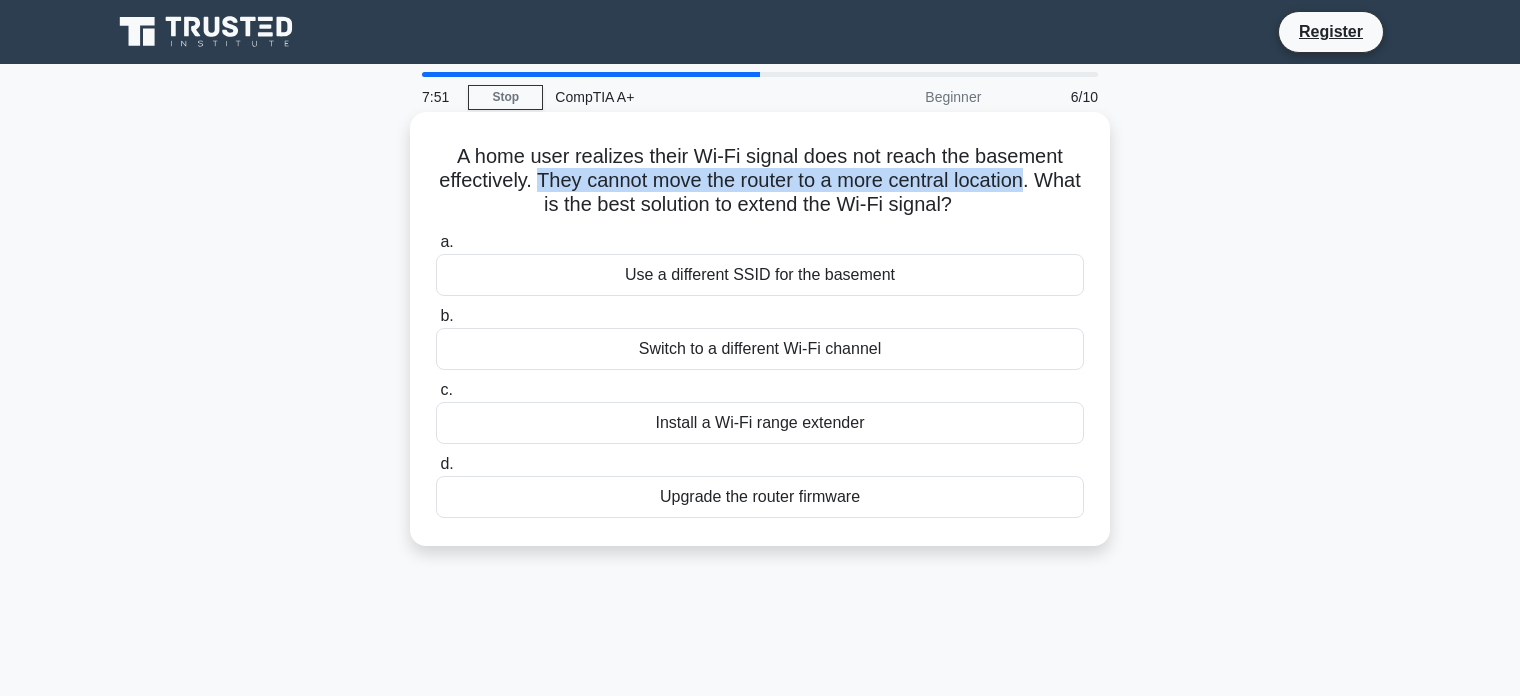 drag, startPoint x: 579, startPoint y: 175, endPoint x: 1031, endPoint y: 185, distance: 452.1106 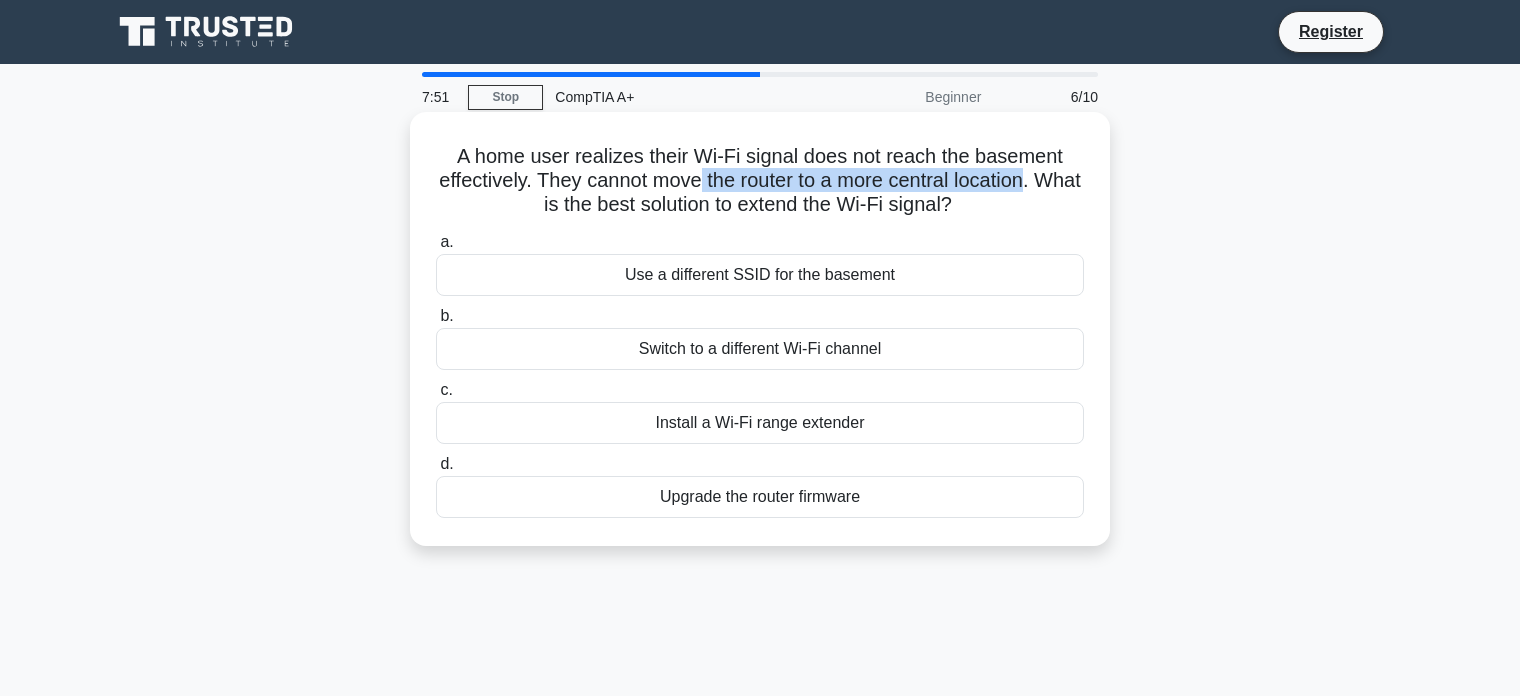 drag, startPoint x: 1031, startPoint y: 185, endPoint x: 723, endPoint y: 185, distance: 308 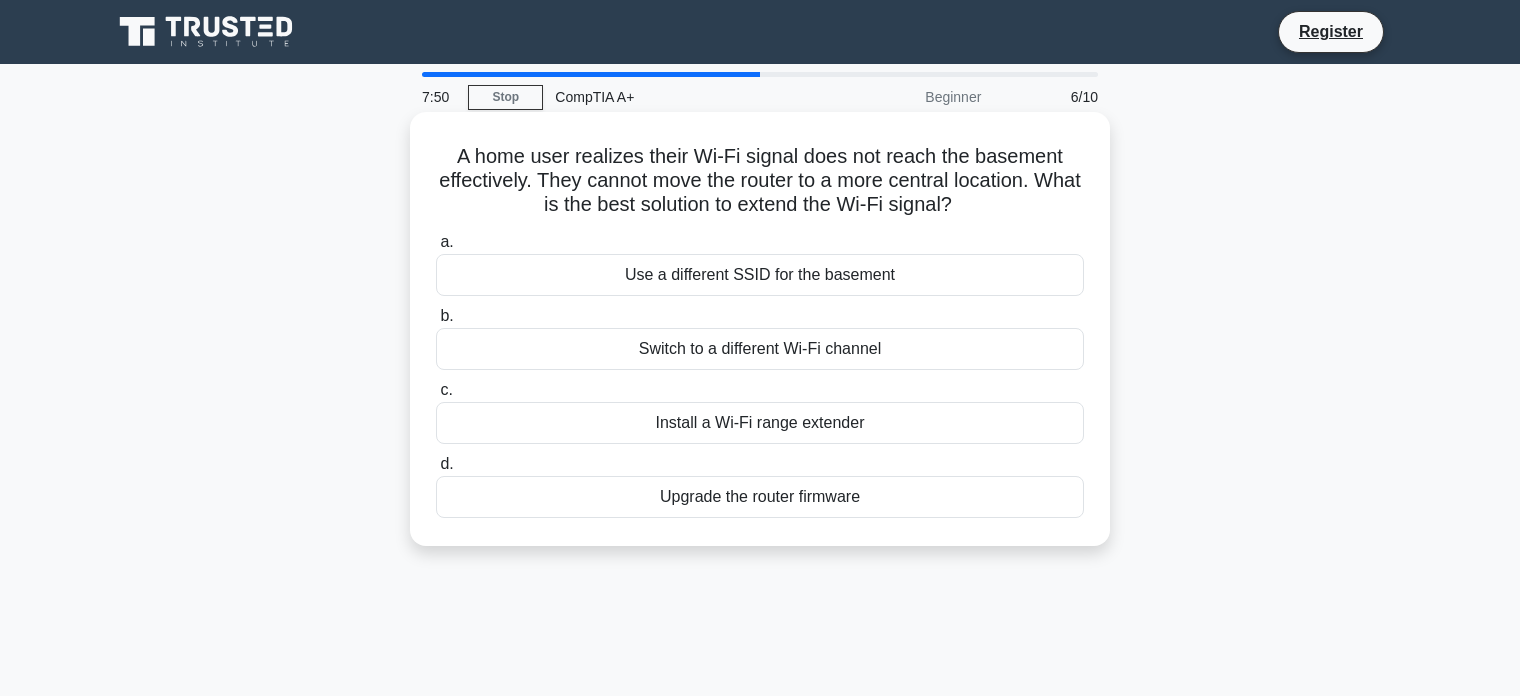 click on "A home user realizes their Wi-Fi signal does not reach the basement effectively. They cannot move the router to a more central location. What is the best solution to extend the Wi-Fi signal?
.spinner_0XTQ{transform-origin:center;animation:spinner_y6GP .75s linear infinite}@keyframes spinner_y6GP{100%{transform:rotate(360deg)}}" at bounding box center (760, 181) 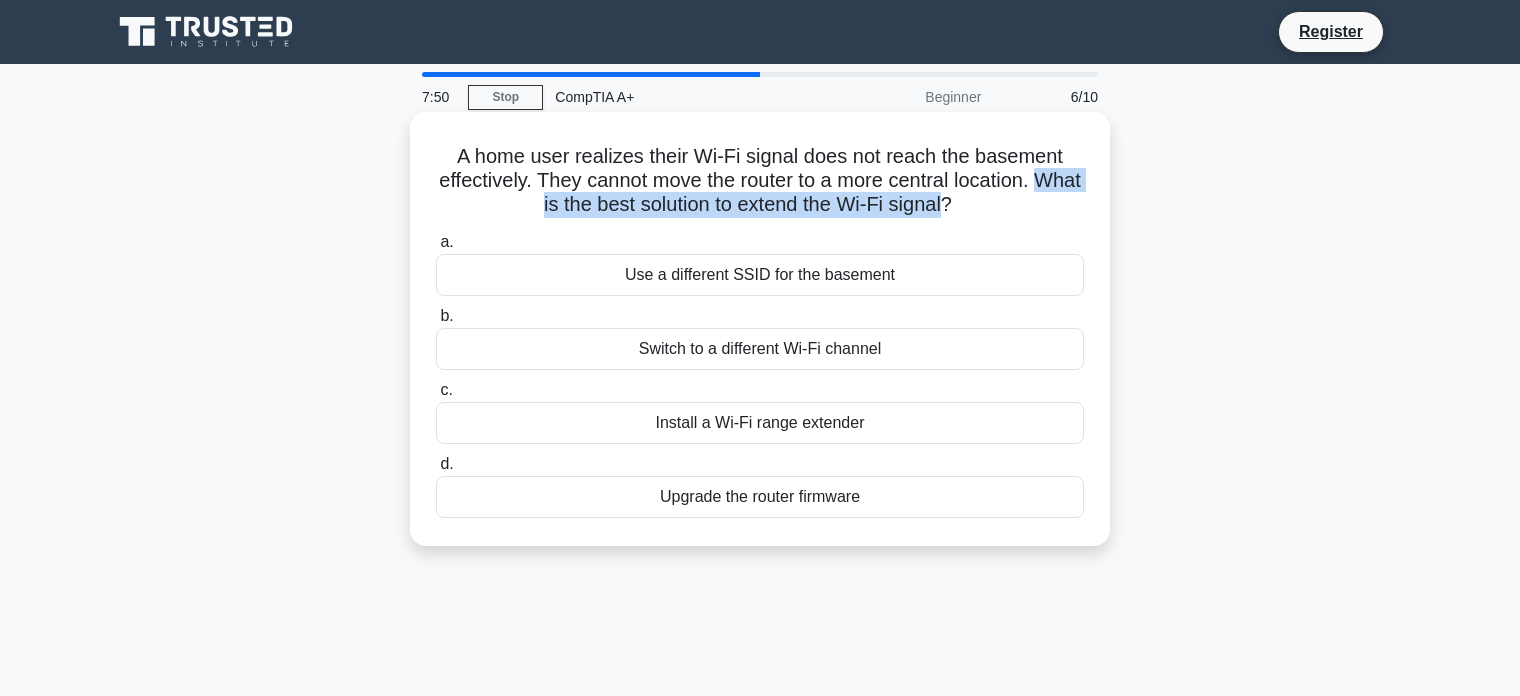 drag, startPoint x: 513, startPoint y: 209, endPoint x: 944, endPoint y: 200, distance: 431.09396 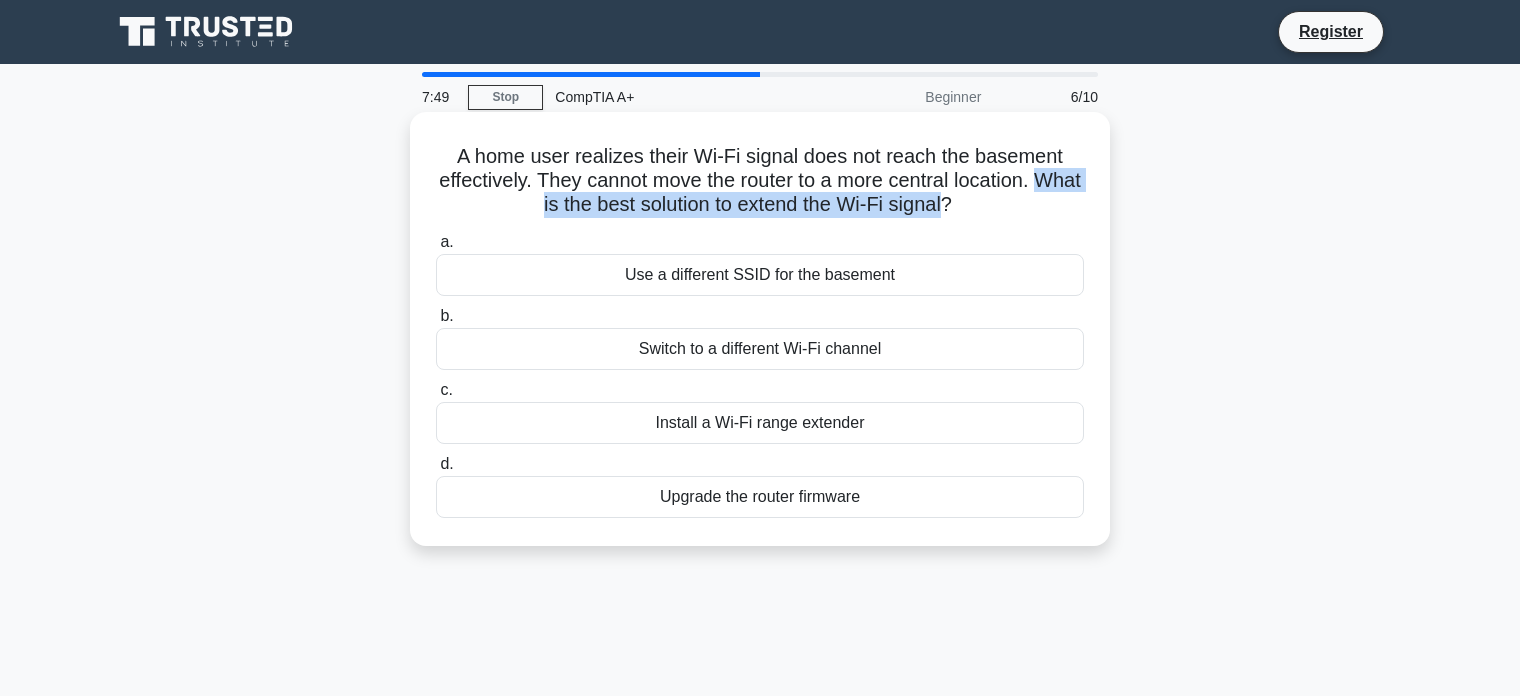 click on "A home user realizes their Wi-Fi signal does not reach the basement effectively. They cannot move the router to a more central location. What is the best solution to extend the Wi-Fi signal?
.spinner_0XTQ{transform-origin:center;animation:spinner_y6GP .75s linear infinite}@keyframes spinner_y6GP{100%{transform:rotate(360deg)}}" at bounding box center [760, 181] 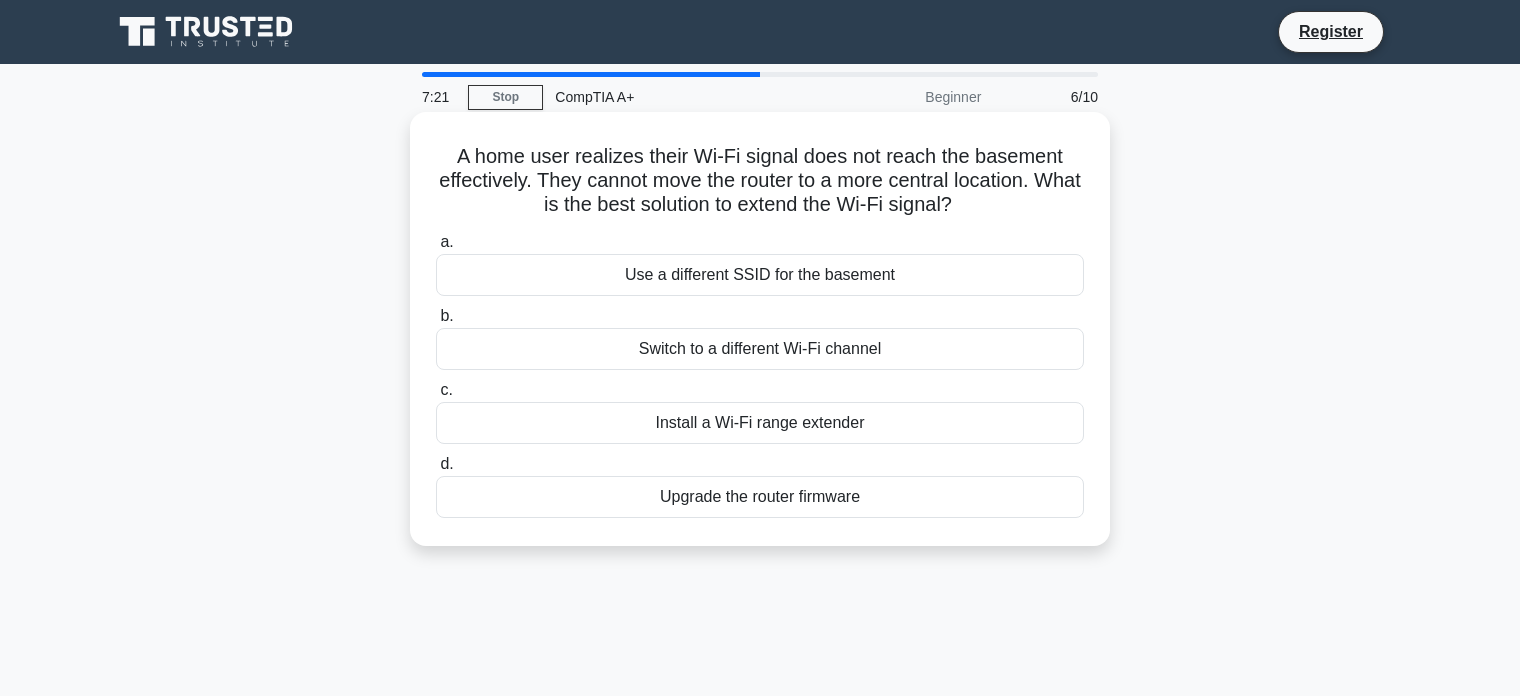 click on "Install a Wi-Fi range extender" at bounding box center (760, 423) 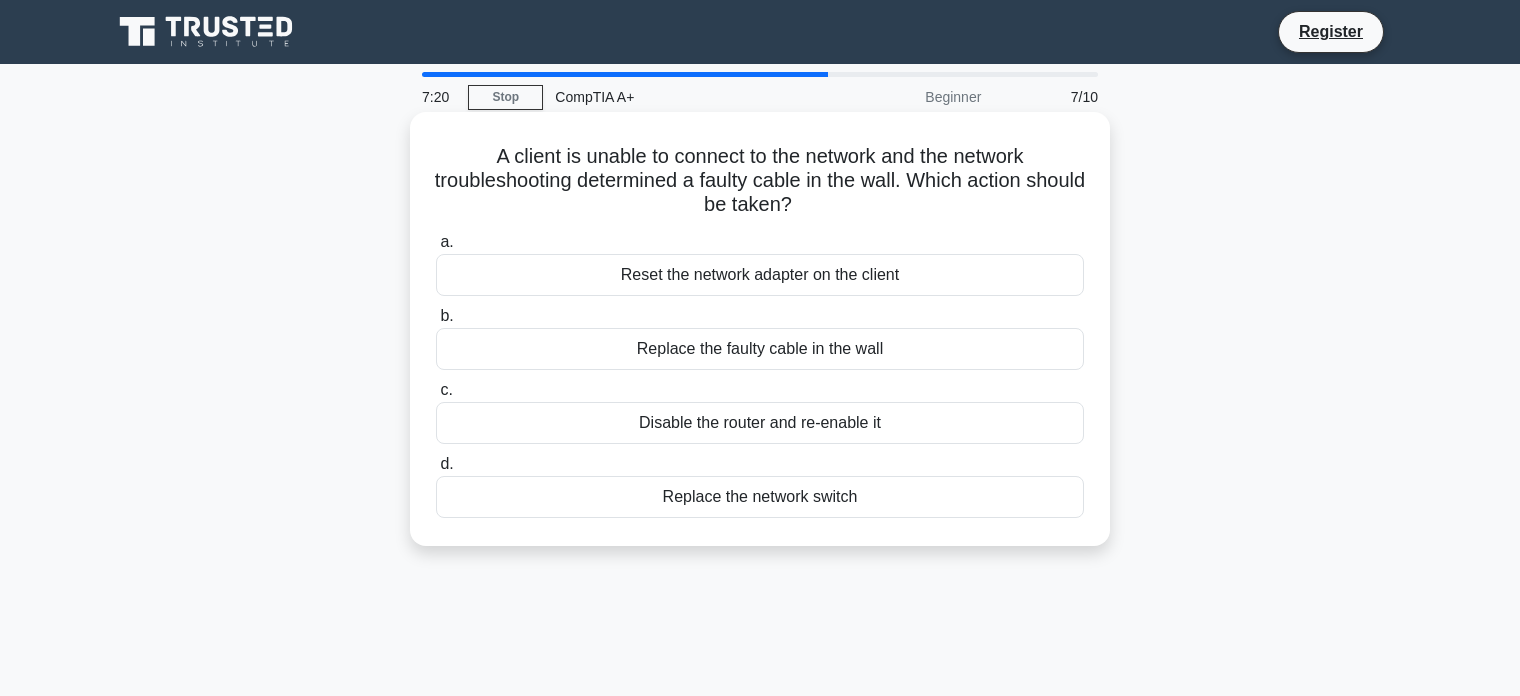 click on "A client is unable to connect to the network and the network troubleshooting determined a faulty cable in the wall. Which action should be taken?
.spinner_0XTQ{transform-origin:center;animation:spinner_y6GP .75s linear infinite}@keyframes spinner_y6GP{100%{transform:rotate(360deg)}}" at bounding box center [760, 181] 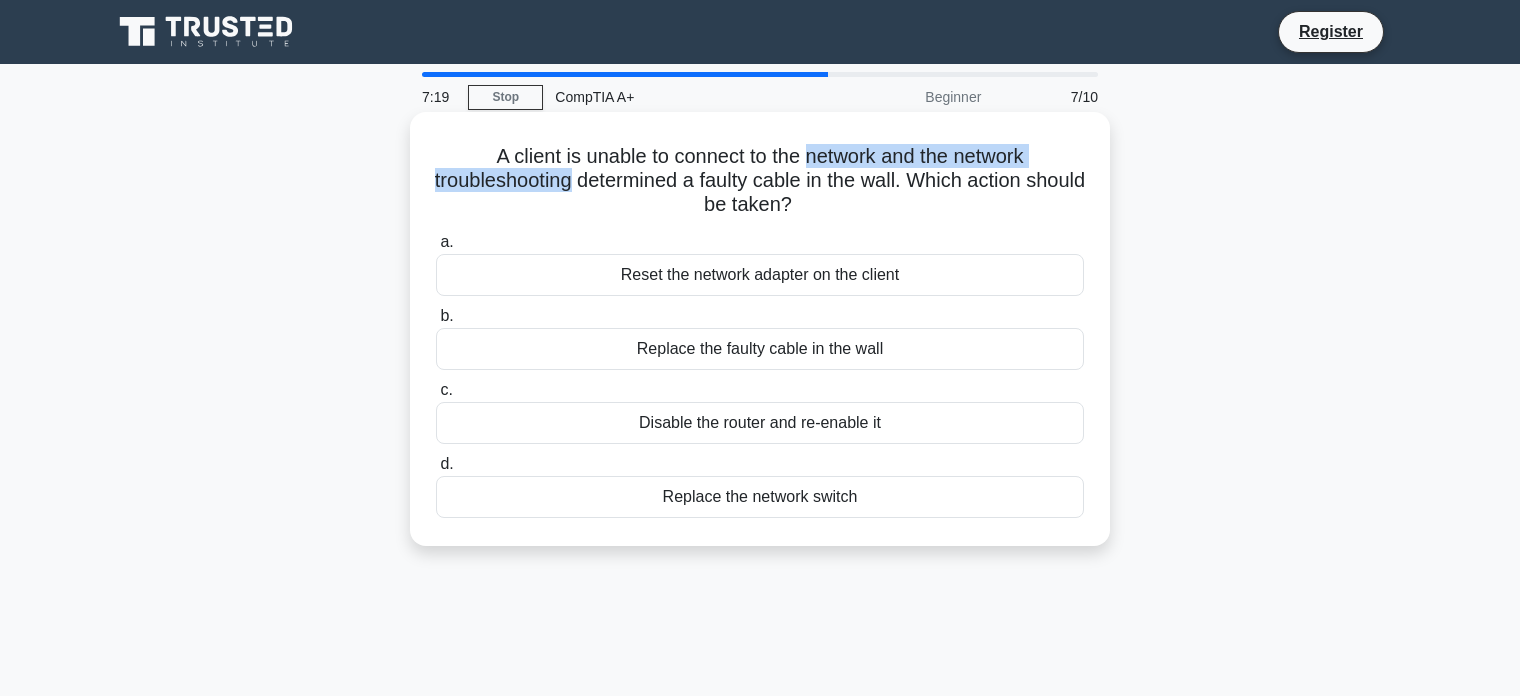drag, startPoint x: 479, startPoint y: 167, endPoint x: 806, endPoint y: 167, distance: 327 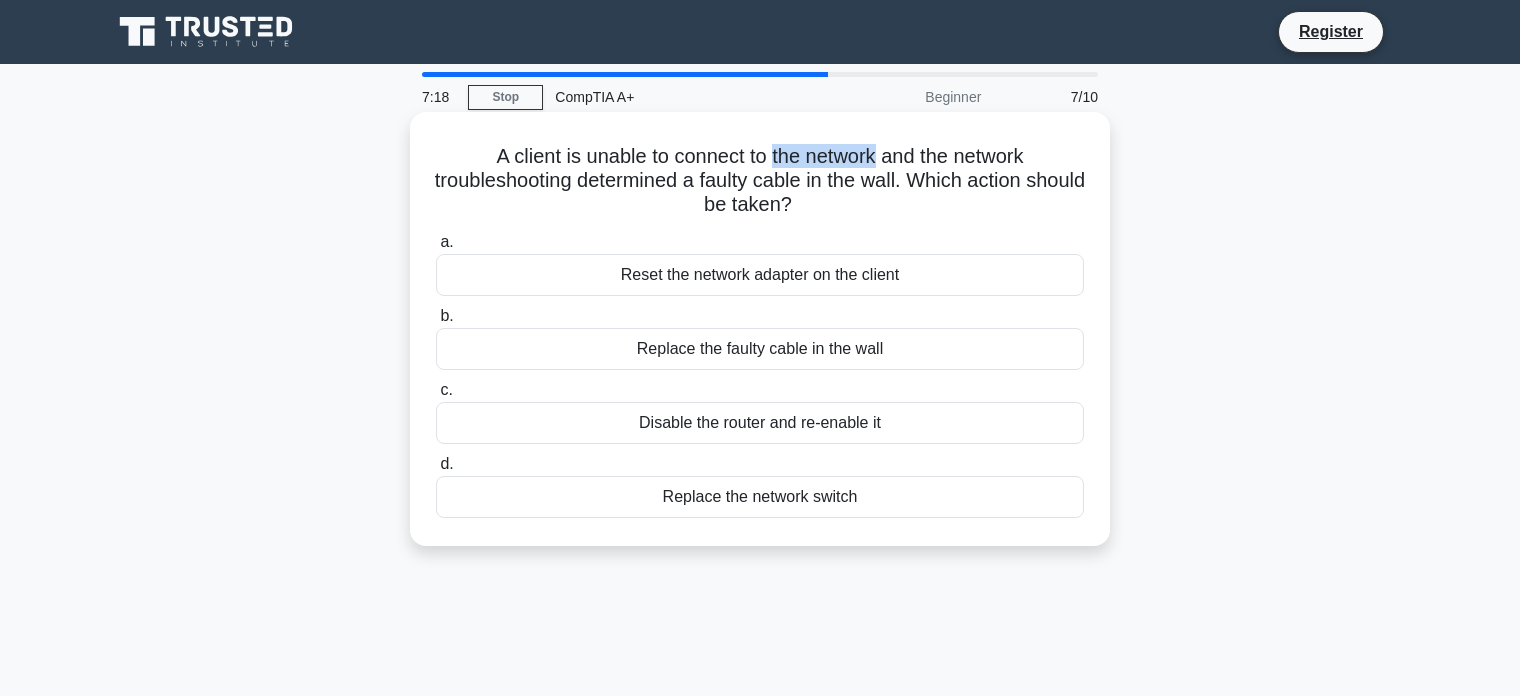drag, startPoint x: 806, startPoint y: 167, endPoint x: 786, endPoint y: 151, distance: 25.612497 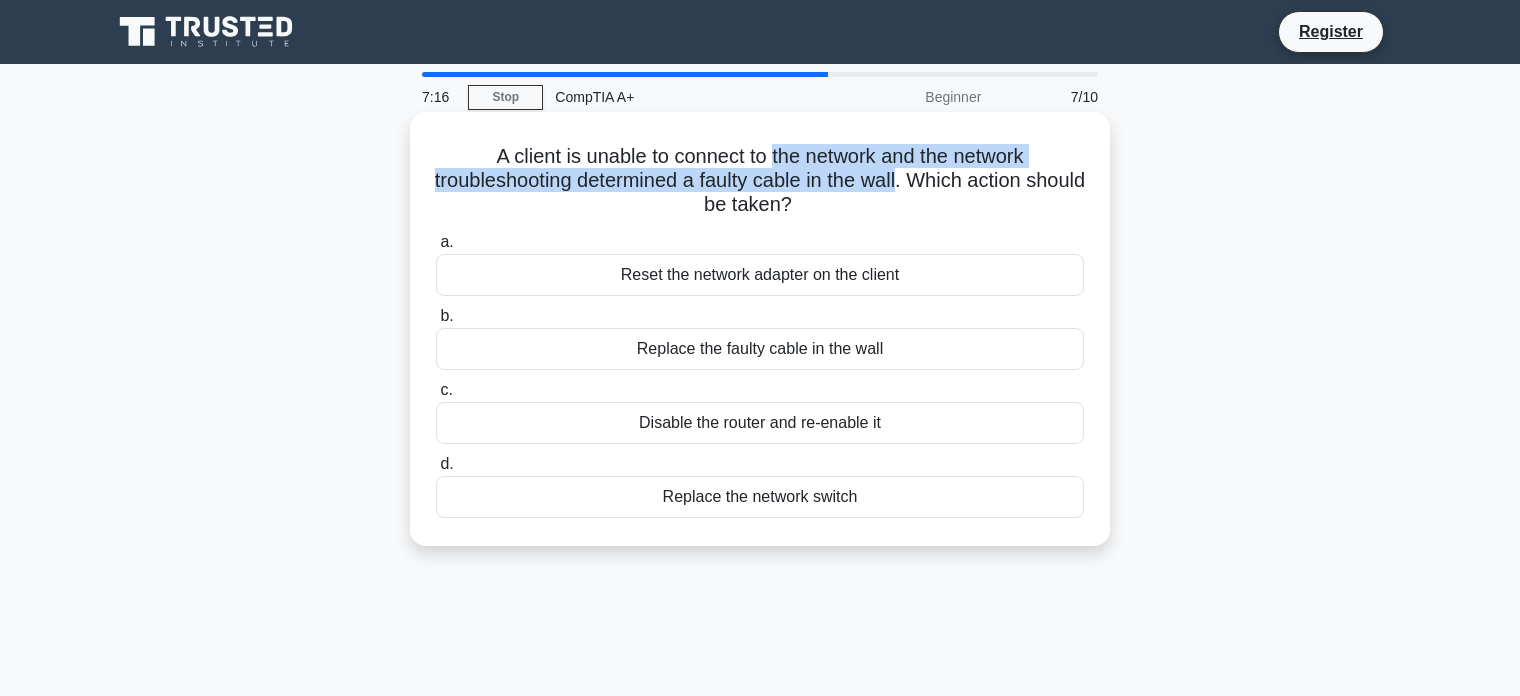 drag, startPoint x: 779, startPoint y: 151, endPoint x: 921, endPoint y: 186, distance: 146.24979 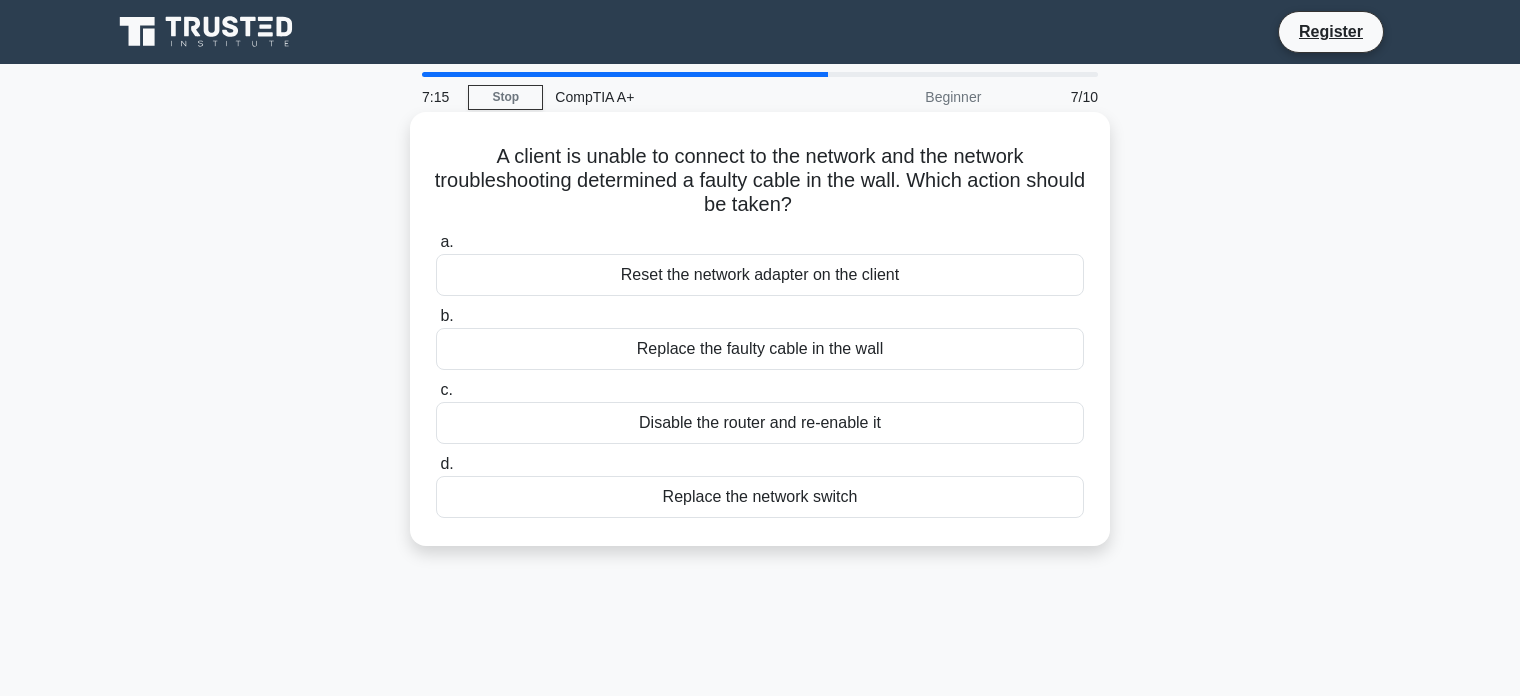 click on "A client is unable to connect to the network and the network troubleshooting determined a faulty cable in the wall. Which action should be taken?
.spinner_0XTQ{transform-origin:center;animation:spinner_y6GP .75s linear infinite}@keyframes spinner_y6GP{100%{transform:rotate(360deg)}}" at bounding box center [760, 181] 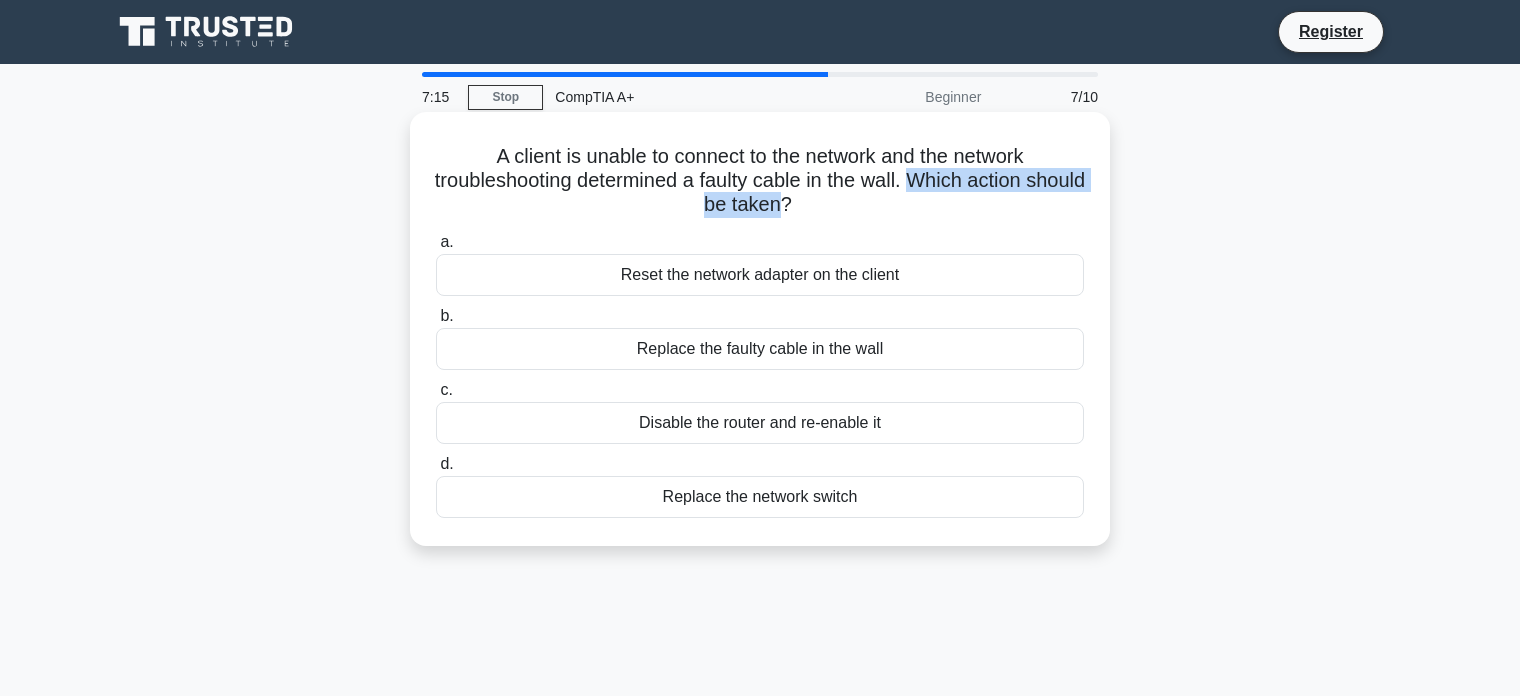 drag, startPoint x: 947, startPoint y: 186, endPoint x: 804, endPoint y: 201, distance: 143.78456 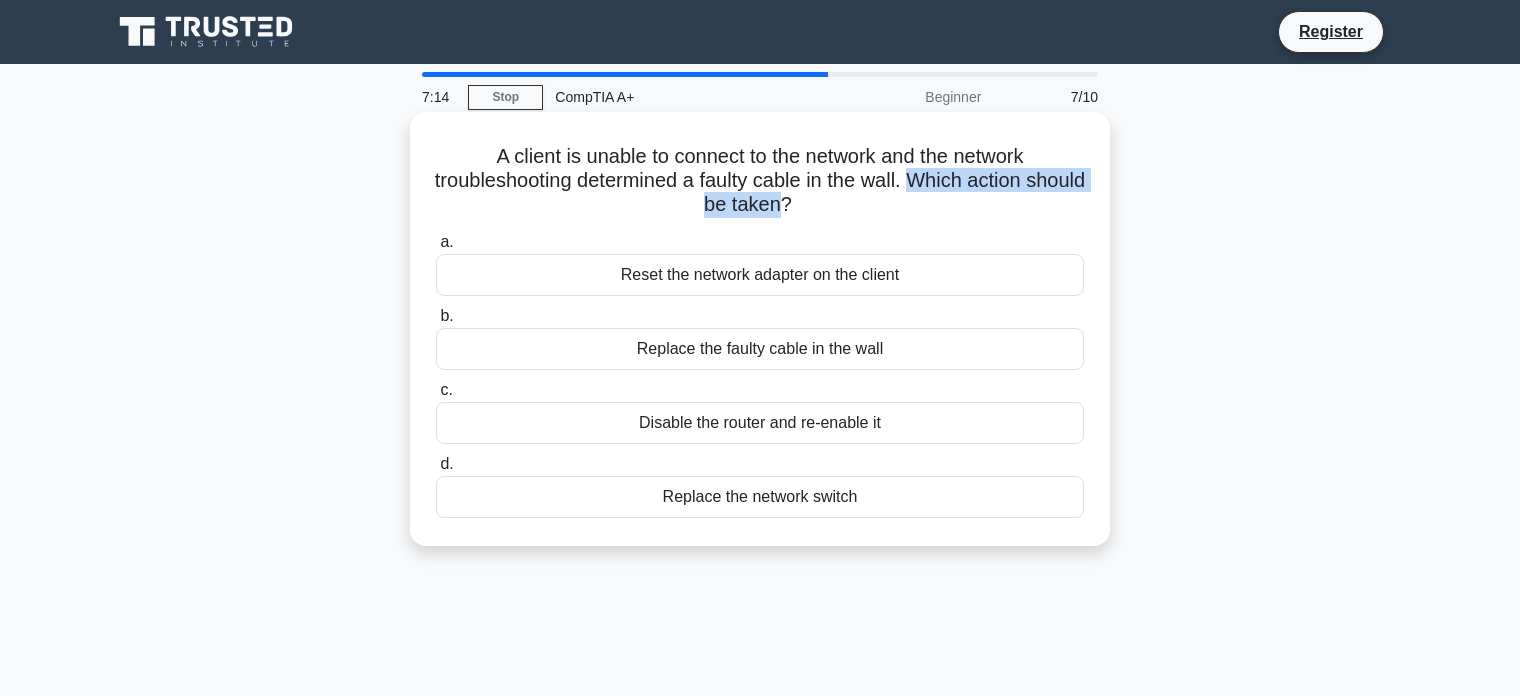 click on "A client is unable to connect to the network and the network troubleshooting determined a faulty cable in the wall. Which action should be taken?
.spinner_0XTQ{transform-origin:center;animation:spinner_y6GP .75s linear infinite}@keyframes spinner_y6GP{100%{transform:rotate(360deg)}}" at bounding box center [760, 181] 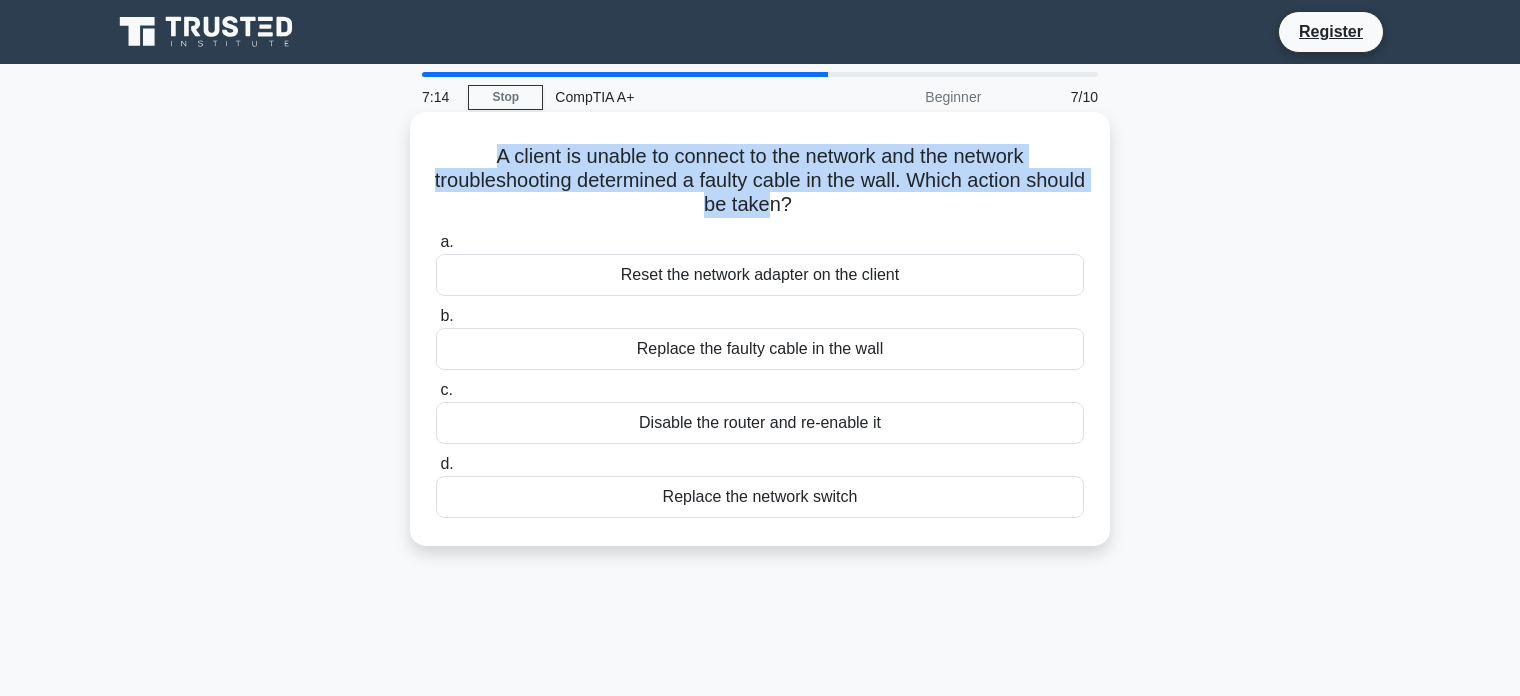 drag, startPoint x: 692, startPoint y: 181, endPoint x: 446, endPoint y: 155, distance: 247.37016 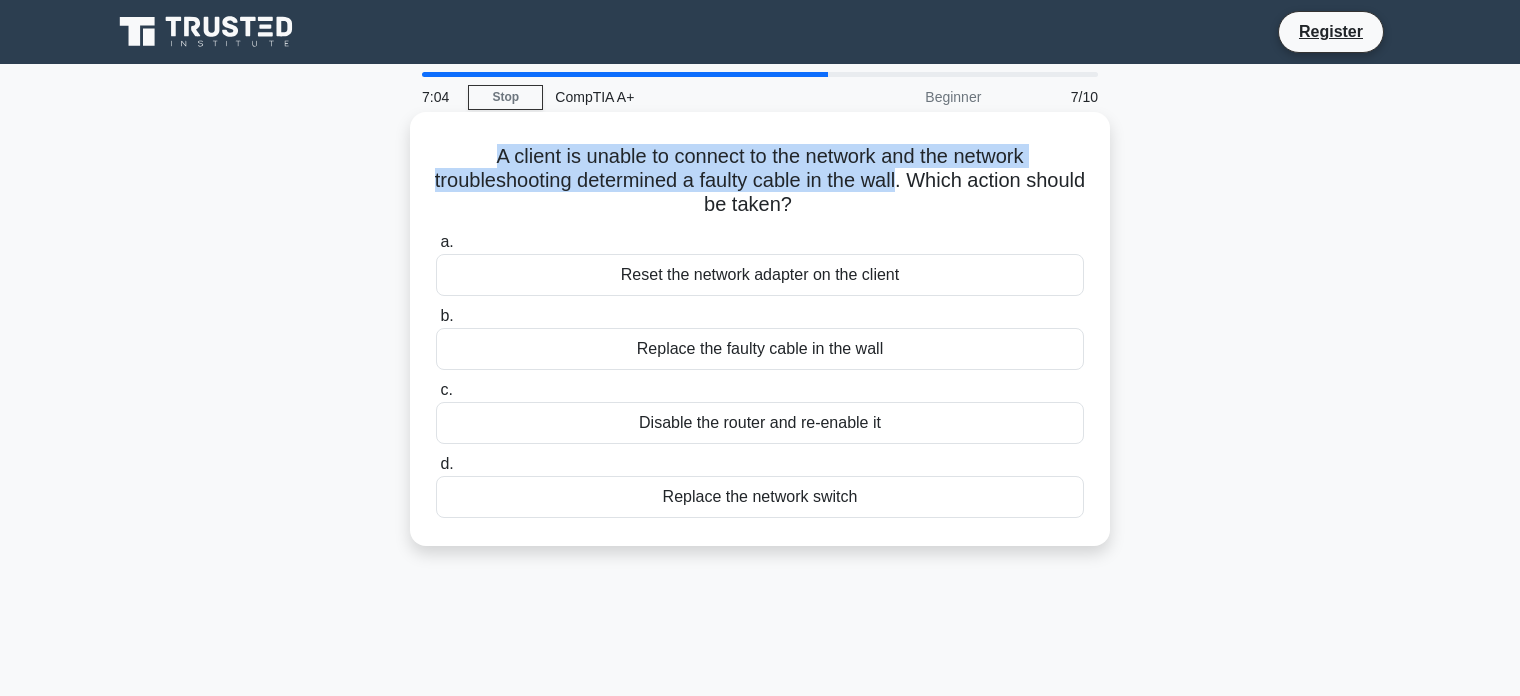 drag, startPoint x: 446, startPoint y: 155, endPoint x: 907, endPoint y: 177, distance: 461.52466 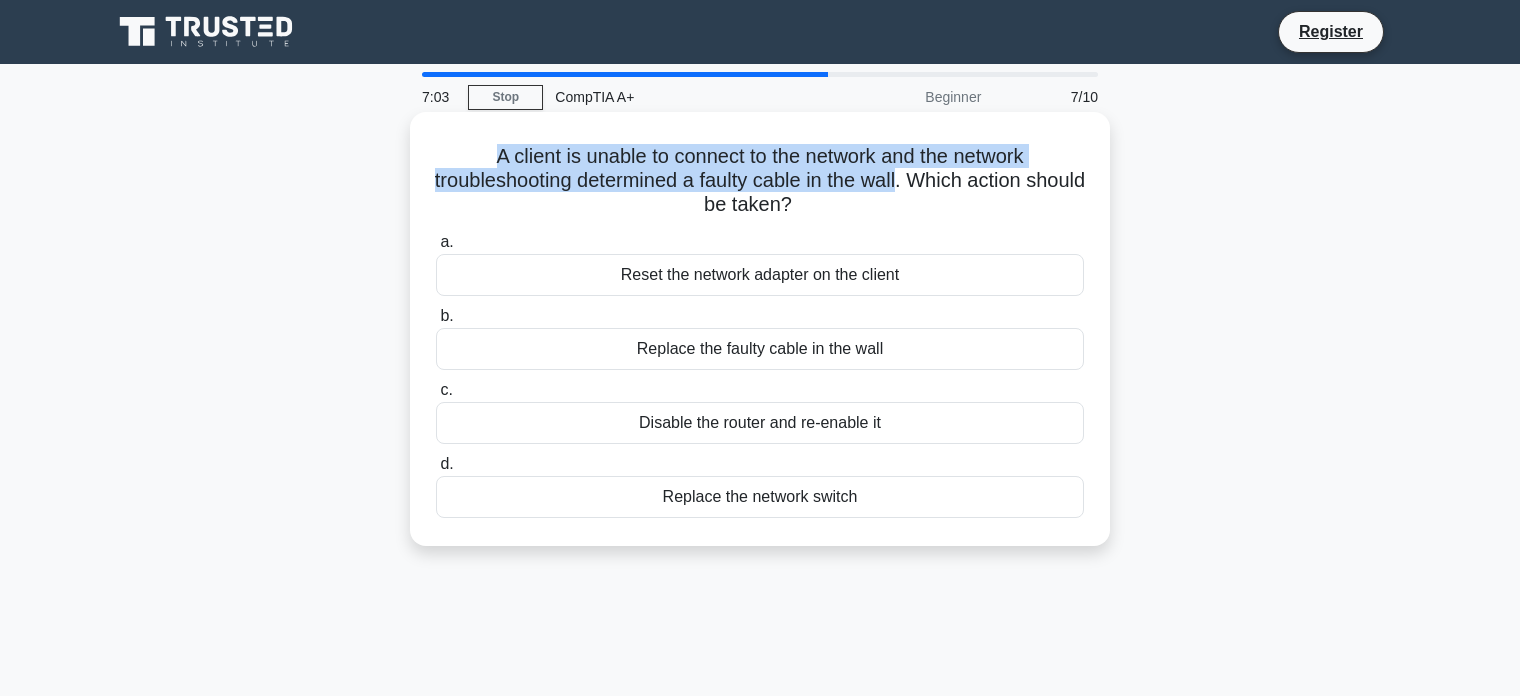 drag, startPoint x: 907, startPoint y: 177, endPoint x: 480, endPoint y: 159, distance: 427.3792 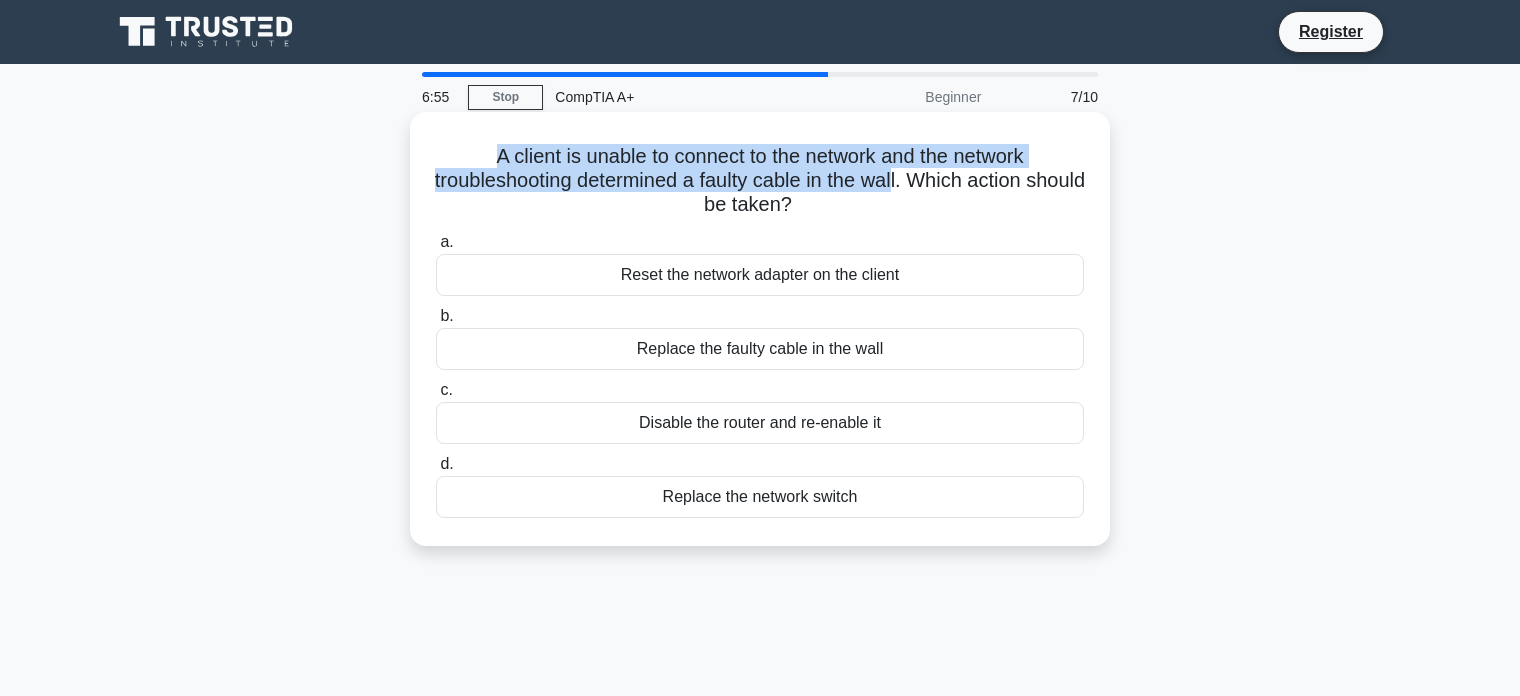 drag, startPoint x: 487, startPoint y: 153, endPoint x: 930, endPoint y: 180, distance: 443.82202 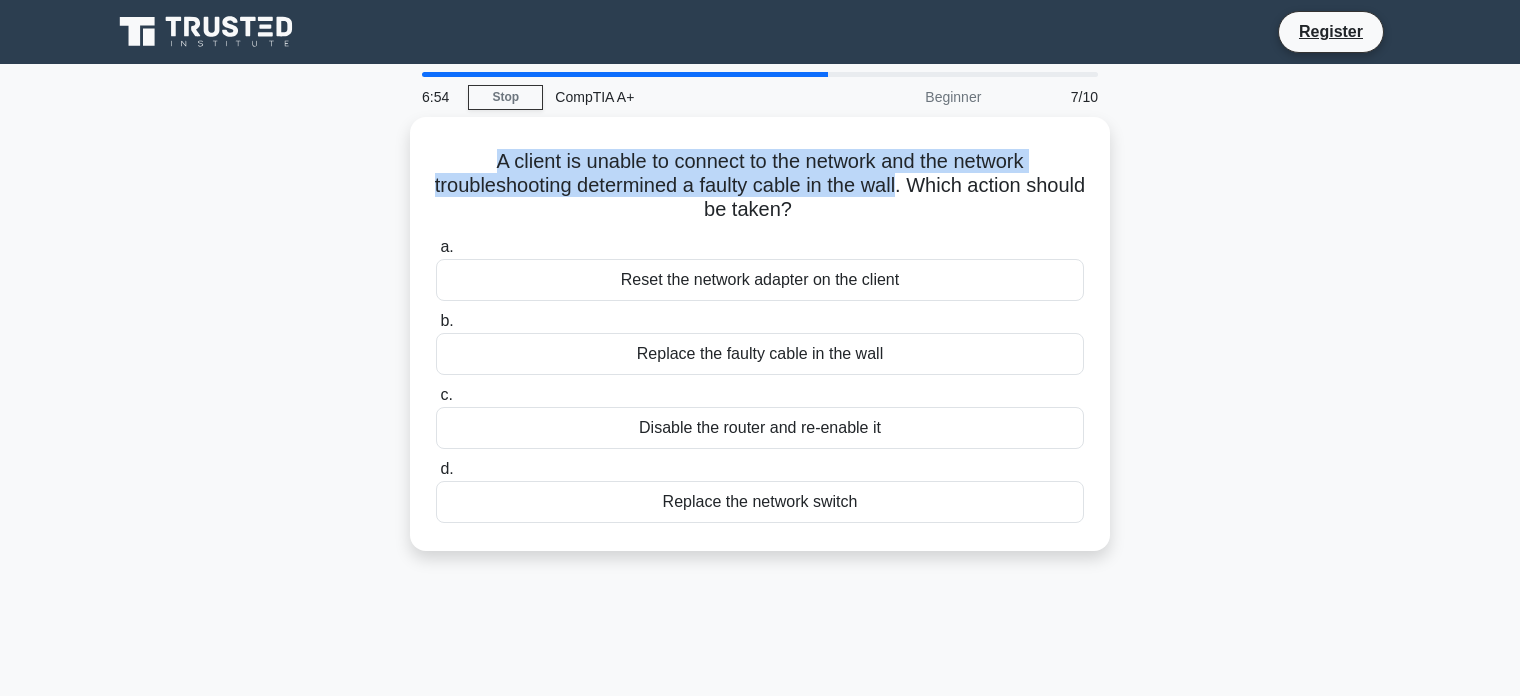 drag, startPoint x: 933, startPoint y: 180, endPoint x: 405, endPoint y: 152, distance: 528.7419 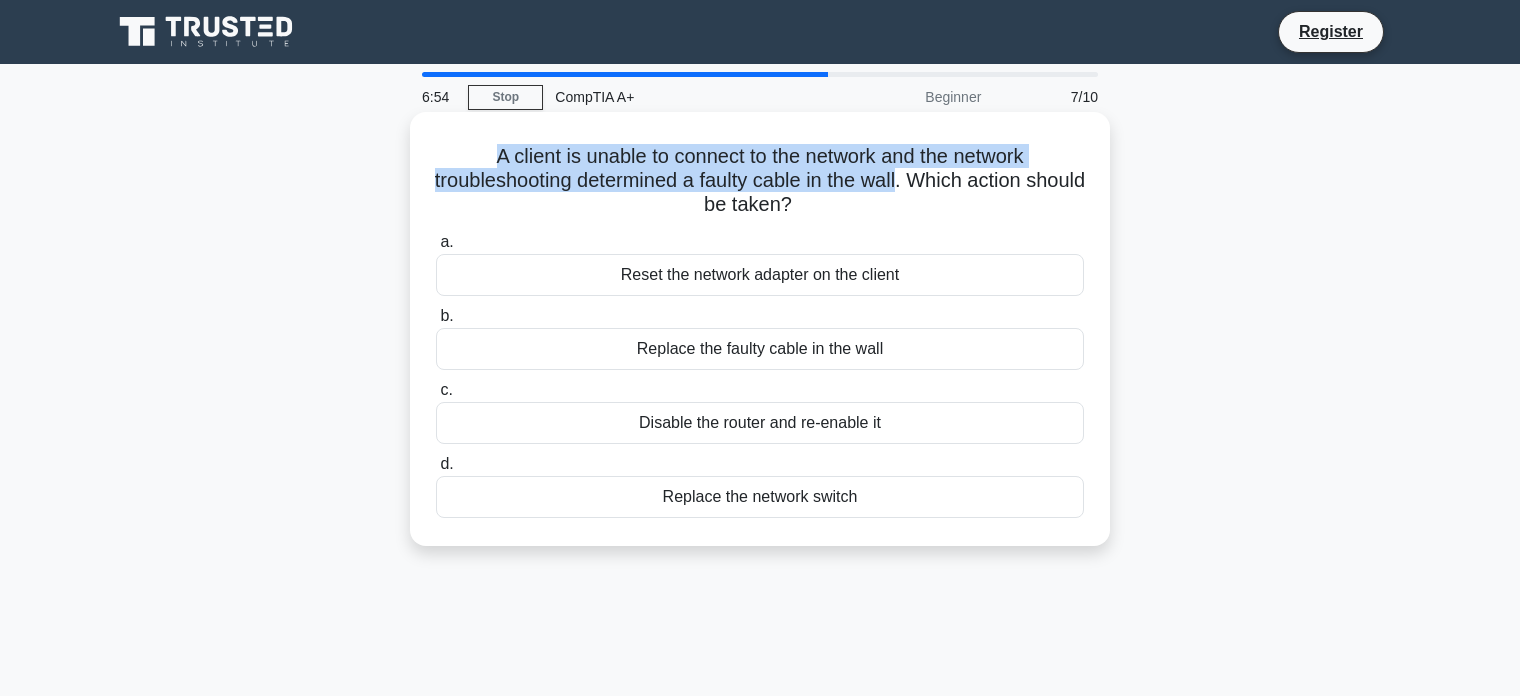 click on "A client is unable to connect to the network and the network troubleshooting determined a faulty cable in the wall. Which action should be taken?
.spinner_0XTQ{transform-origin:center;animation:spinner_y6GP .75s linear infinite}@keyframes spinner_y6GP{100%{transform:rotate(360deg)}}" at bounding box center (760, 181) 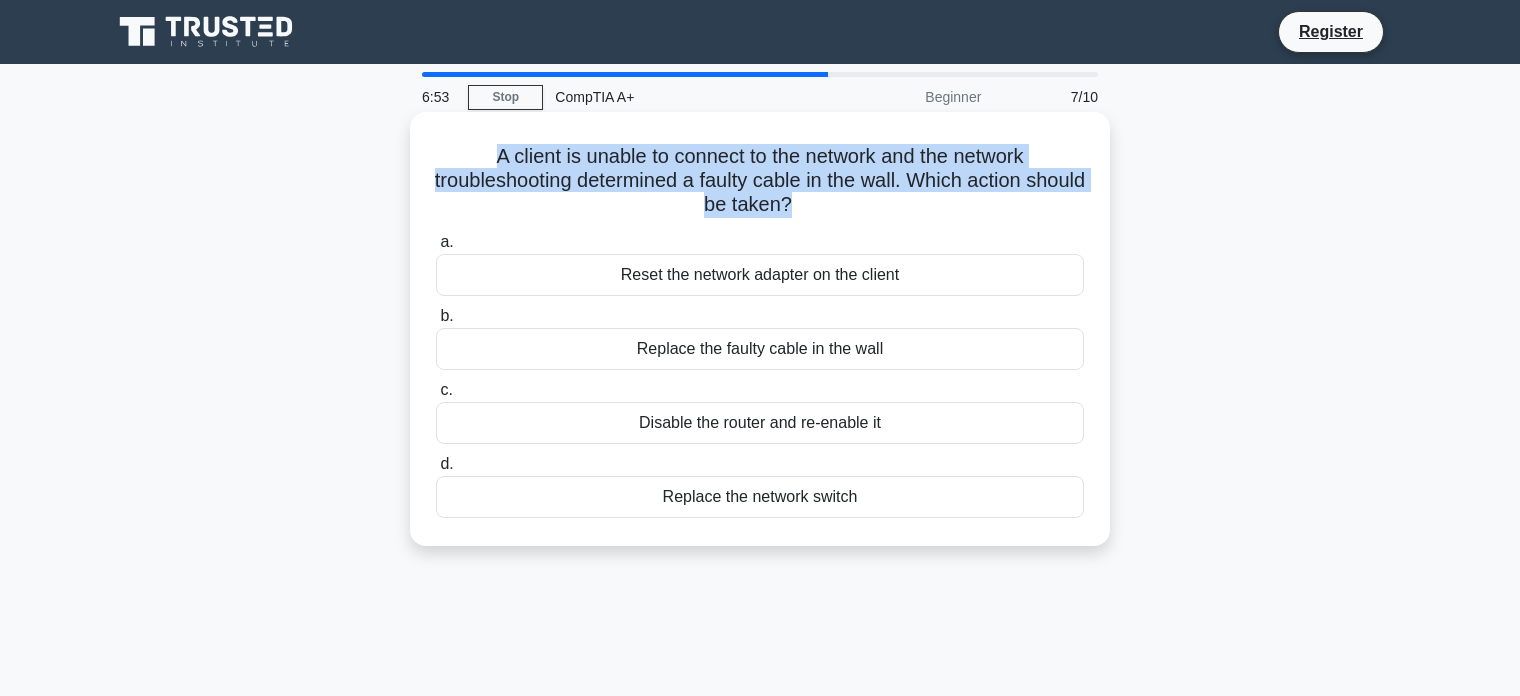 drag, startPoint x: 463, startPoint y: 163, endPoint x: 892, endPoint y: 194, distance: 430.1186 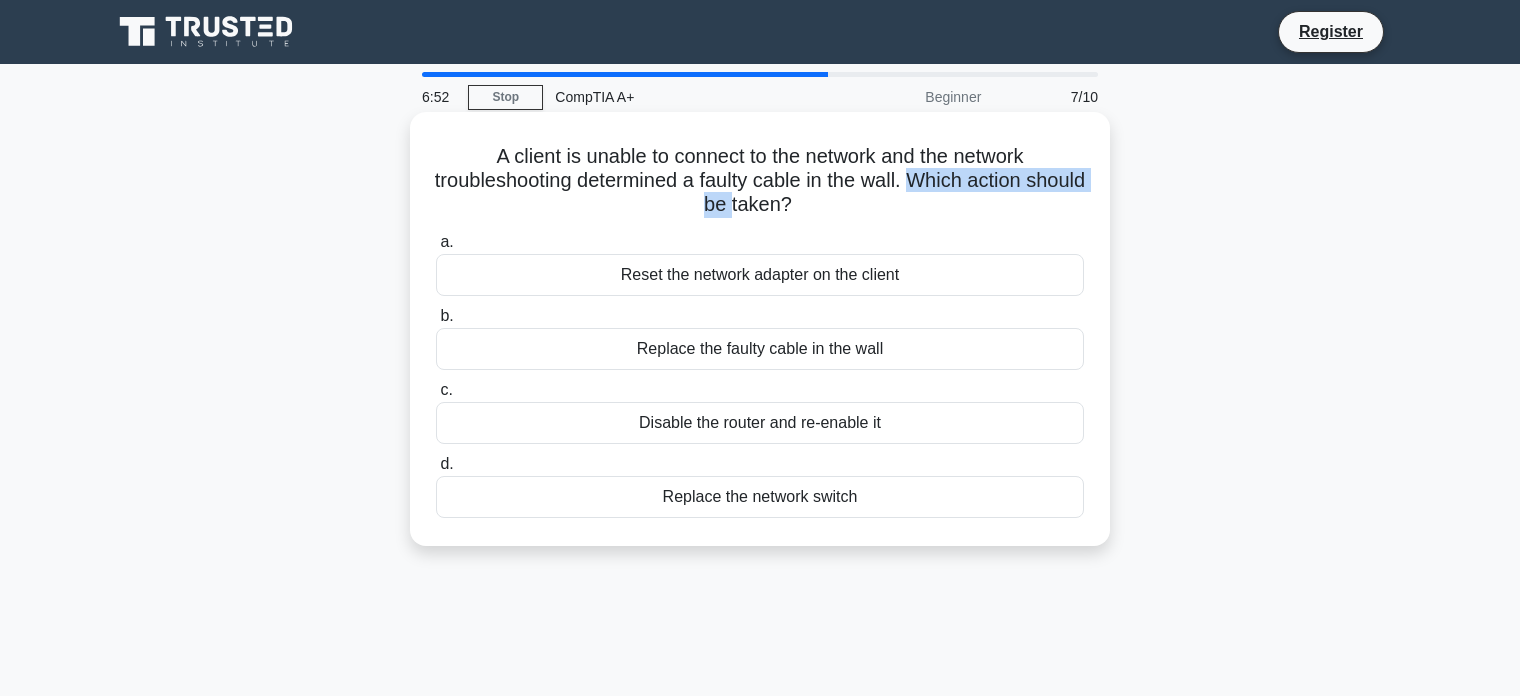 drag, startPoint x: 955, startPoint y: 183, endPoint x: 753, endPoint y: 205, distance: 203.19449 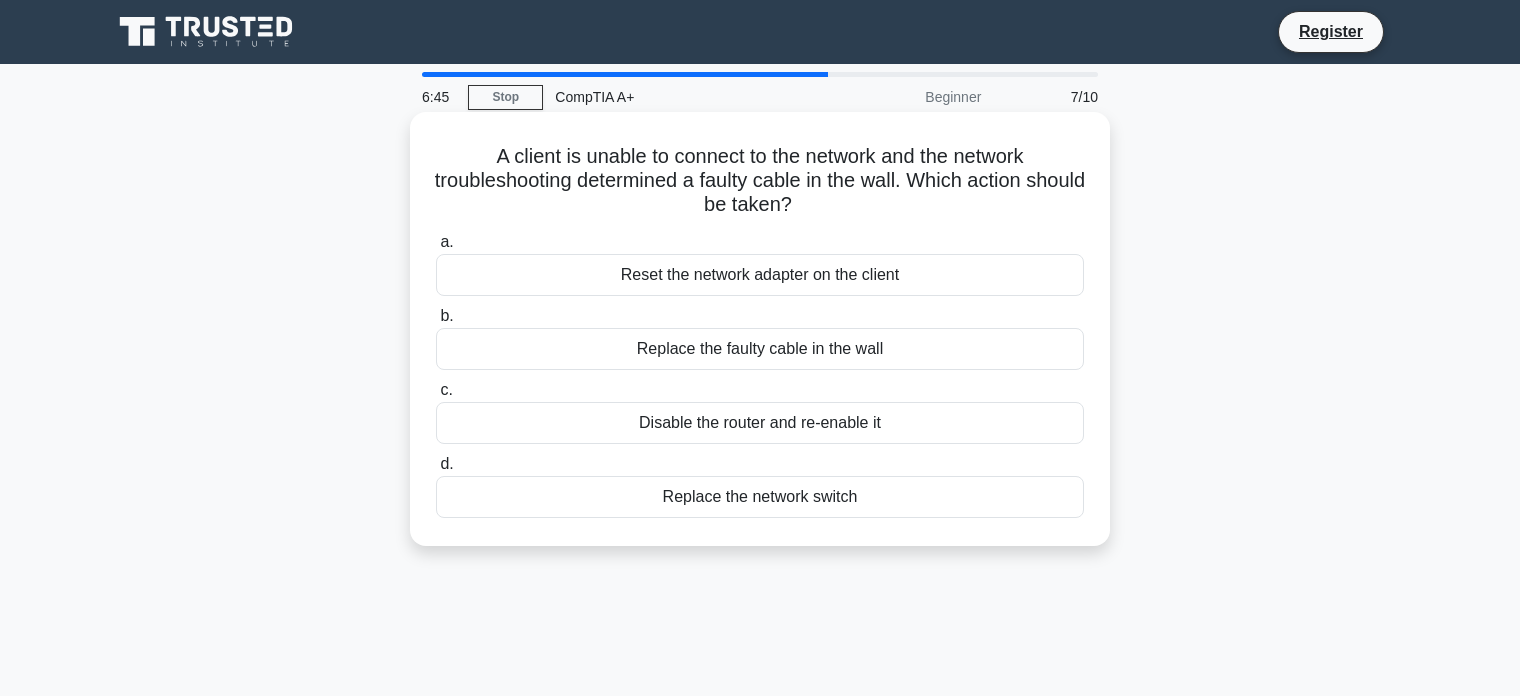 click on "Replace the faulty cable in the wall" at bounding box center [760, 349] 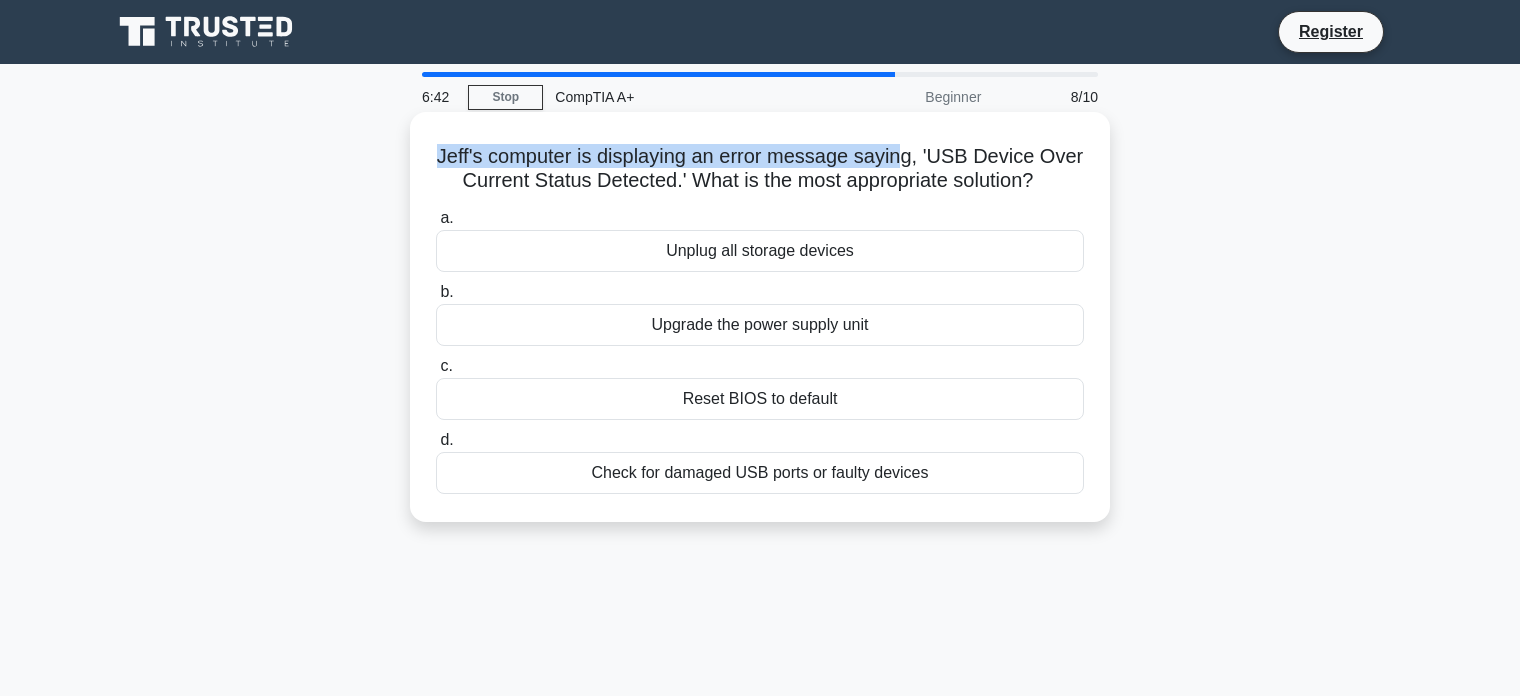 drag, startPoint x: 478, startPoint y: 159, endPoint x: 925, endPoint y: 157, distance: 447.0045 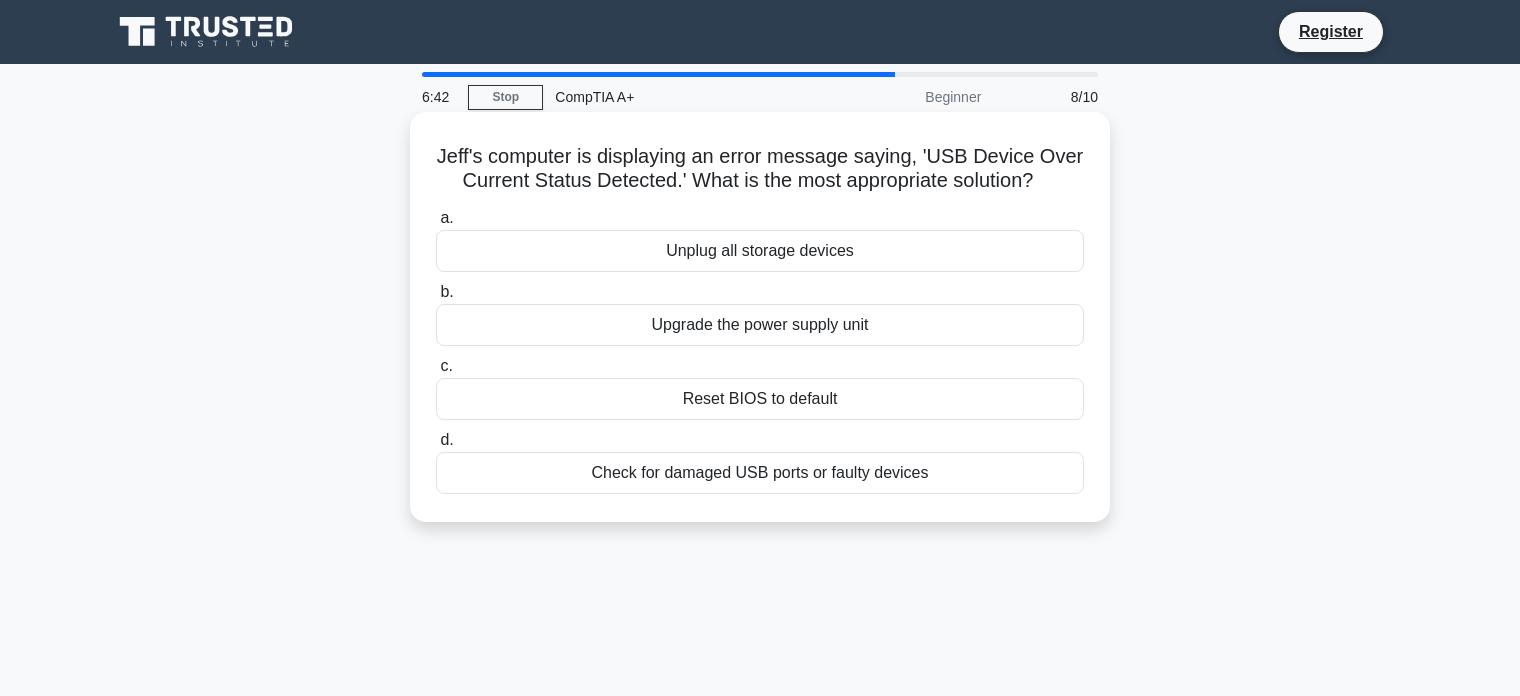 click on "Jeff's computer is displaying an error message saying, 'USB Device Over Current Status Detected.' What is the most appropriate solution?
.spinner_0XTQ{transform-origin:center;animation:spinner_y6GP .75s linear infinite}@keyframes spinner_y6GP{100%{transform:rotate(360deg)}}" at bounding box center [760, 169] 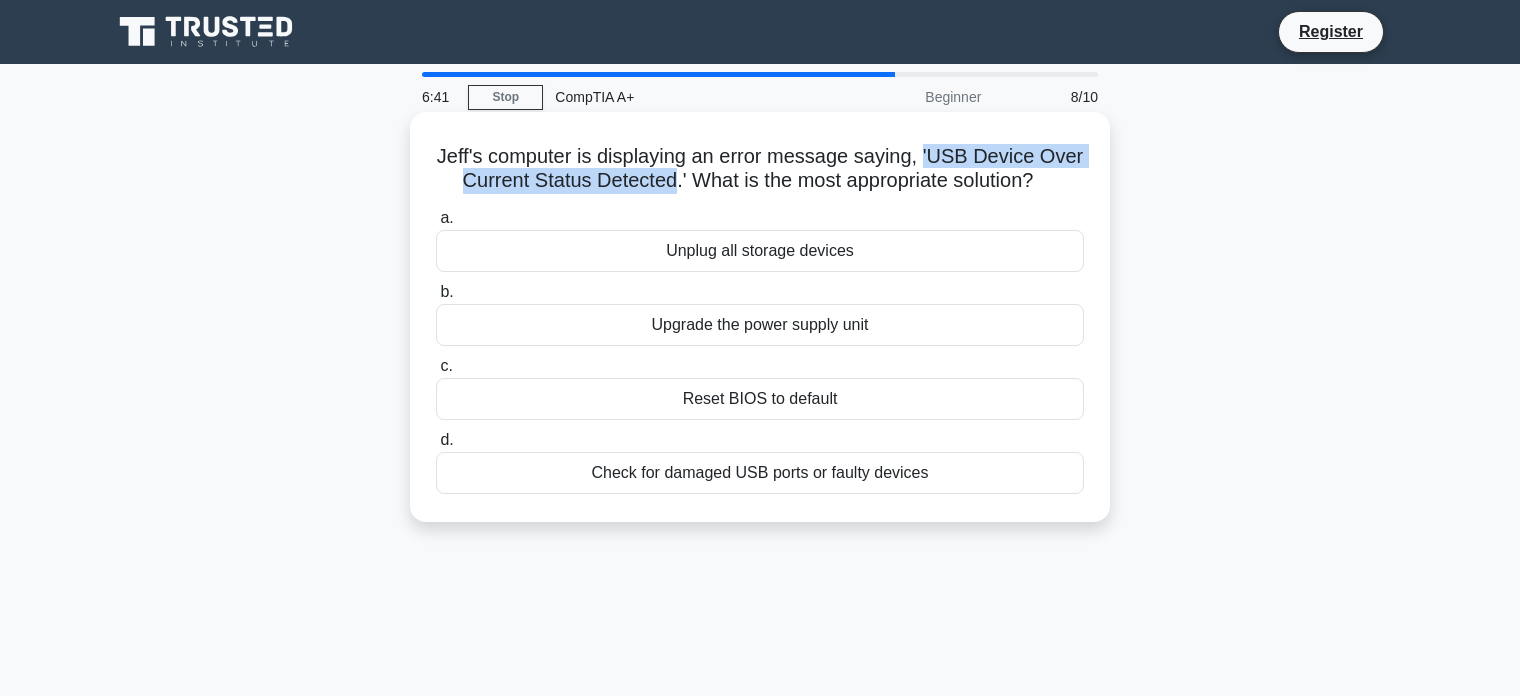 drag, startPoint x: 927, startPoint y: 157, endPoint x: 615, endPoint y: 179, distance: 312.7747 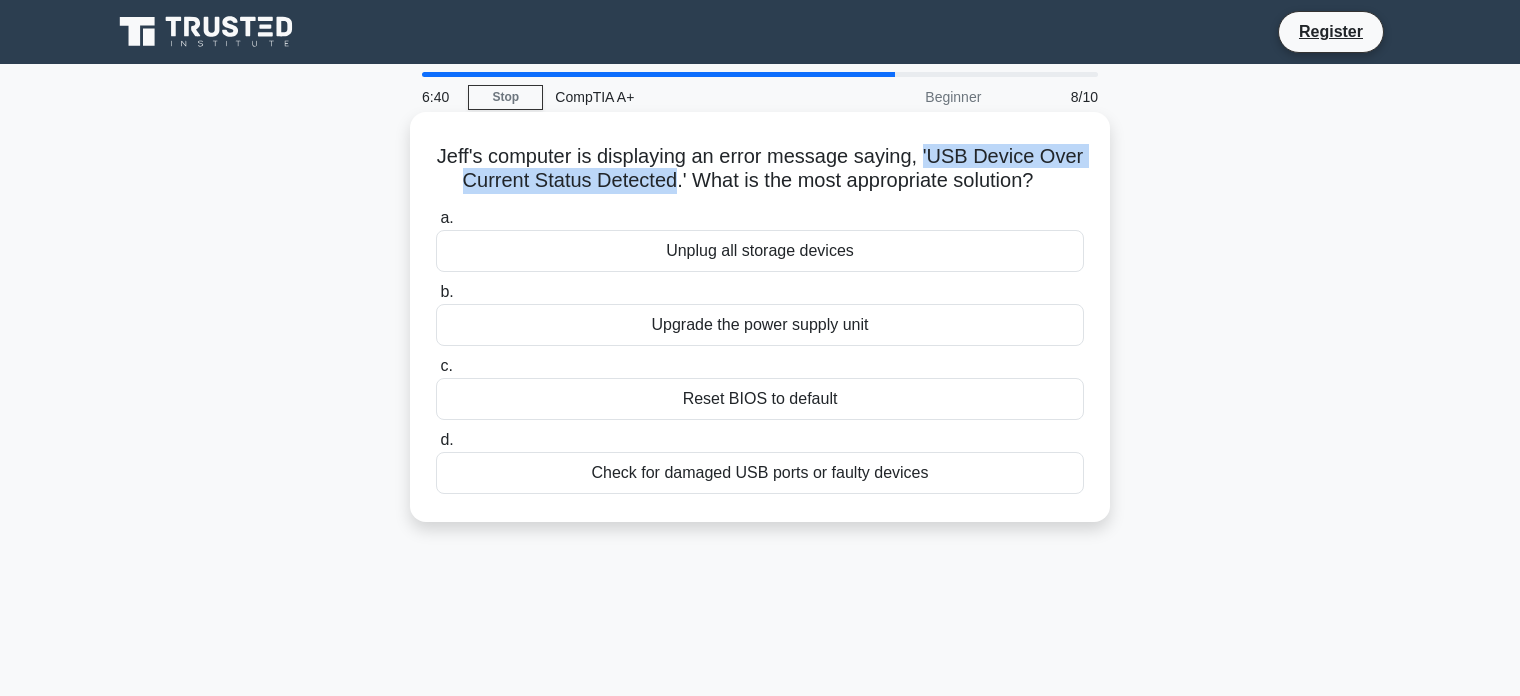 click on "Jeff's computer is displaying an error message saying, 'USB Device Over Current Status Detected.' What is the most appropriate solution?
.spinner_0XTQ{transform-origin:center;animation:spinner_y6GP .75s linear infinite}@keyframes spinner_y6GP{100%{transform:rotate(360deg)}}" at bounding box center (760, 169) 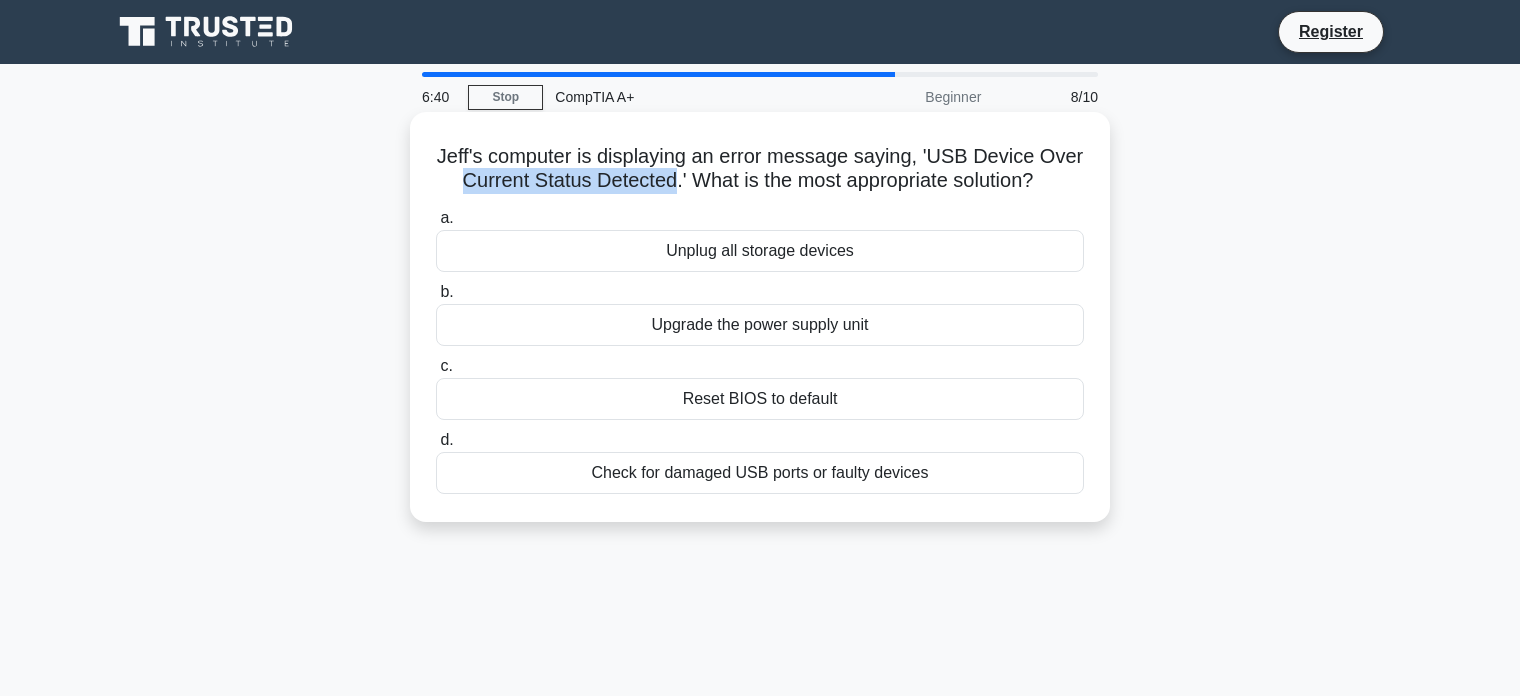 drag, startPoint x: 624, startPoint y: 179, endPoint x: 478, endPoint y: 179, distance: 146 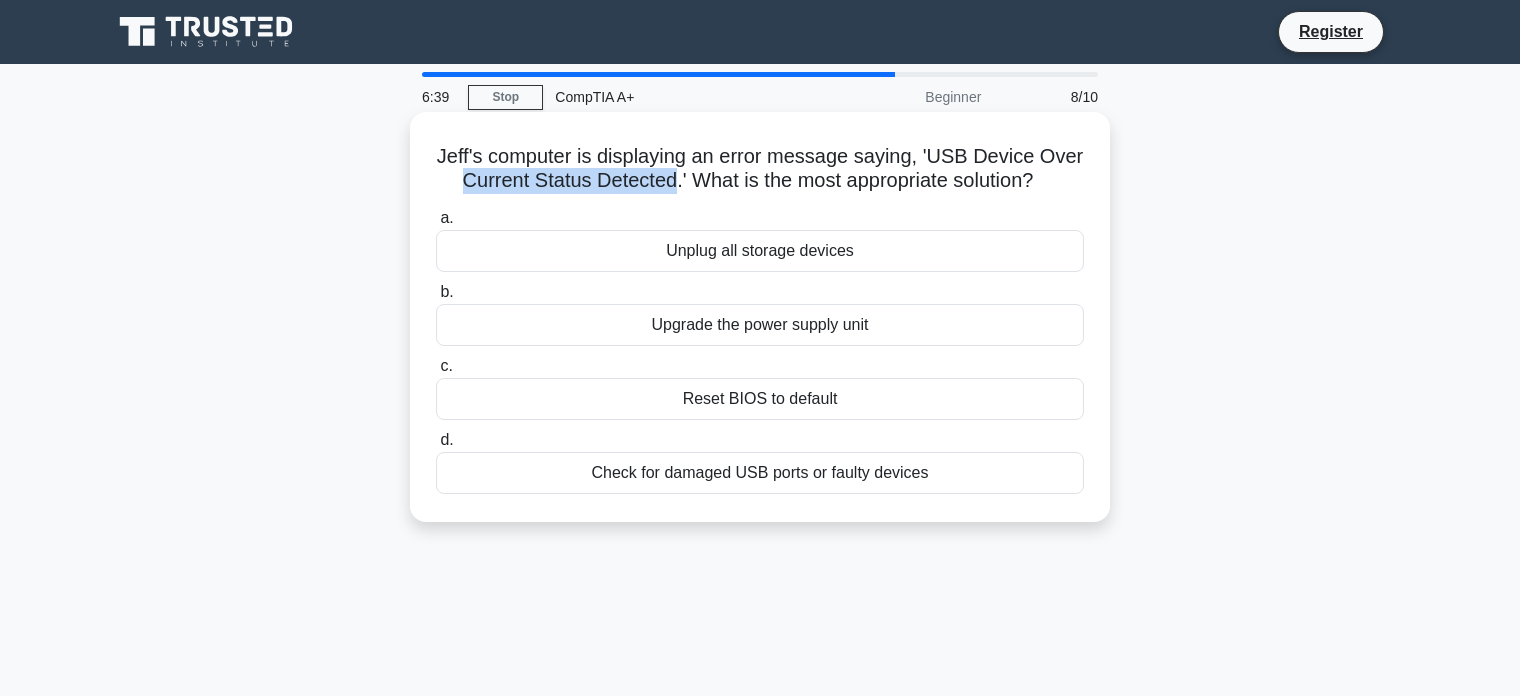 drag, startPoint x: 478, startPoint y: 179, endPoint x: 667, endPoint y: 179, distance: 189 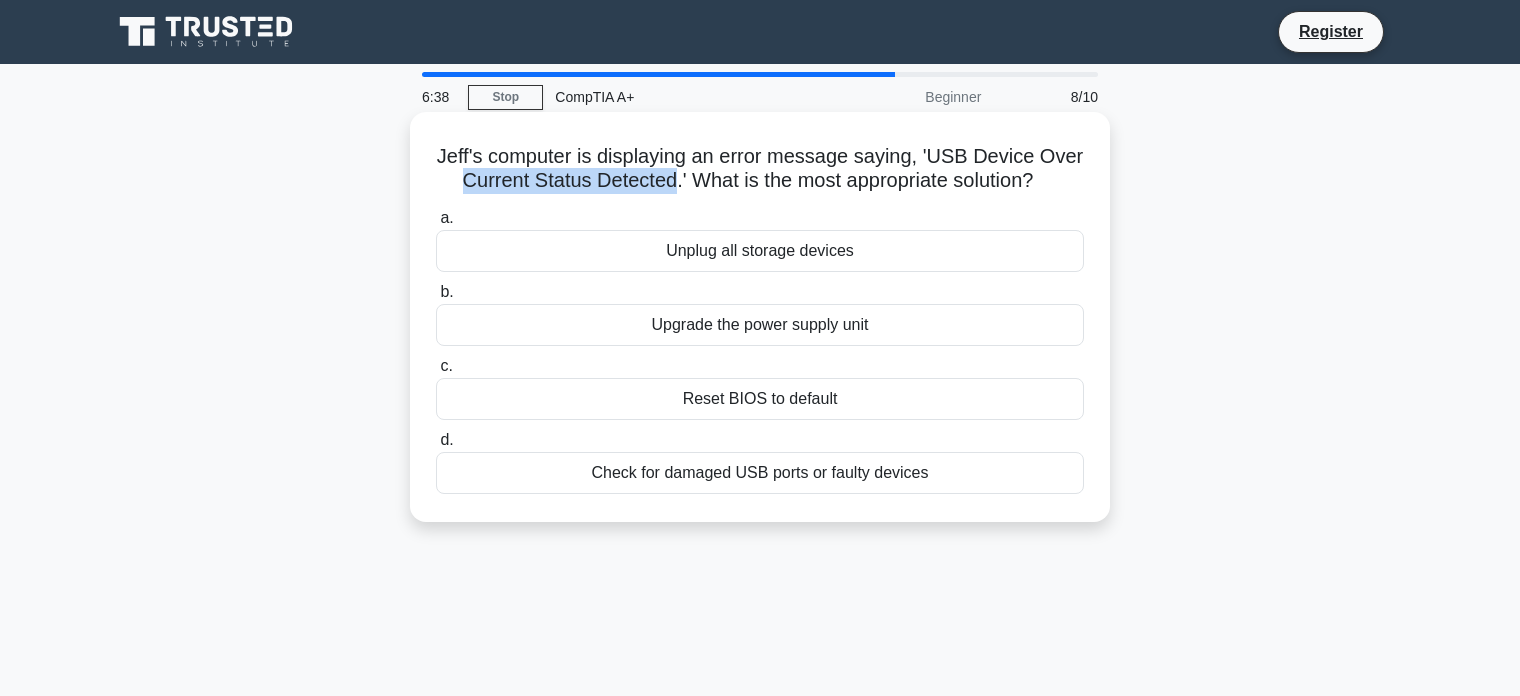 click on "Jeff's computer is displaying an error message saying, 'USB Device Over Current Status Detected.' What is the most appropriate solution?
.spinner_0XTQ{transform-origin:center;animation:spinner_y6GP .75s linear infinite}@keyframes spinner_y6GP{100%{transform:rotate(360deg)}}" at bounding box center (760, 169) 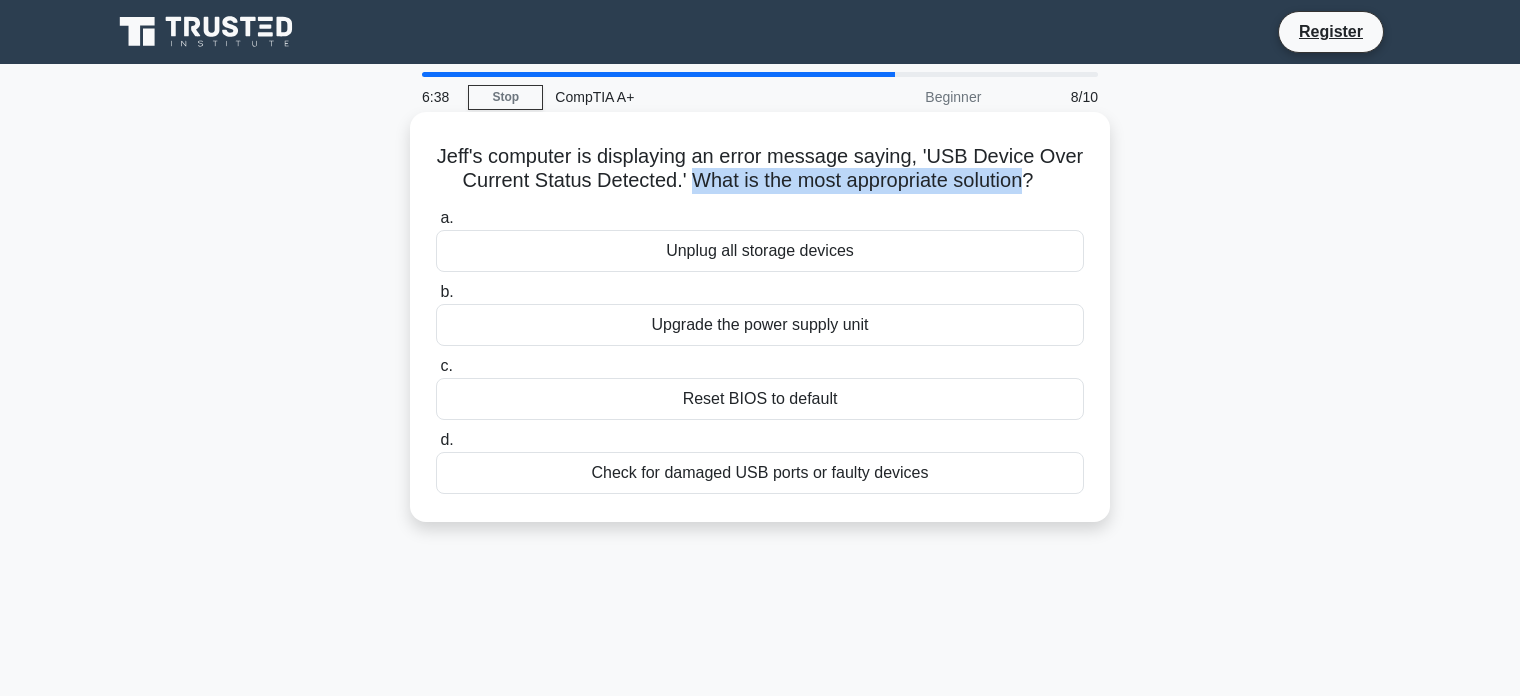 drag, startPoint x: 708, startPoint y: 179, endPoint x: 1018, endPoint y: 181, distance: 310.00644 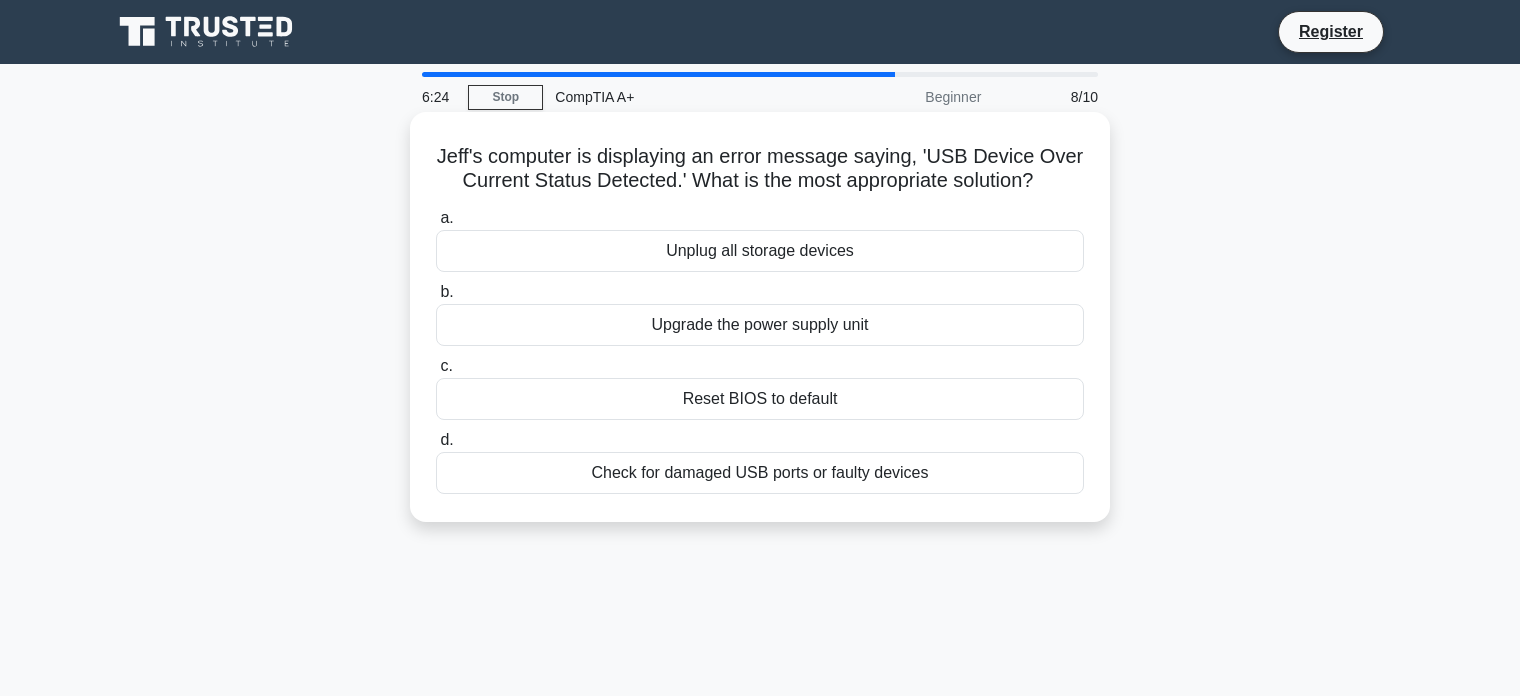 click on "Check for damaged USB ports or faulty devices" at bounding box center [760, 473] 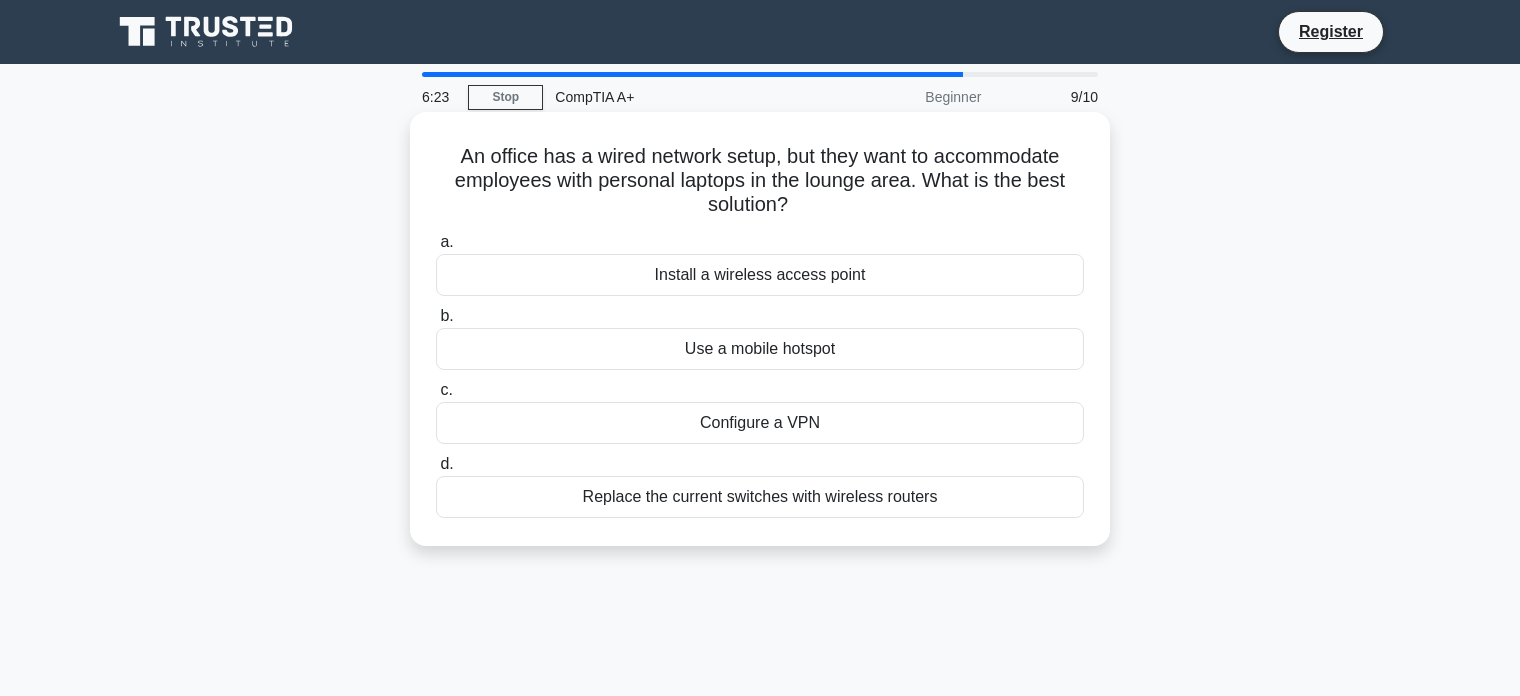 click on "An office has a wired network setup, but they want to accommodate employees with personal laptops in the lounge area. What is the best solution?
.spinner_0XTQ{transform-origin:center;animation:spinner_y6GP .75s linear infinite}@keyframes spinner_y6GP{100%{transform:rotate(360deg)}}" at bounding box center [760, 181] 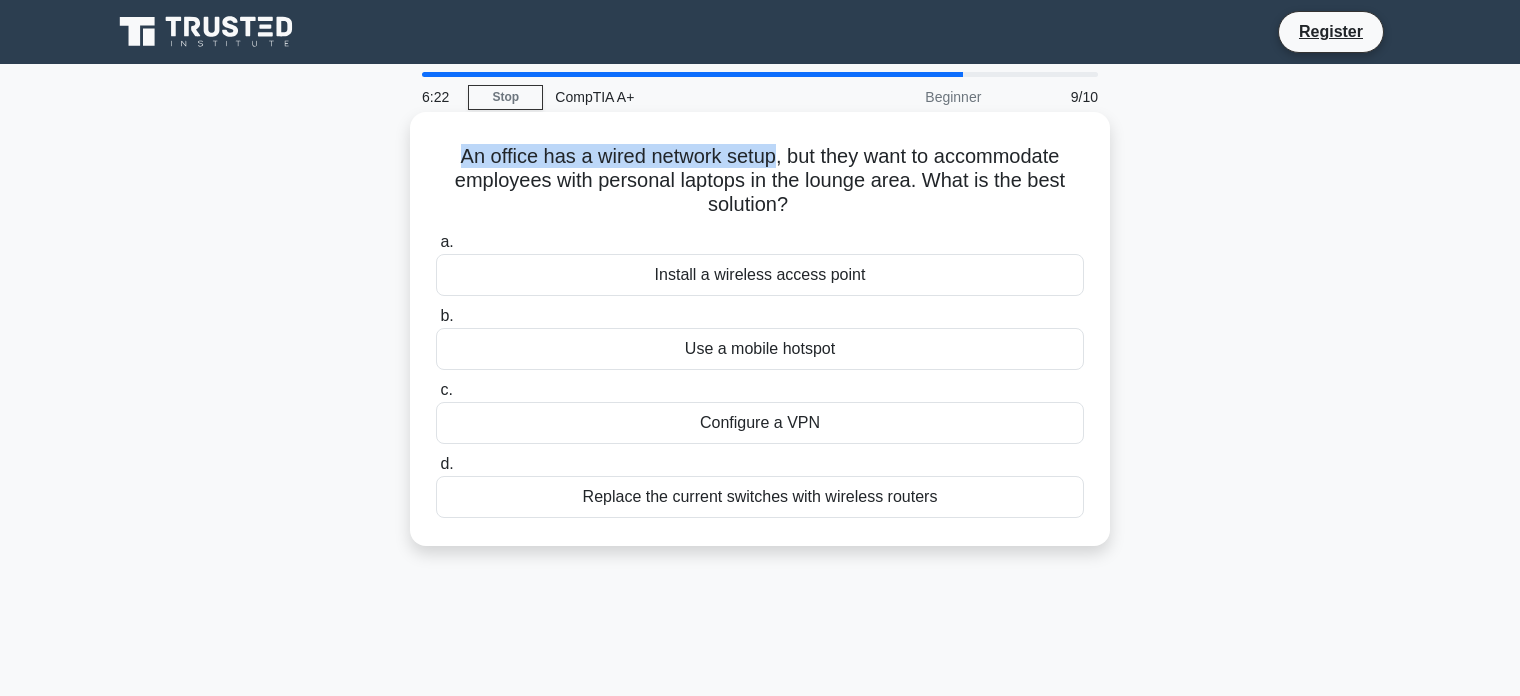 drag, startPoint x: 458, startPoint y: 153, endPoint x: 763, endPoint y: 166, distance: 305.27692 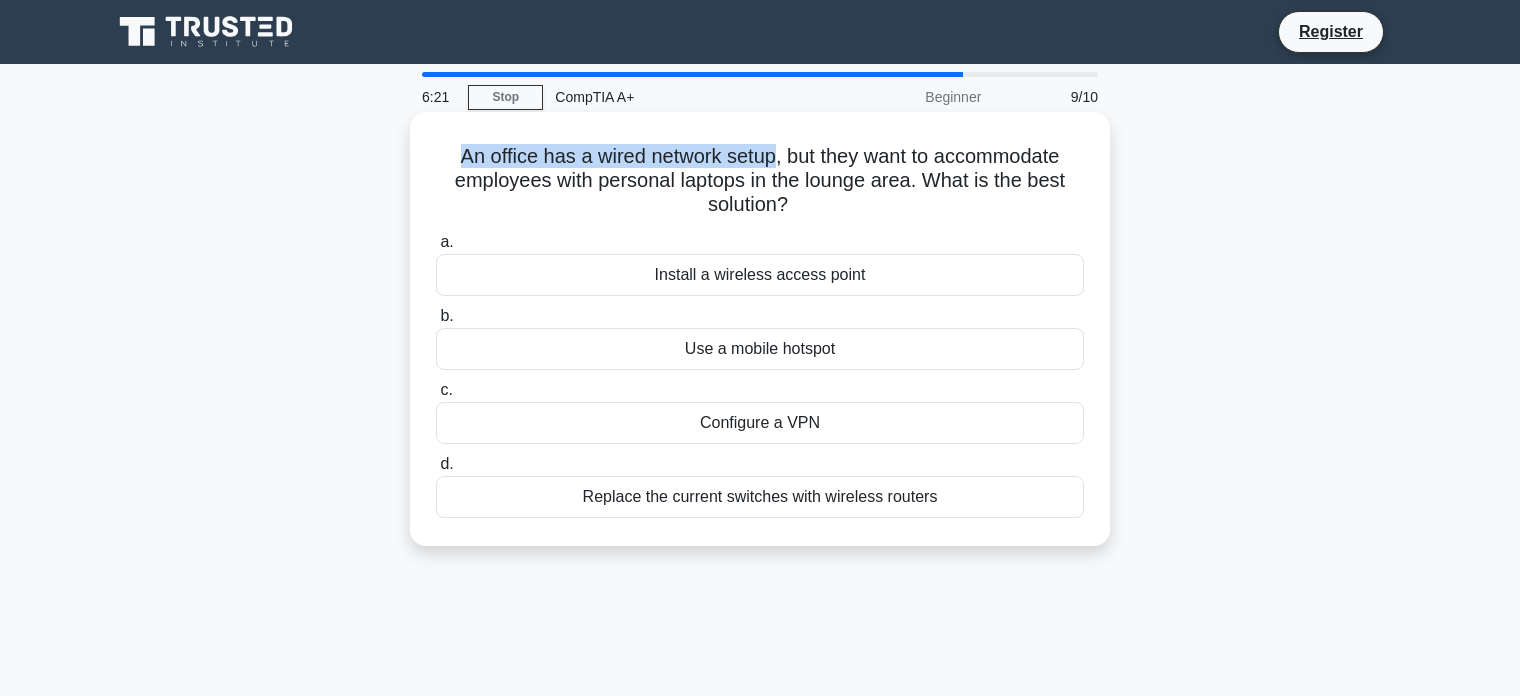 click on "An office has a wired network setup, but they want to accommodate employees with personal laptops in the lounge area. What is the best solution?
.spinner_0XTQ{transform-origin:center;animation:spinner_y6GP .75s linear infinite}@keyframes spinner_y6GP{100%{transform:rotate(360deg)}}" at bounding box center (760, 181) 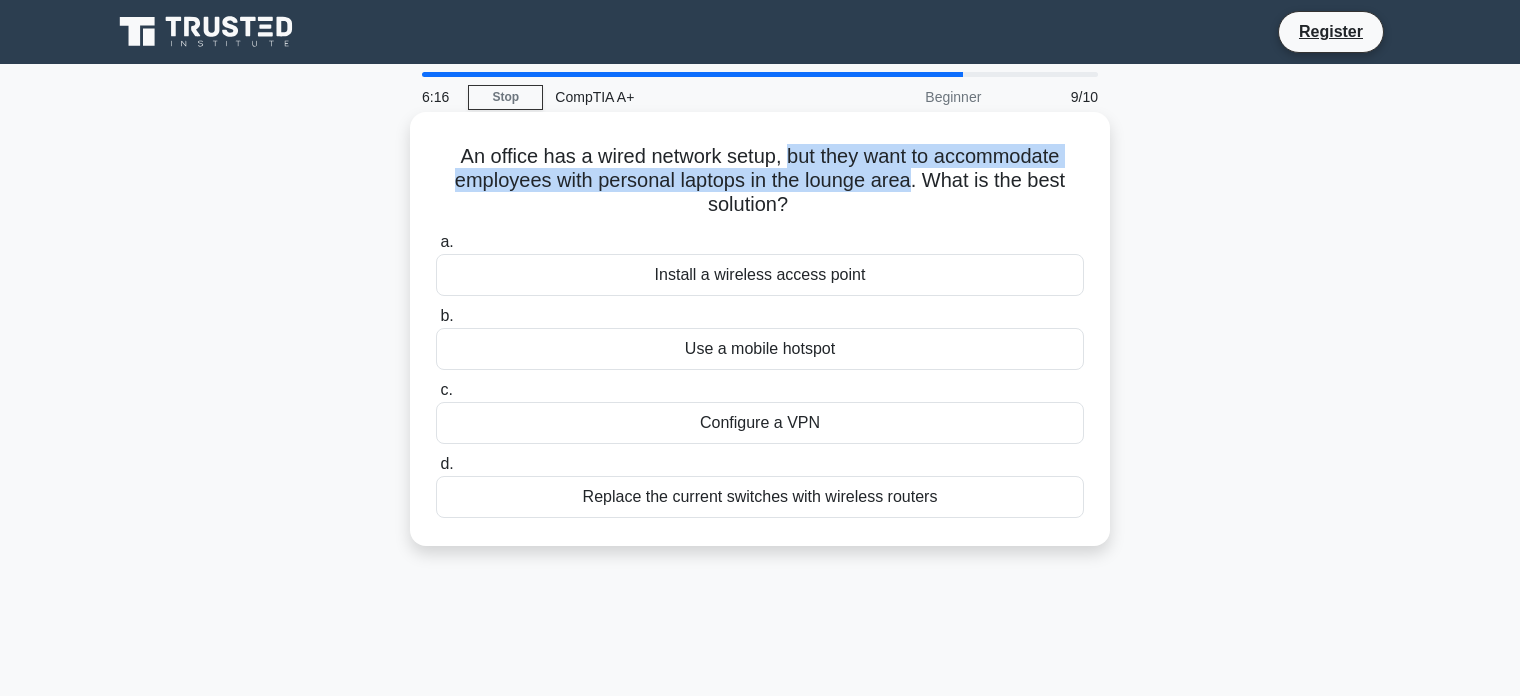 drag, startPoint x: 790, startPoint y: 161, endPoint x: 892, endPoint y: 184, distance: 104.56099 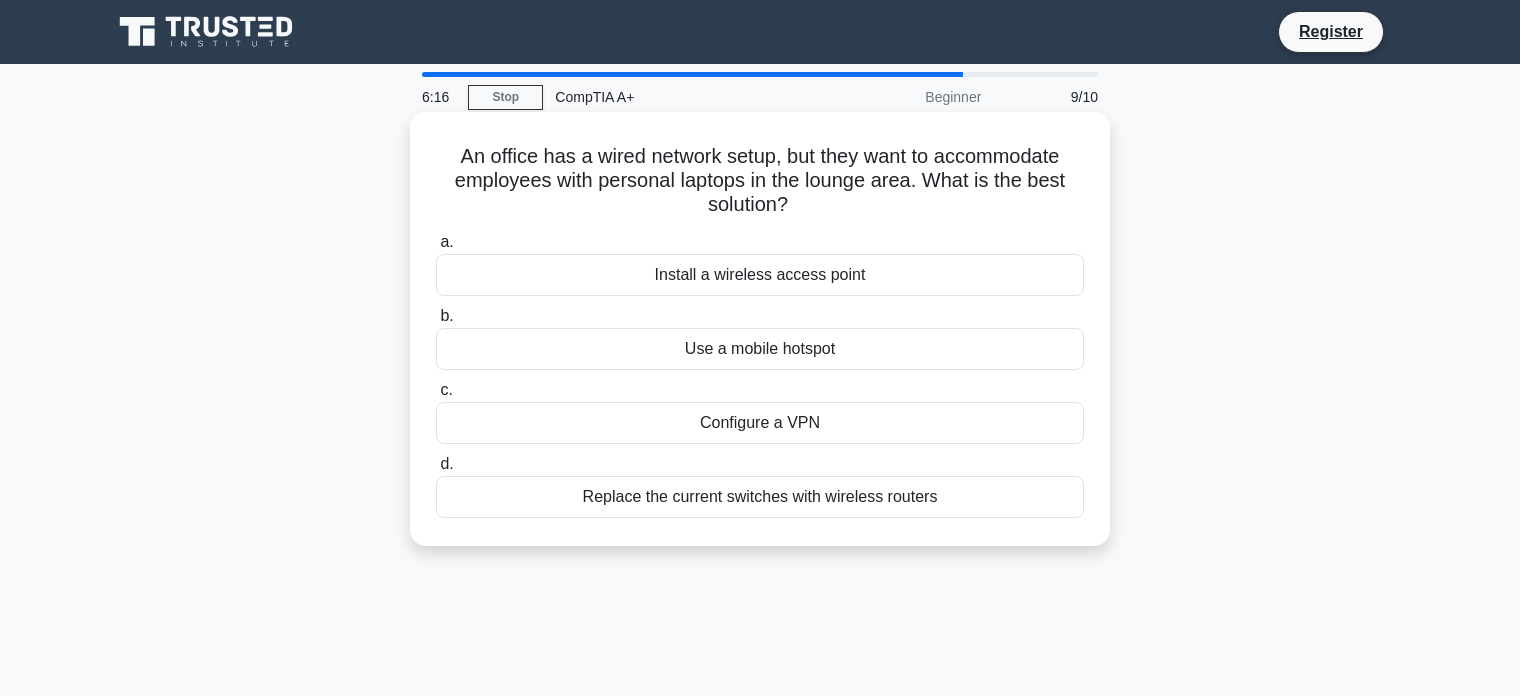 click on "An office has a wired network setup, but they want to accommodate employees with personal laptops in the lounge area. What is the best solution?
.spinner_0XTQ{transform-origin:center;animation:spinner_y6GP .75s linear infinite}@keyframes spinner_y6GP{100%{transform:rotate(360deg)}}" at bounding box center (760, 181) 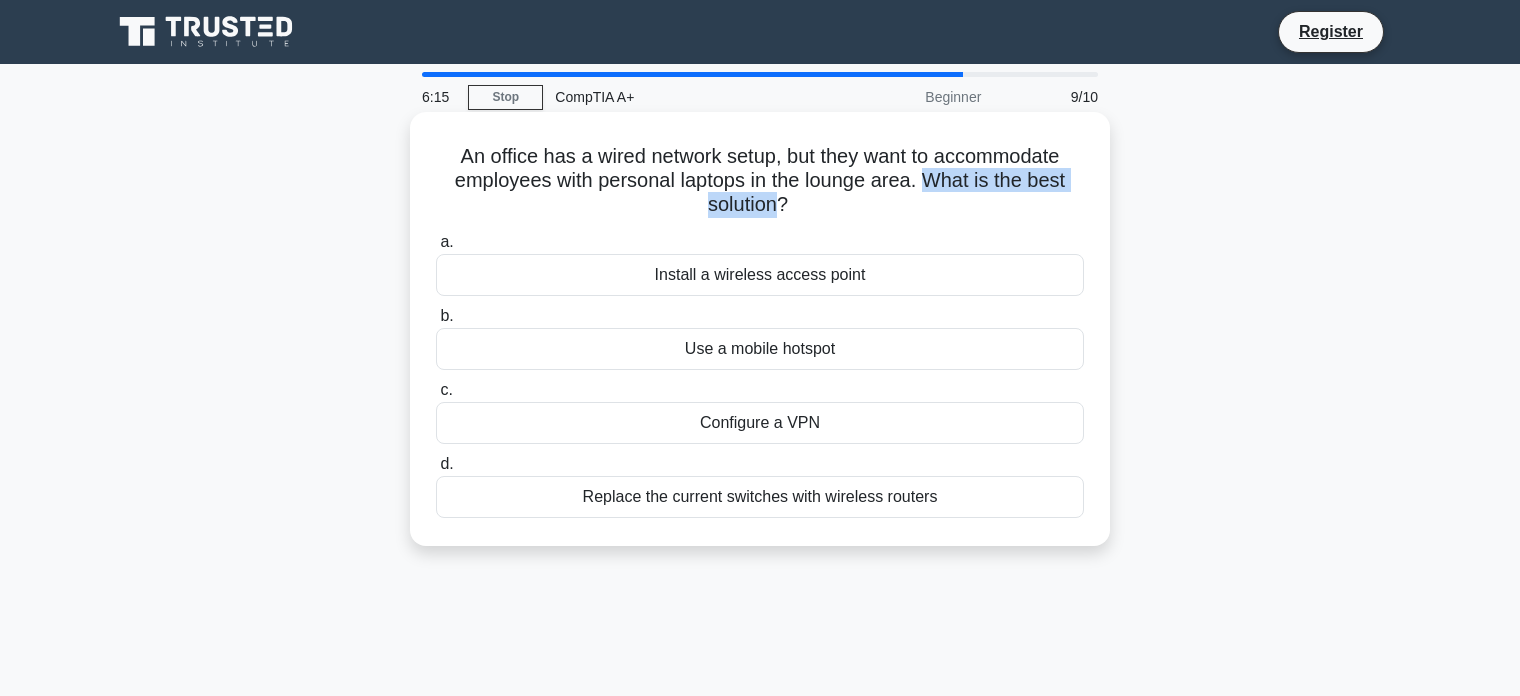 drag, startPoint x: 930, startPoint y: 183, endPoint x: 739, endPoint y: 207, distance: 192.50195 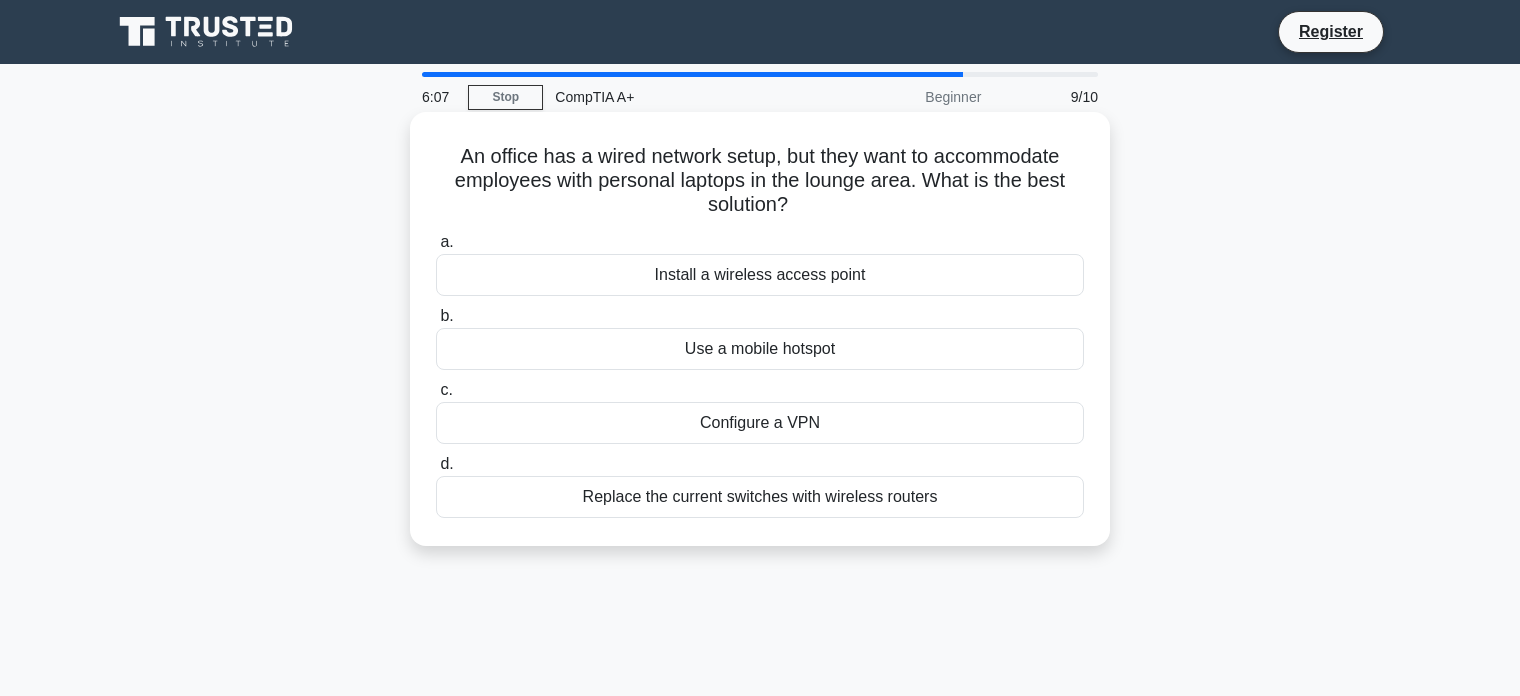 click on "Install a wireless access point" at bounding box center (760, 275) 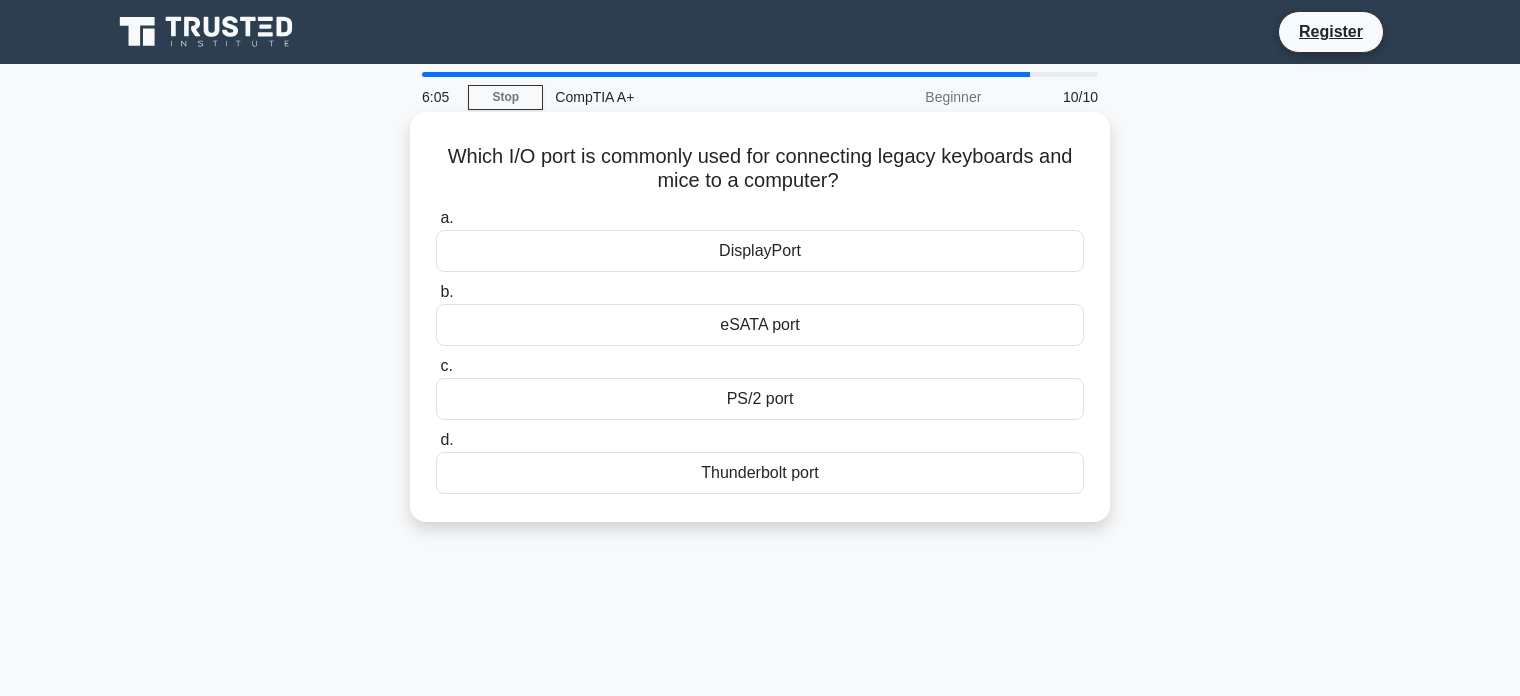 click on "Which I/O port is commonly used for connecting legacy keyboards and mice to a computer?
.spinner_0XTQ{transform-origin:center;animation:spinner_y6GP .75s linear infinite}@keyframes spinner_y6GP{100%{transform:rotate(360deg)}}" at bounding box center (760, 169) 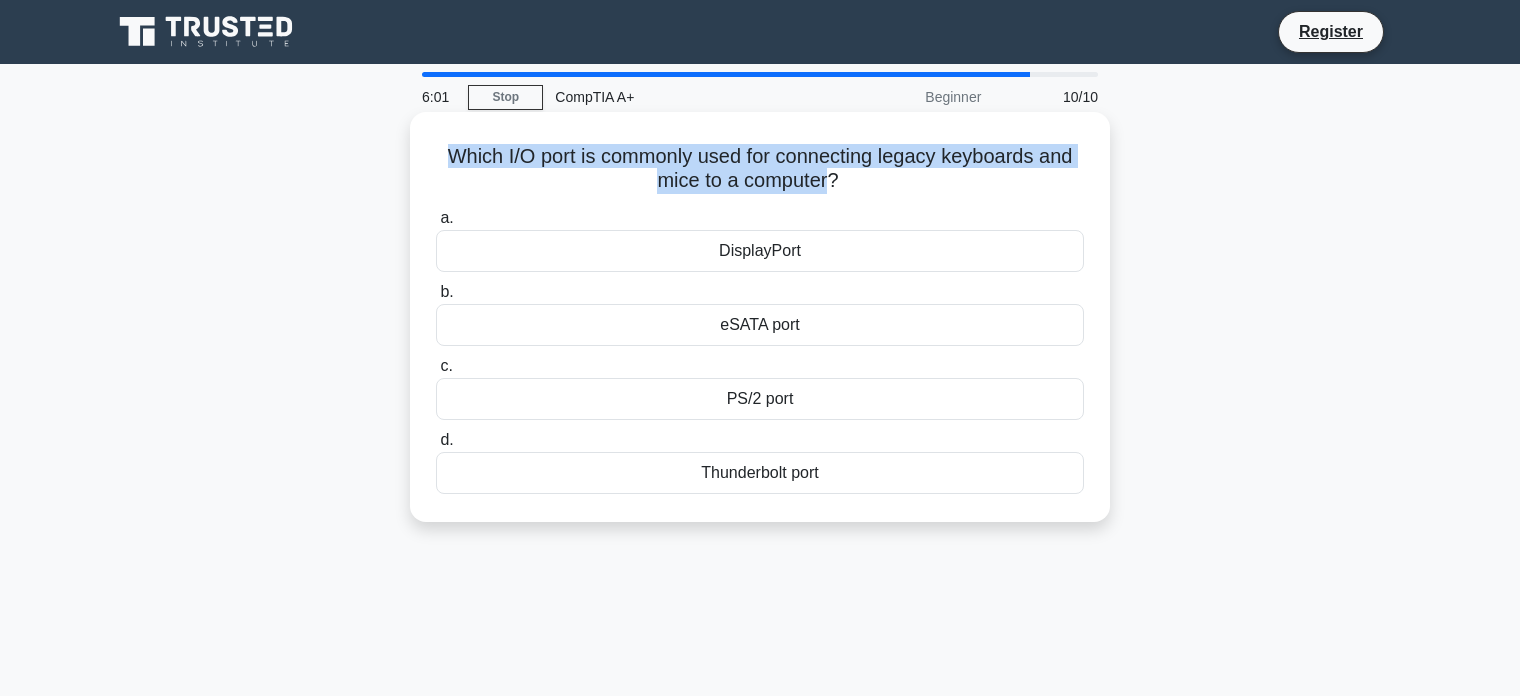 drag, startPoint x: 448, startPoint y: 169, endPoint x: 751, endPoint y: 184, distance: 303.37106 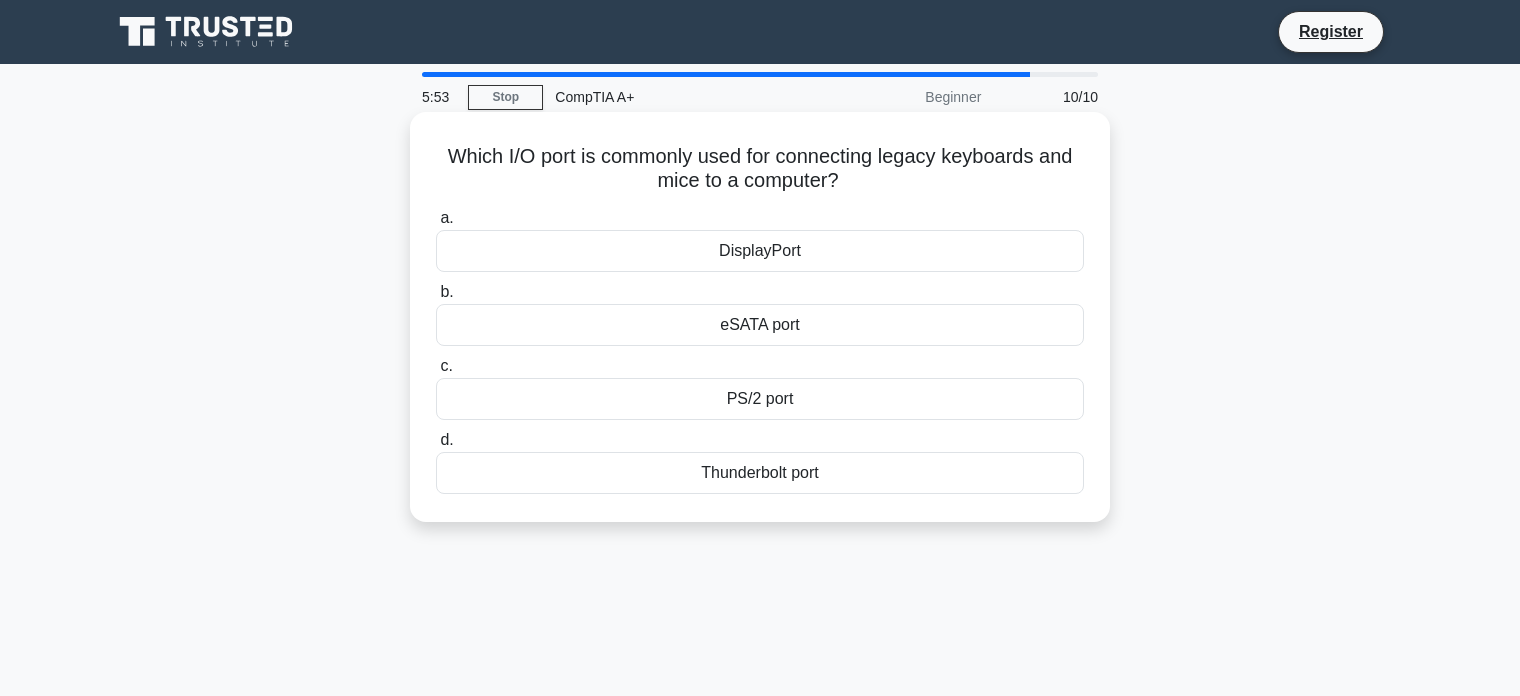 click on "DisplayPort" at bounding box center [760, 251] 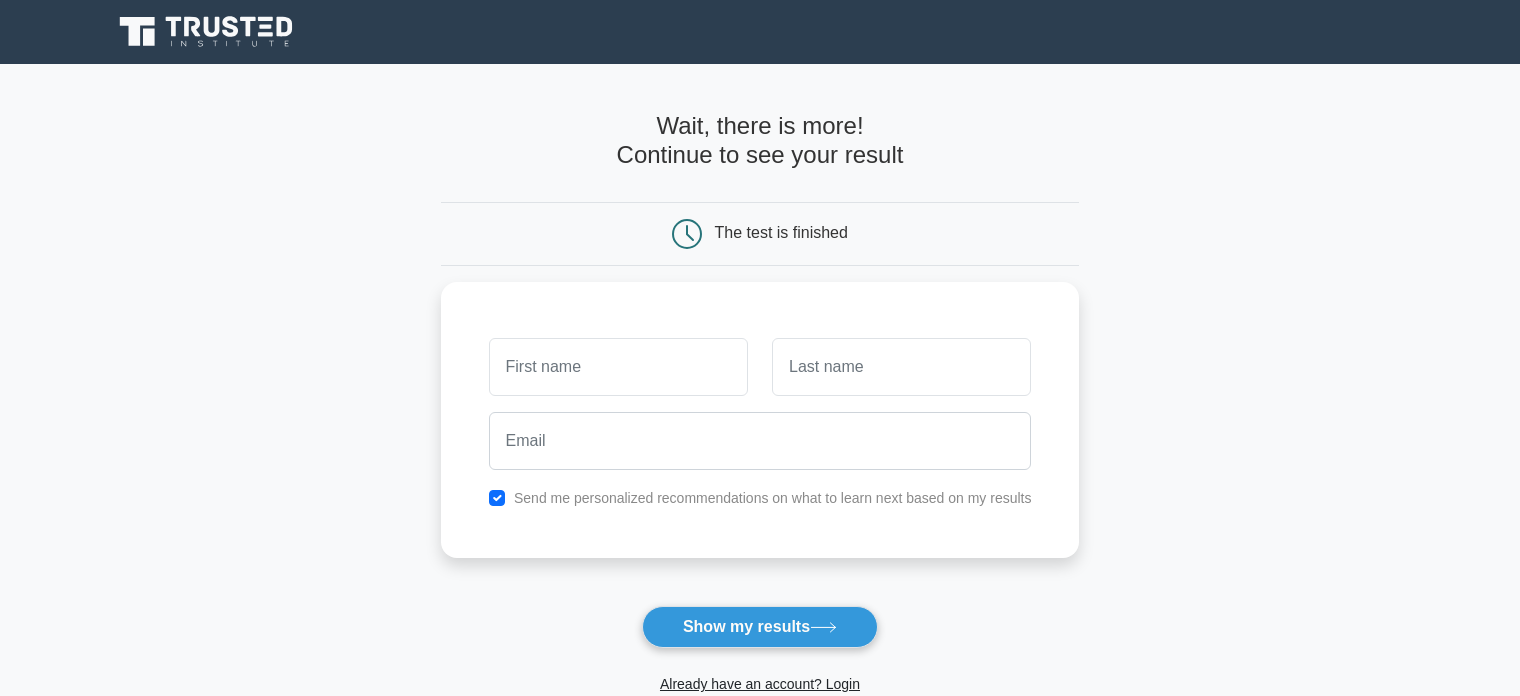 scroll, scrollTop: 0, scrollLeft: 0, axis: both 